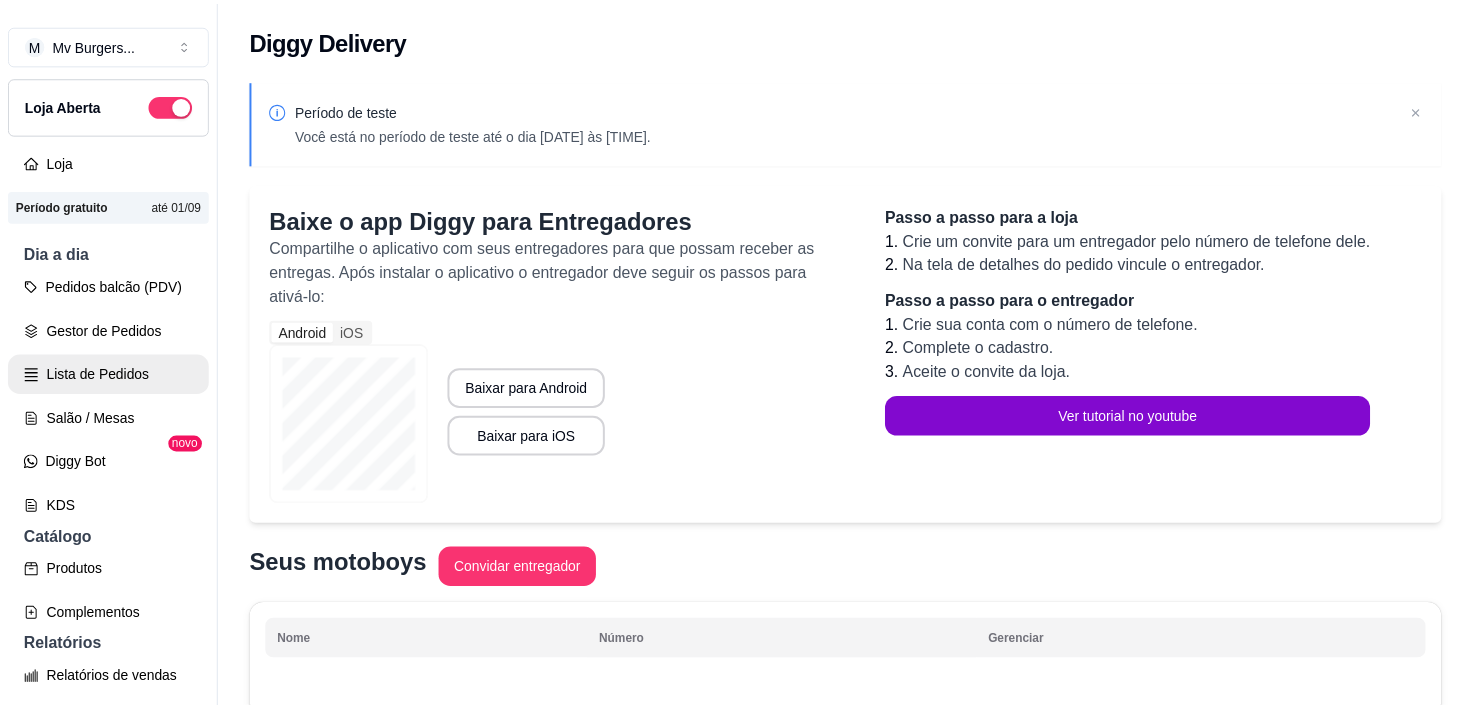 scroll, scrollTop: 0, scrollLeft: 0, axis: both 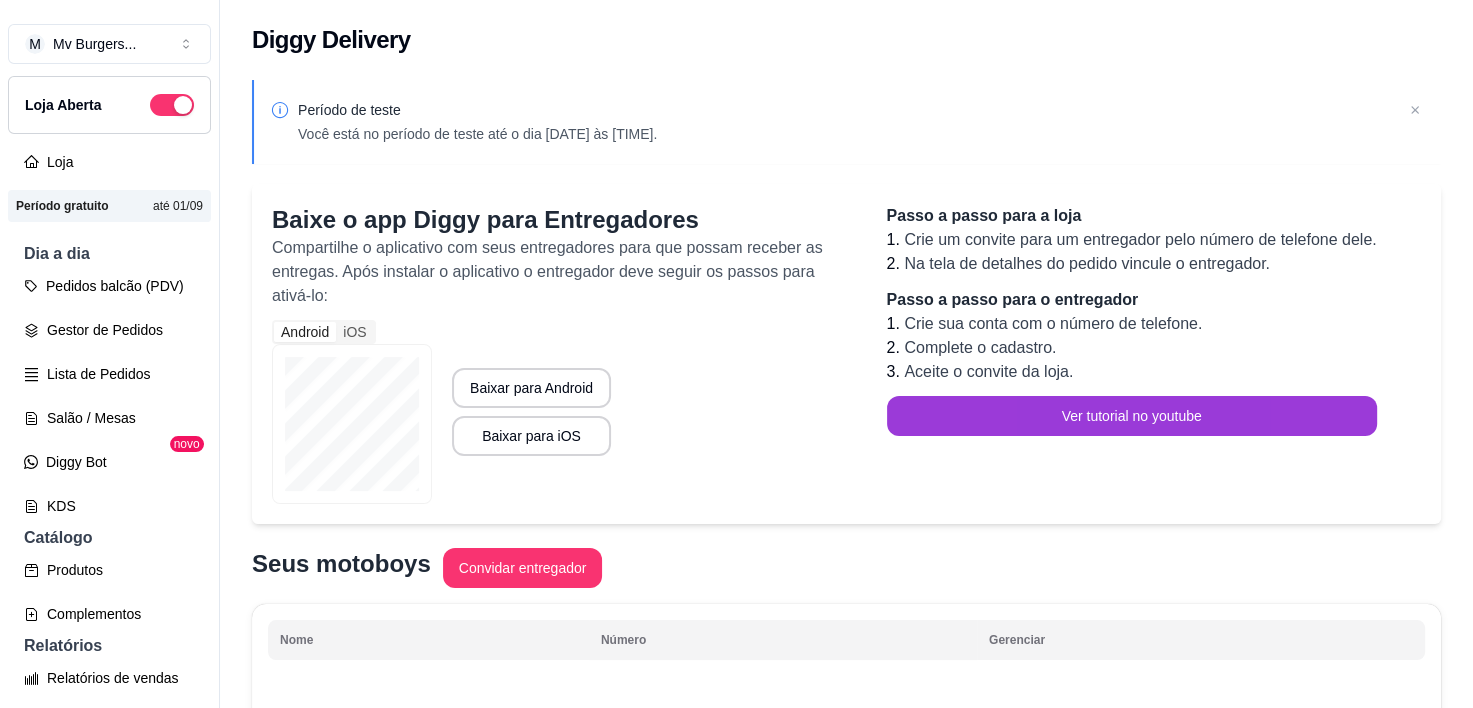 click on "Ver tutorial no youtube" at bounding box center [1132, 416] 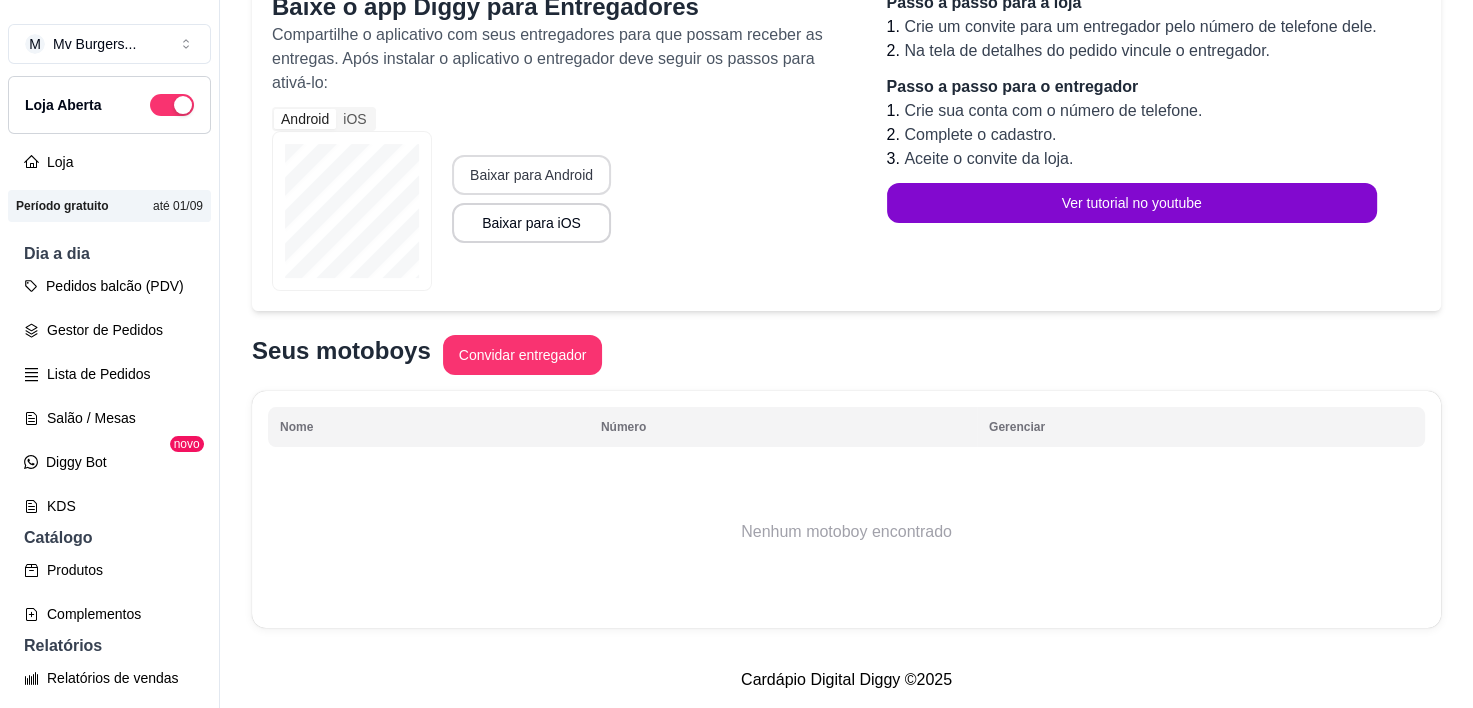 scroll, scrollTop: 228, scrollLeft: 0, axis: vertical 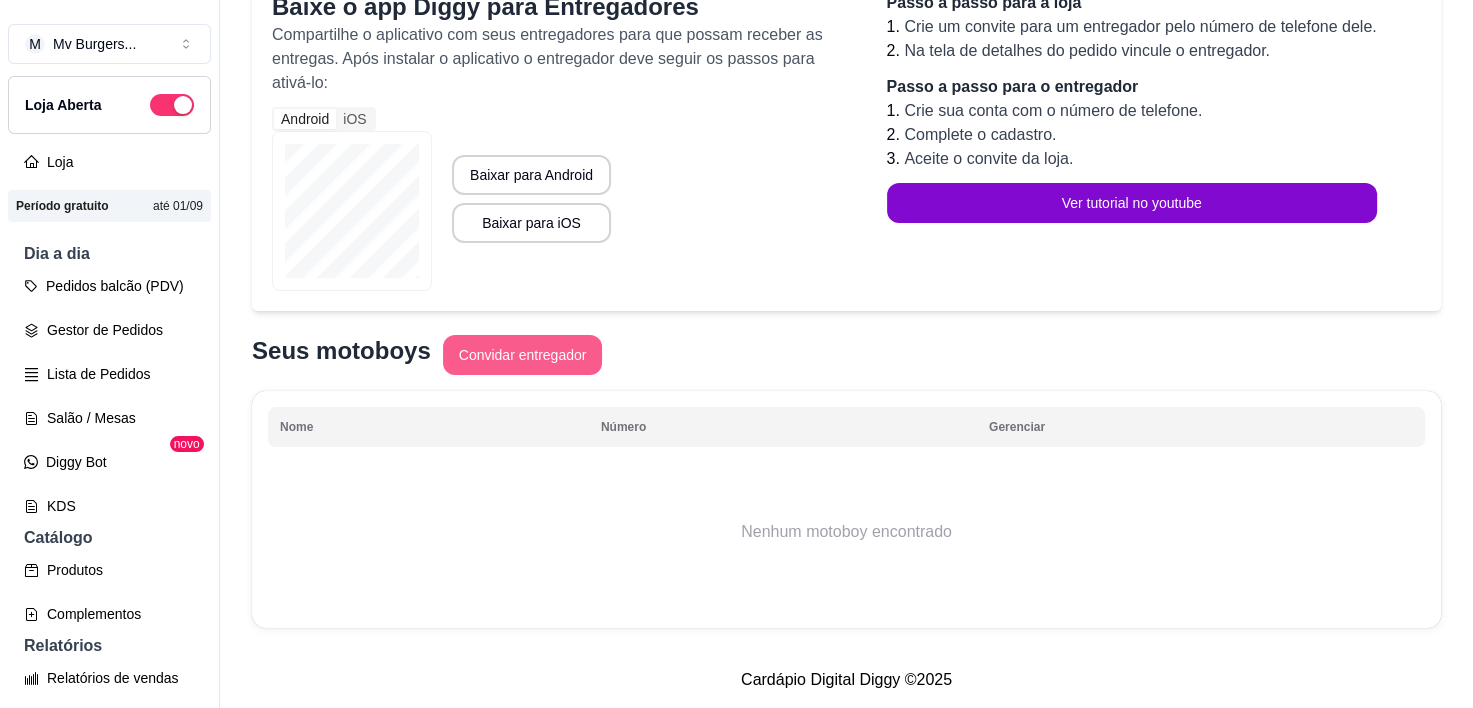 click on "Convidar entregador" at bounding box center (523, 355) 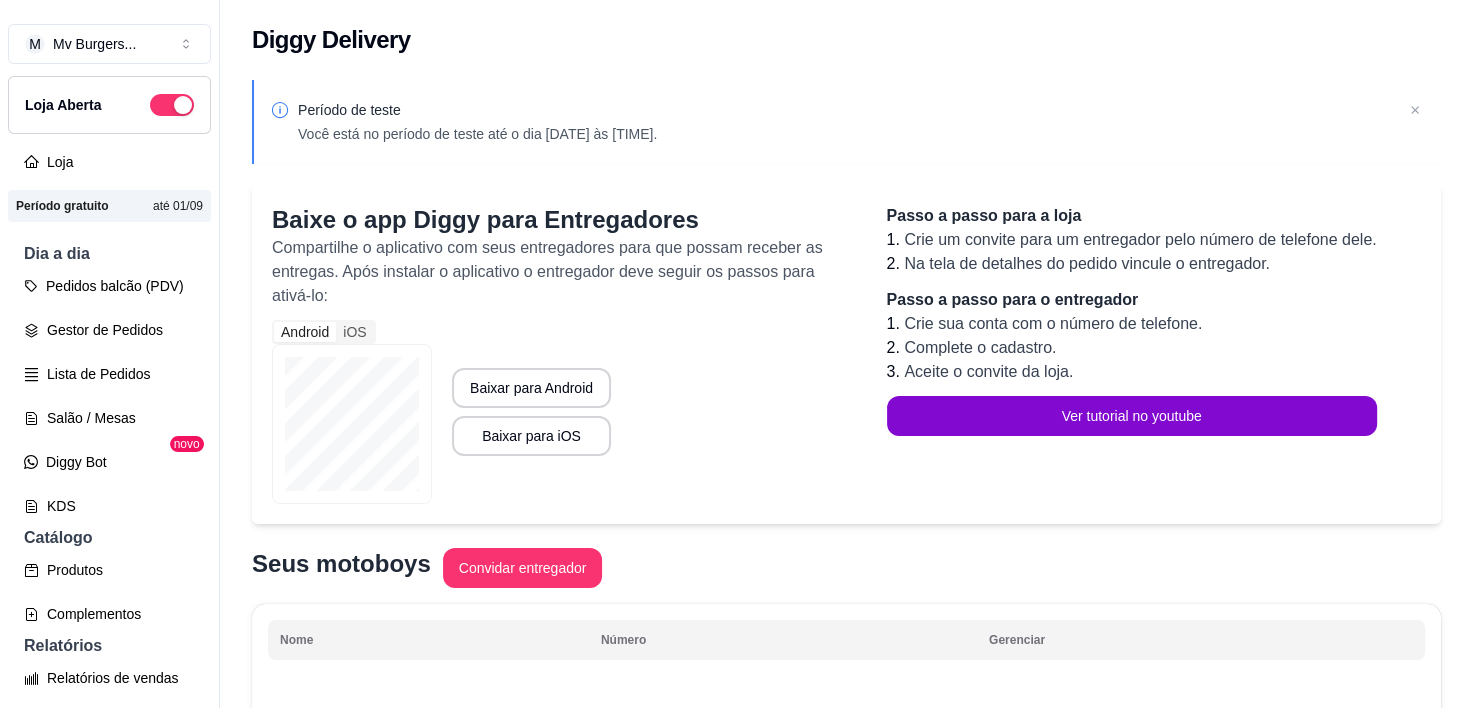 scroll, scrollTop: 228, scrollLeft: 0, axis: vertical 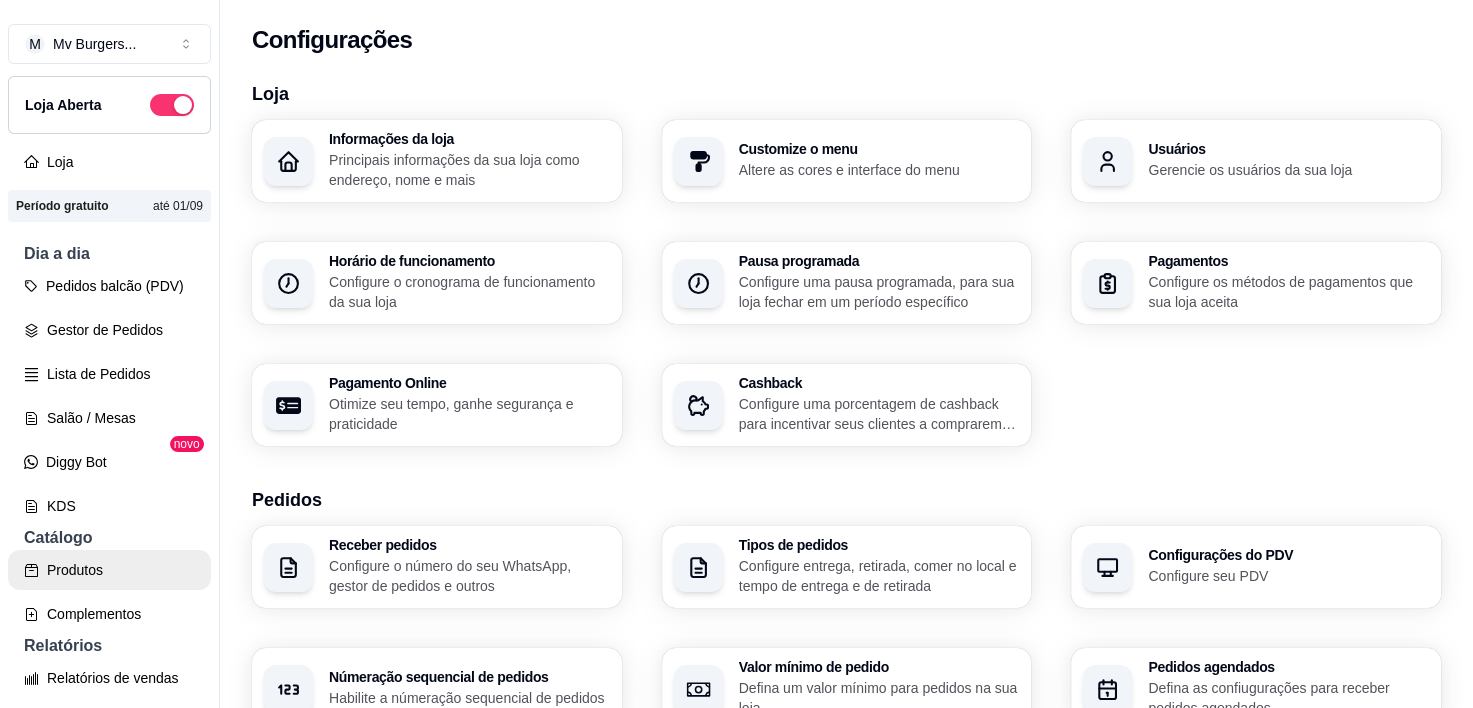 click on "Produtos" at bounding box center (109, 570) 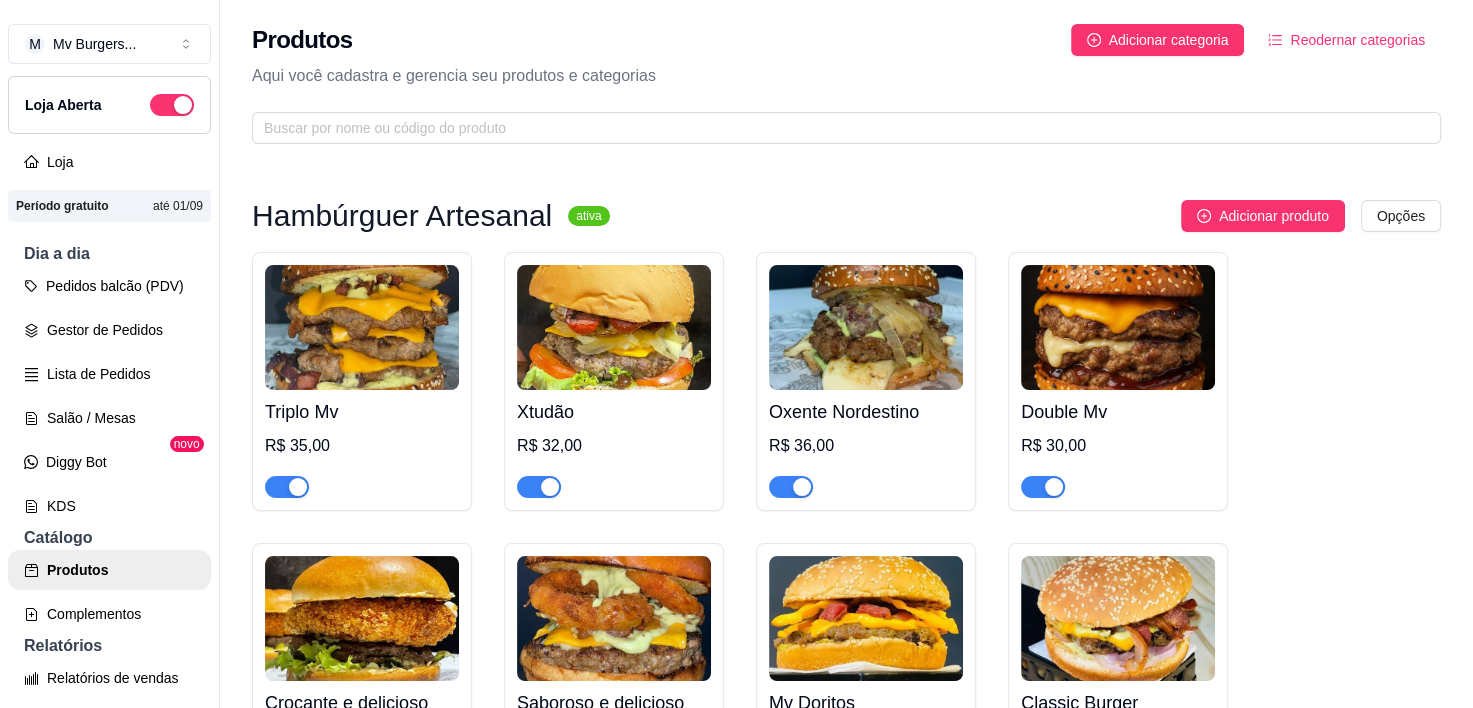 click at bounding box center [614, 327] 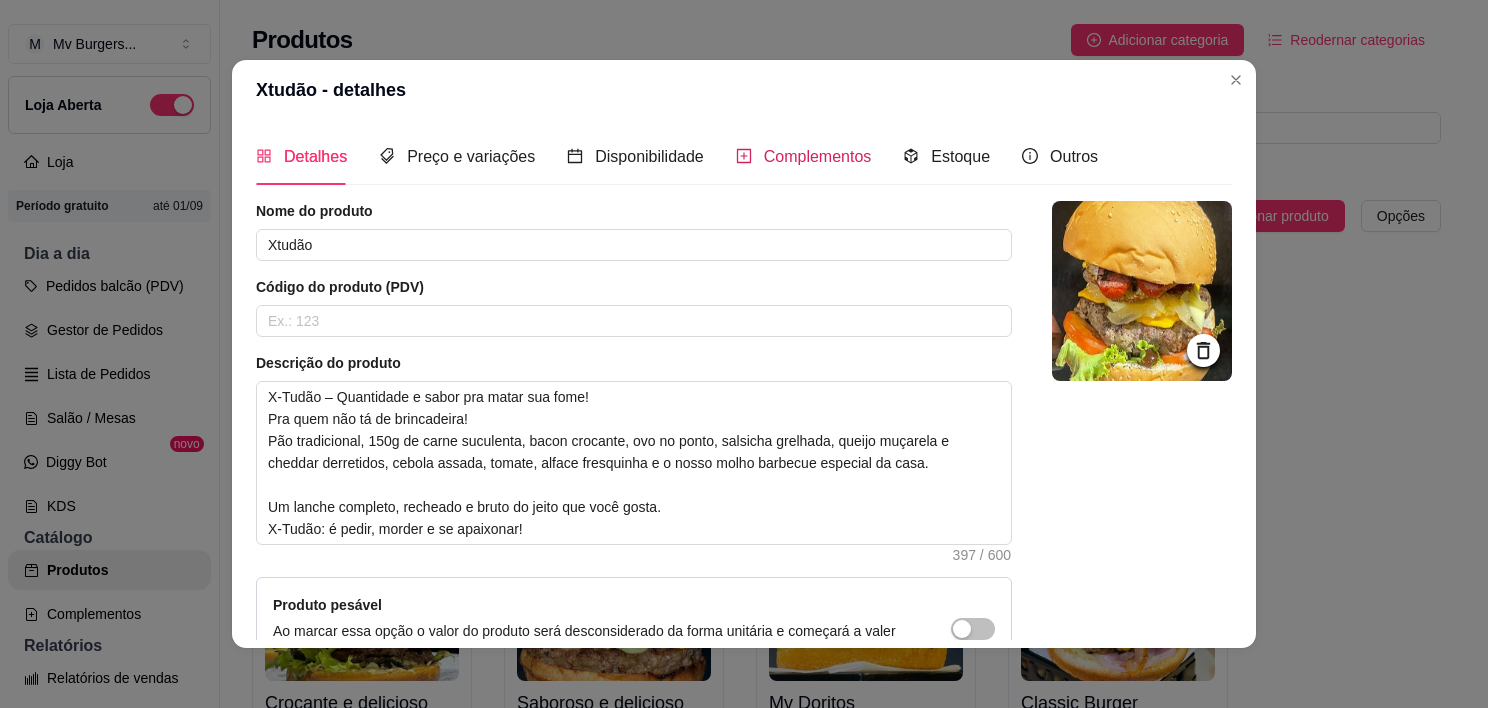 click on "Complementos" at bounding box center (818, 156) 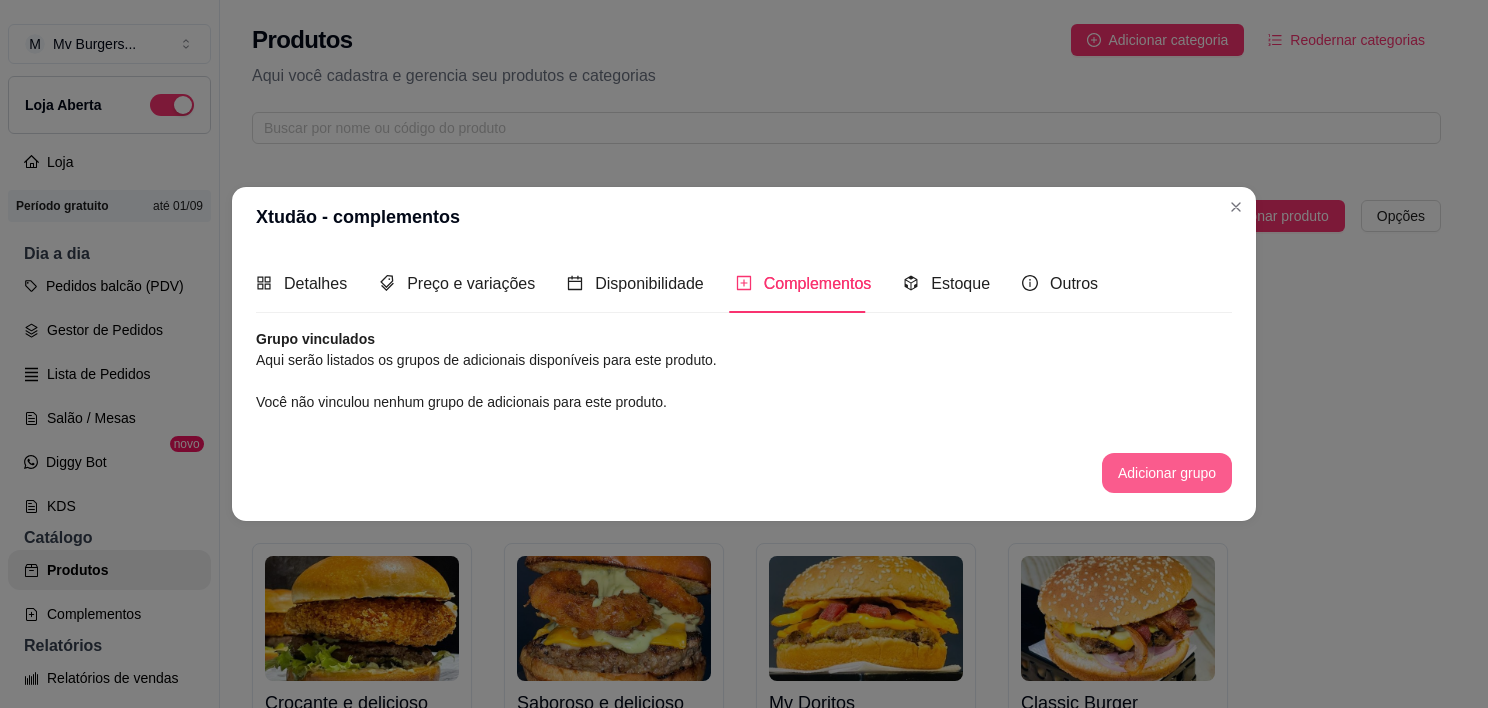 click on "Adicionar grupo" at bounding box center [1167, 473] 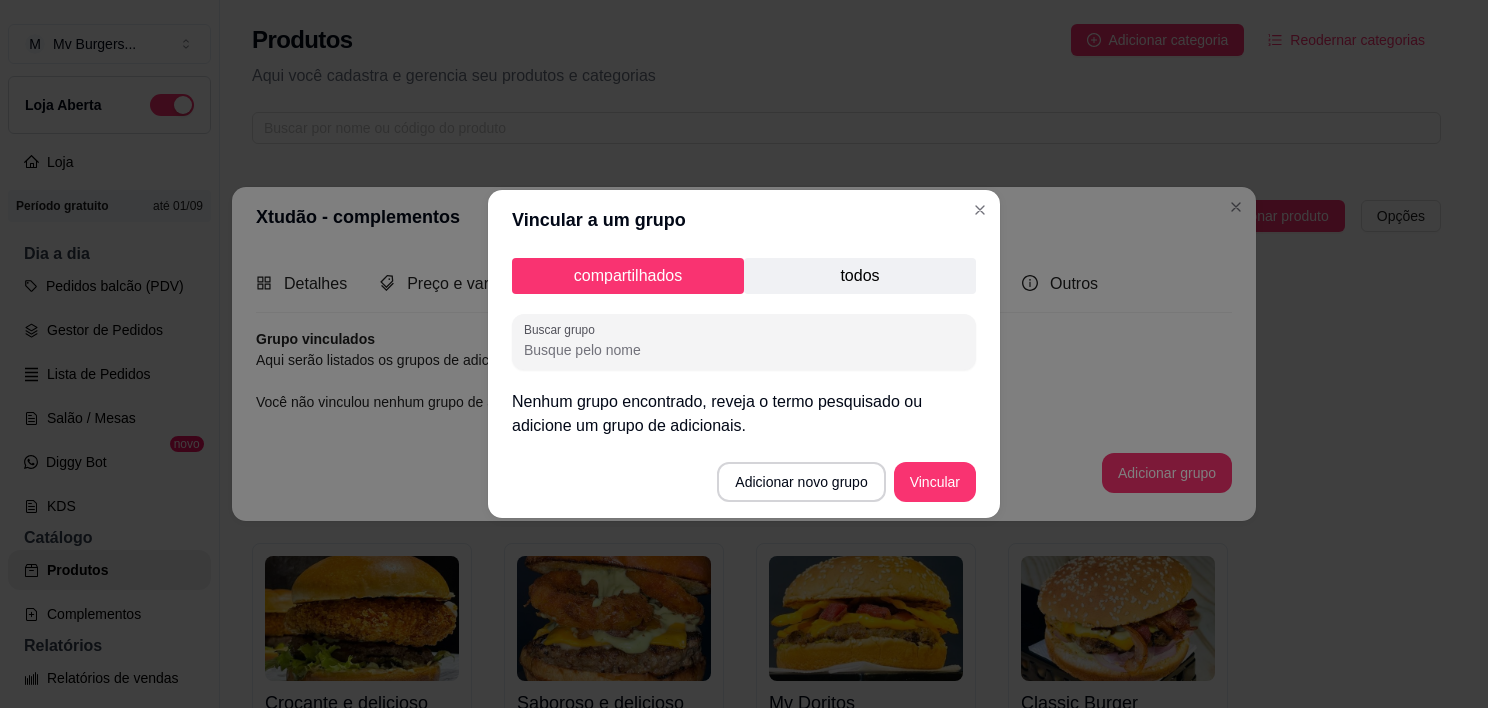 click on "todos" at bounding box center (860, 276) 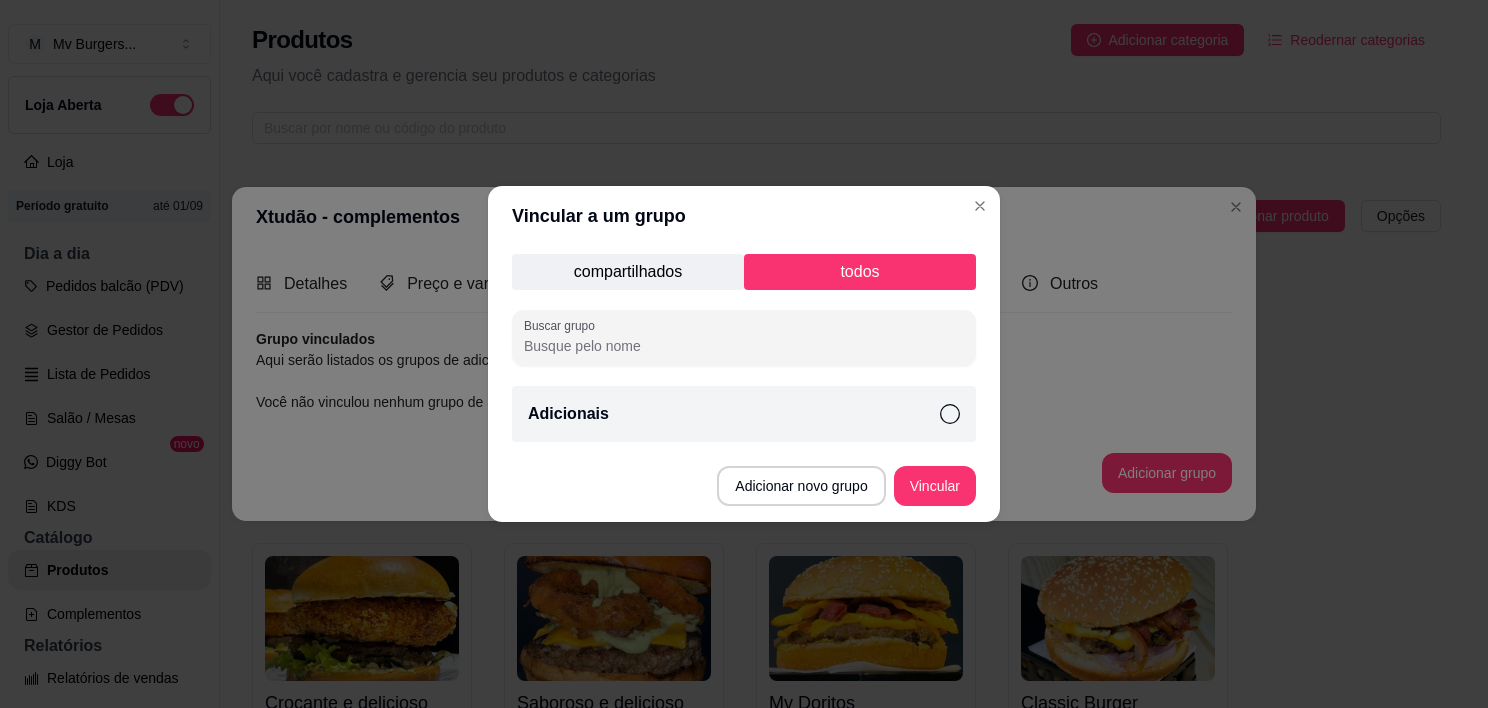 click on "compartilhados" at bounding box center [628, 272] 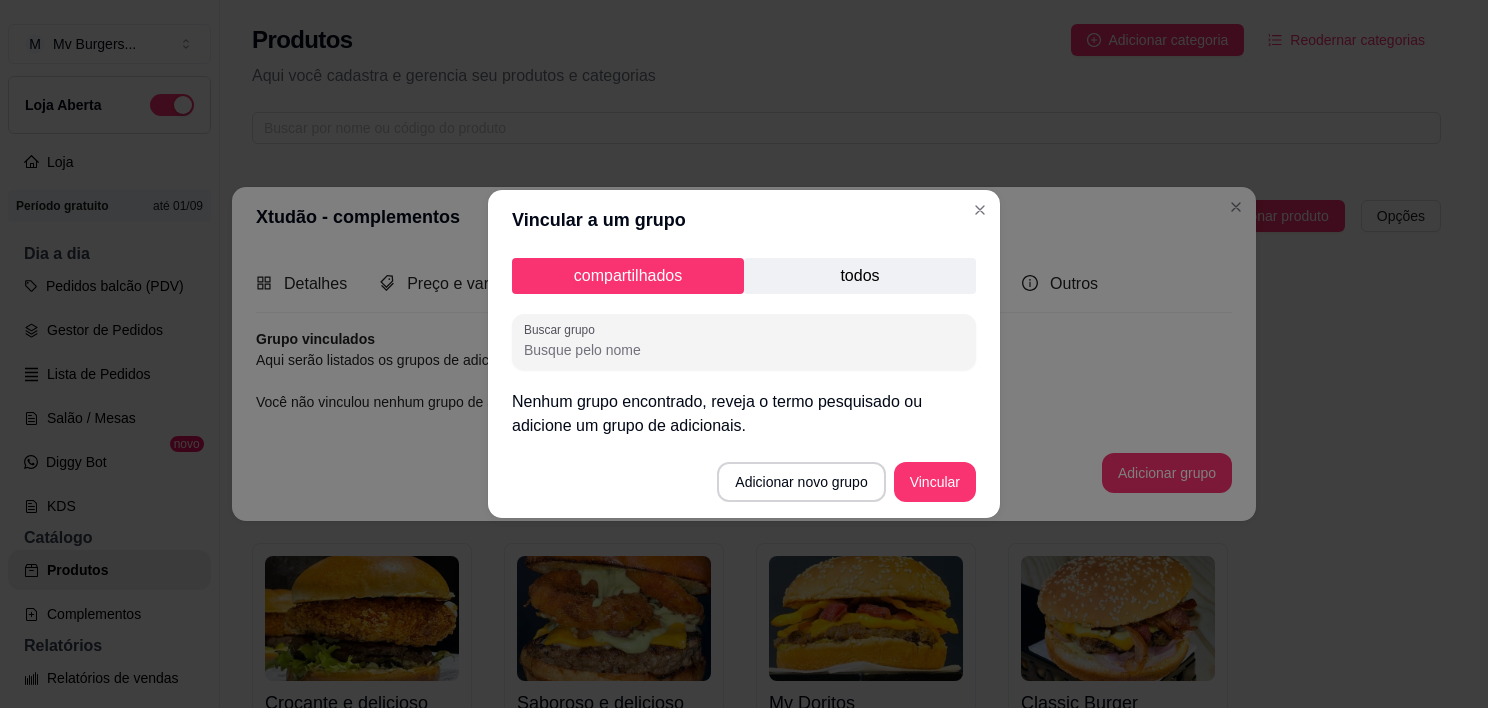 click on "todos" at bounding box center (860, 276) 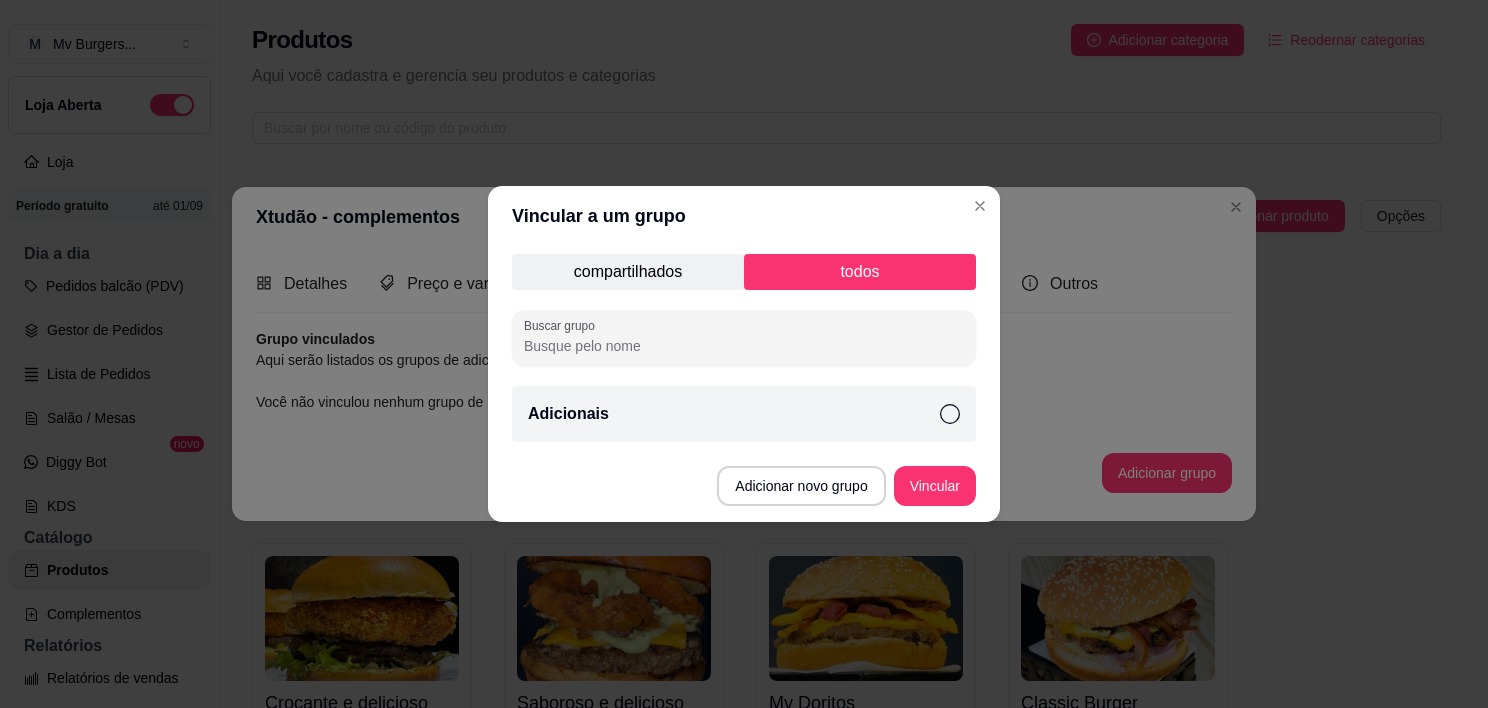 click 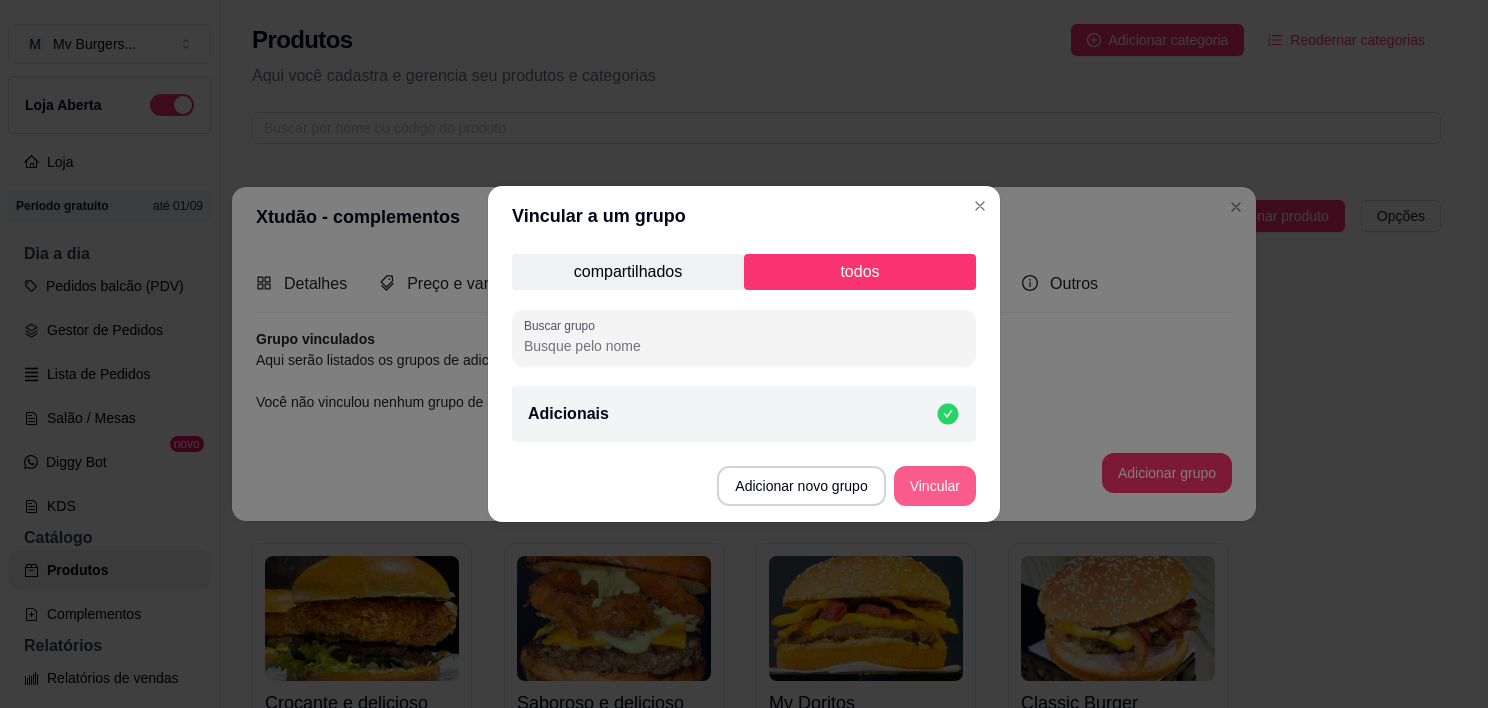click on "Vincular" at bounding box center (935, 486) 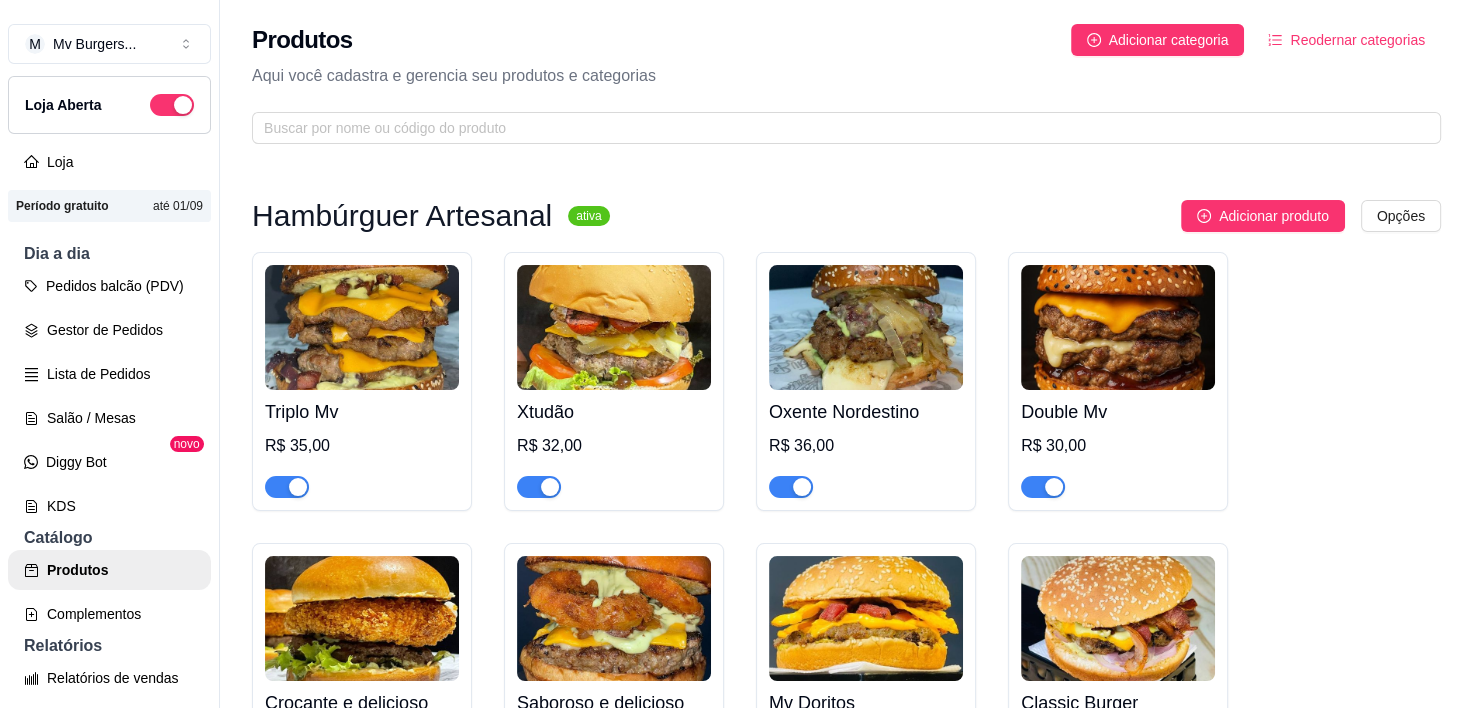 click at bounding box center [866, 327] 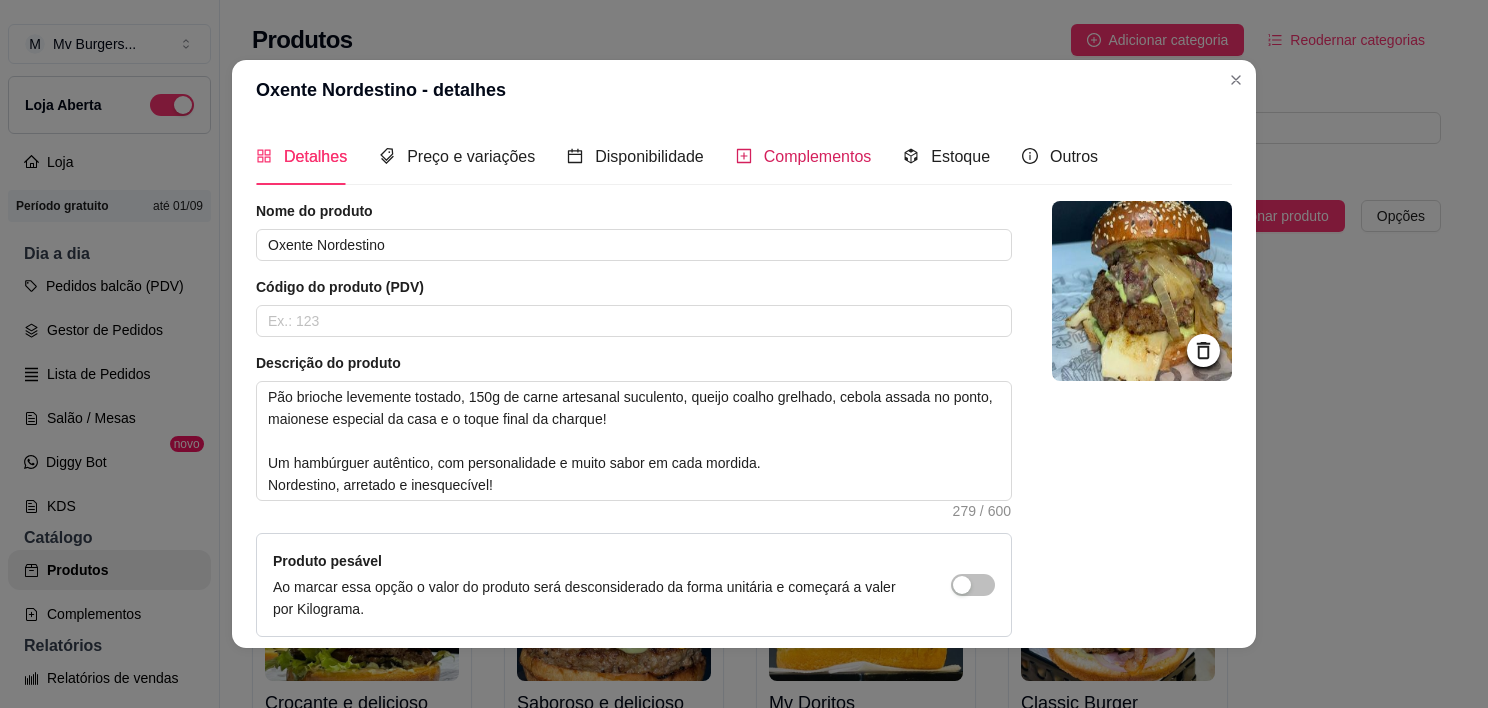 click on "Complementos" at bounding box center (818, 156) 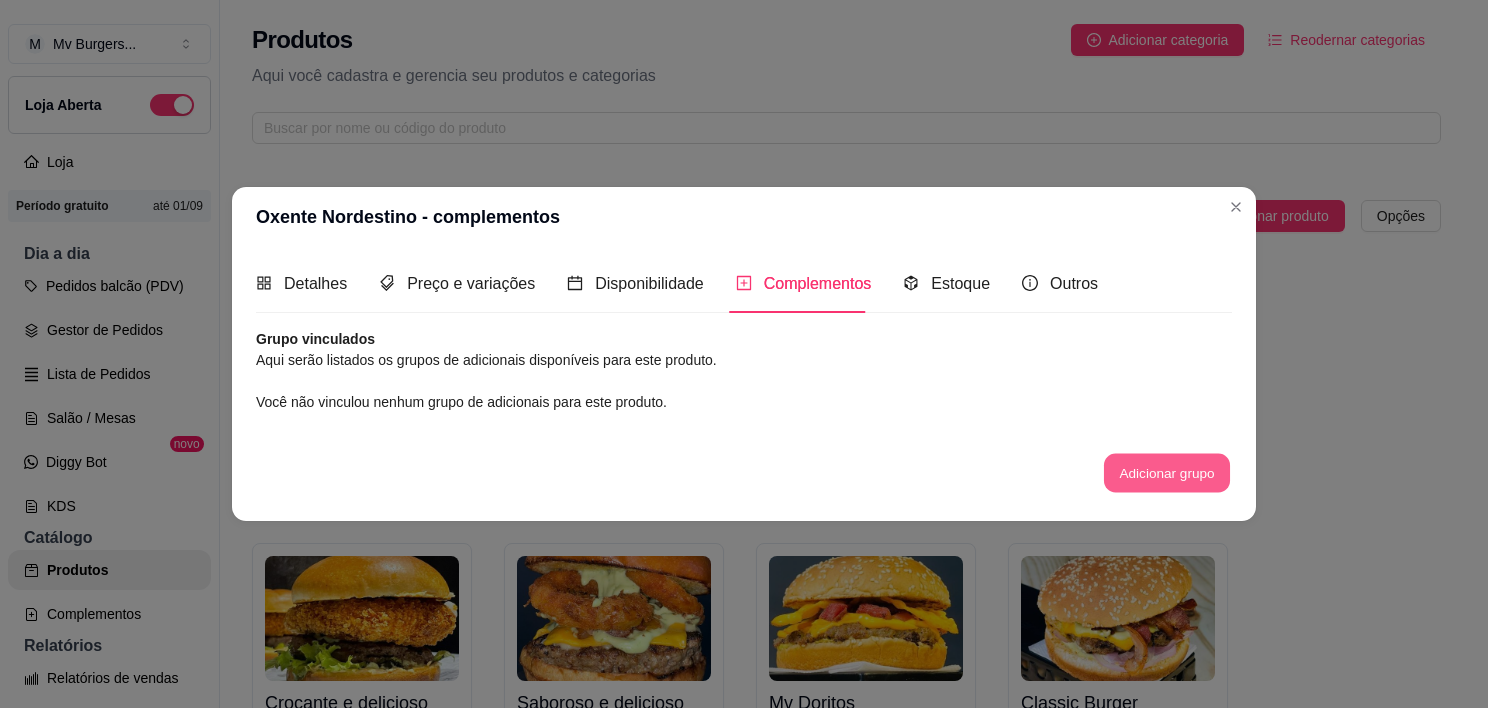 click on "Adicionar grupo" at bounding box center [1167, 472] 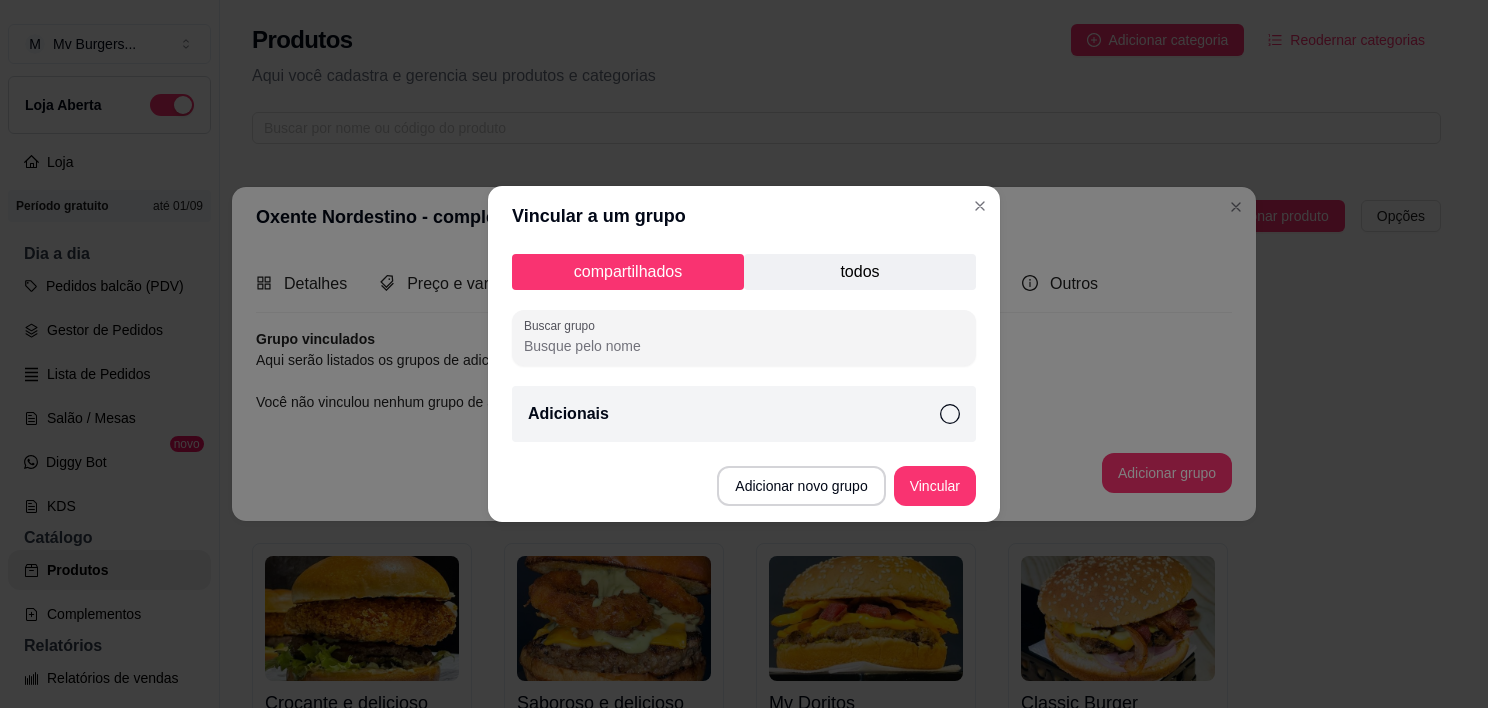 click 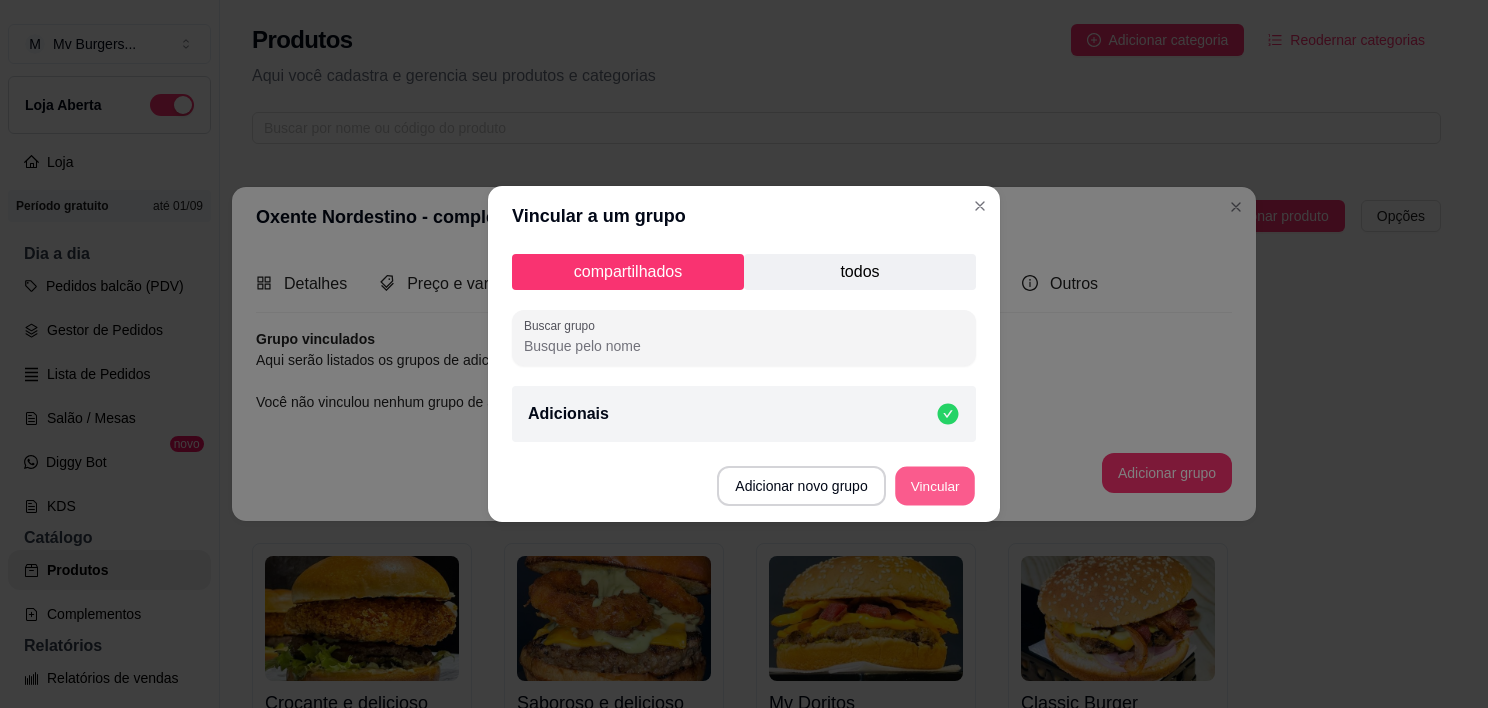 click on "Vincular" at bounding box center [935, 486] 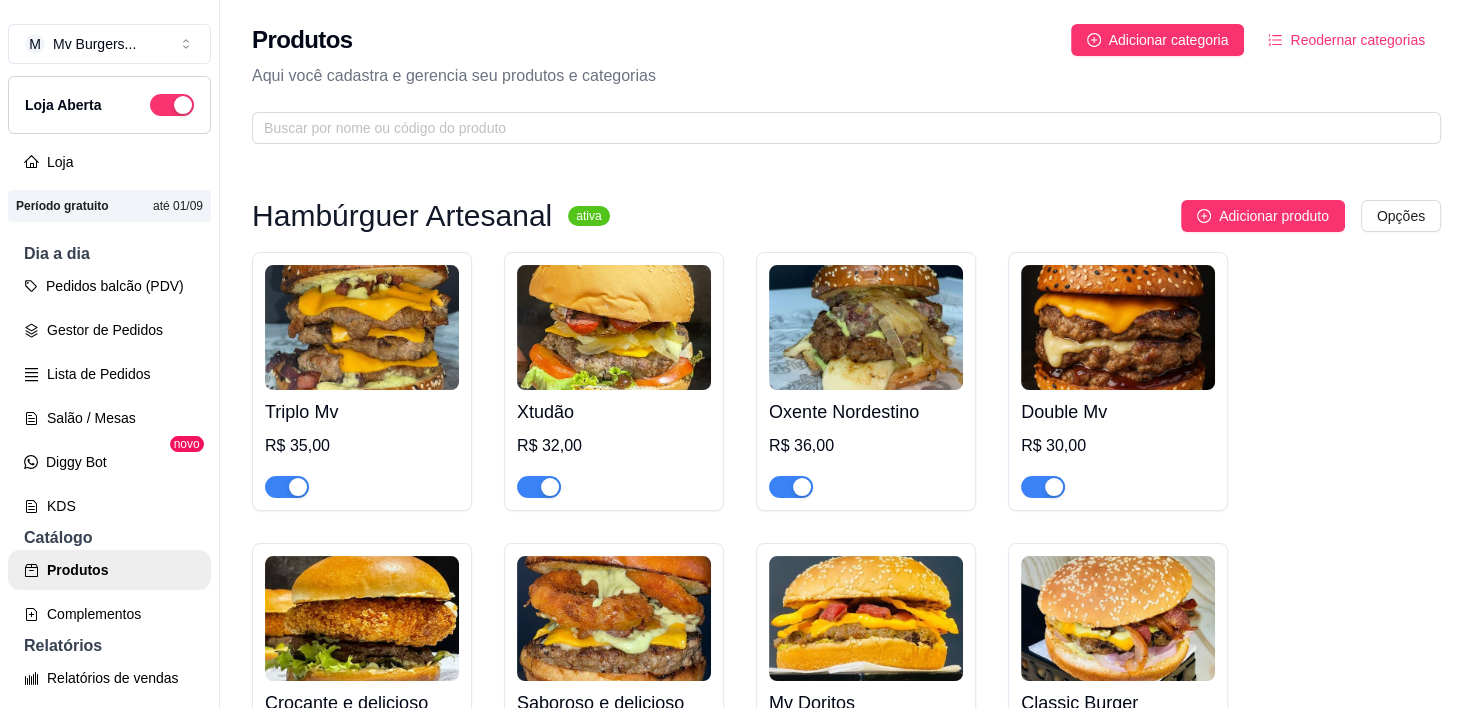 click at bounding box center [1118, 327] 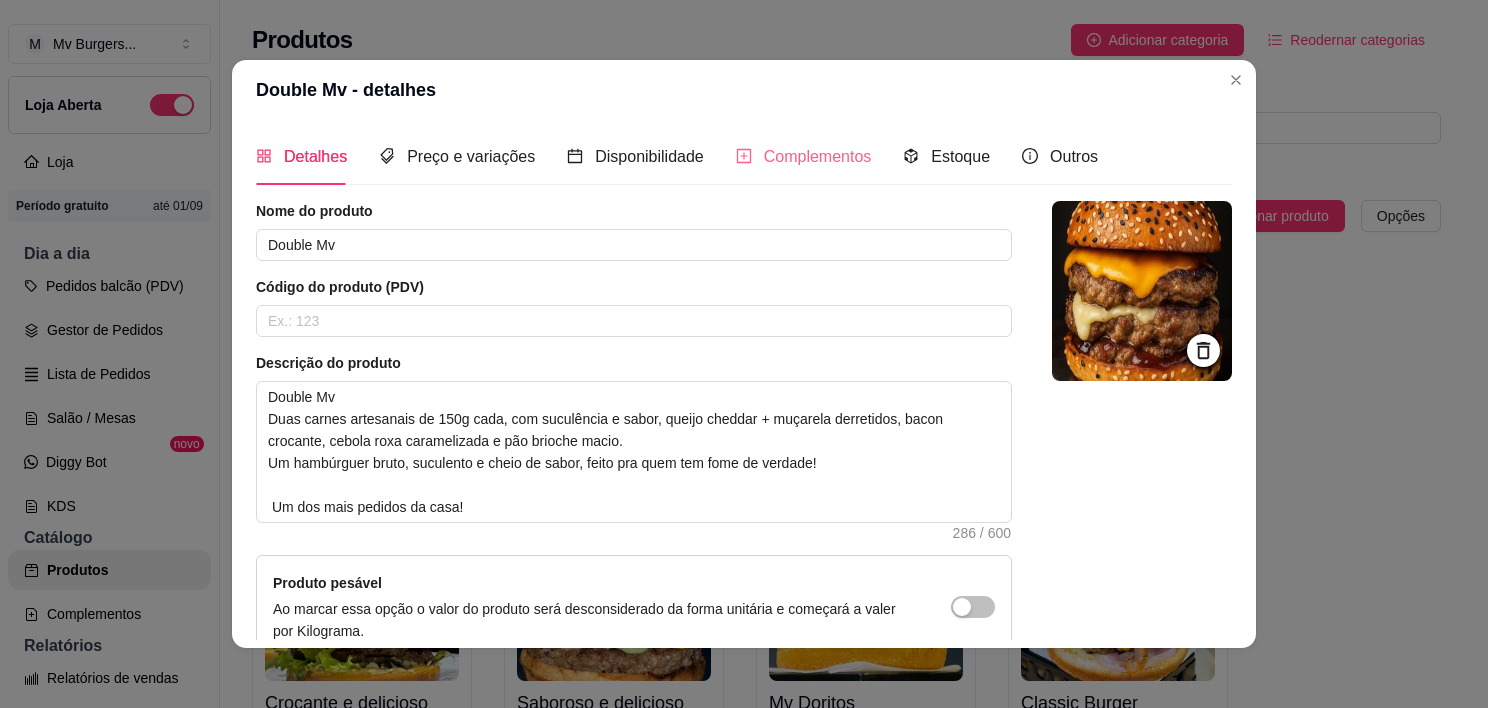 click on "Complementos" at bounding box center [804, 156] 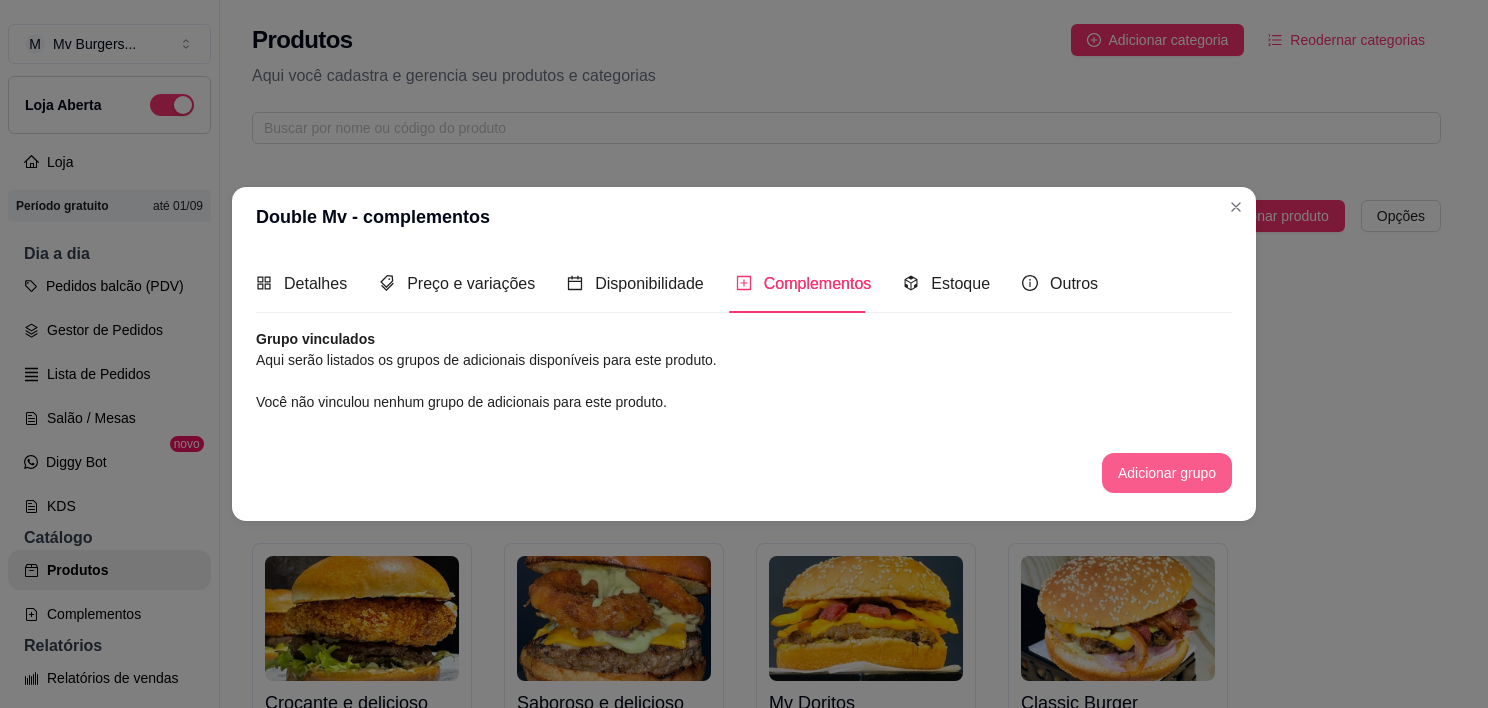 click on "Adicionar grupo" at bounding box center (1167, 473) 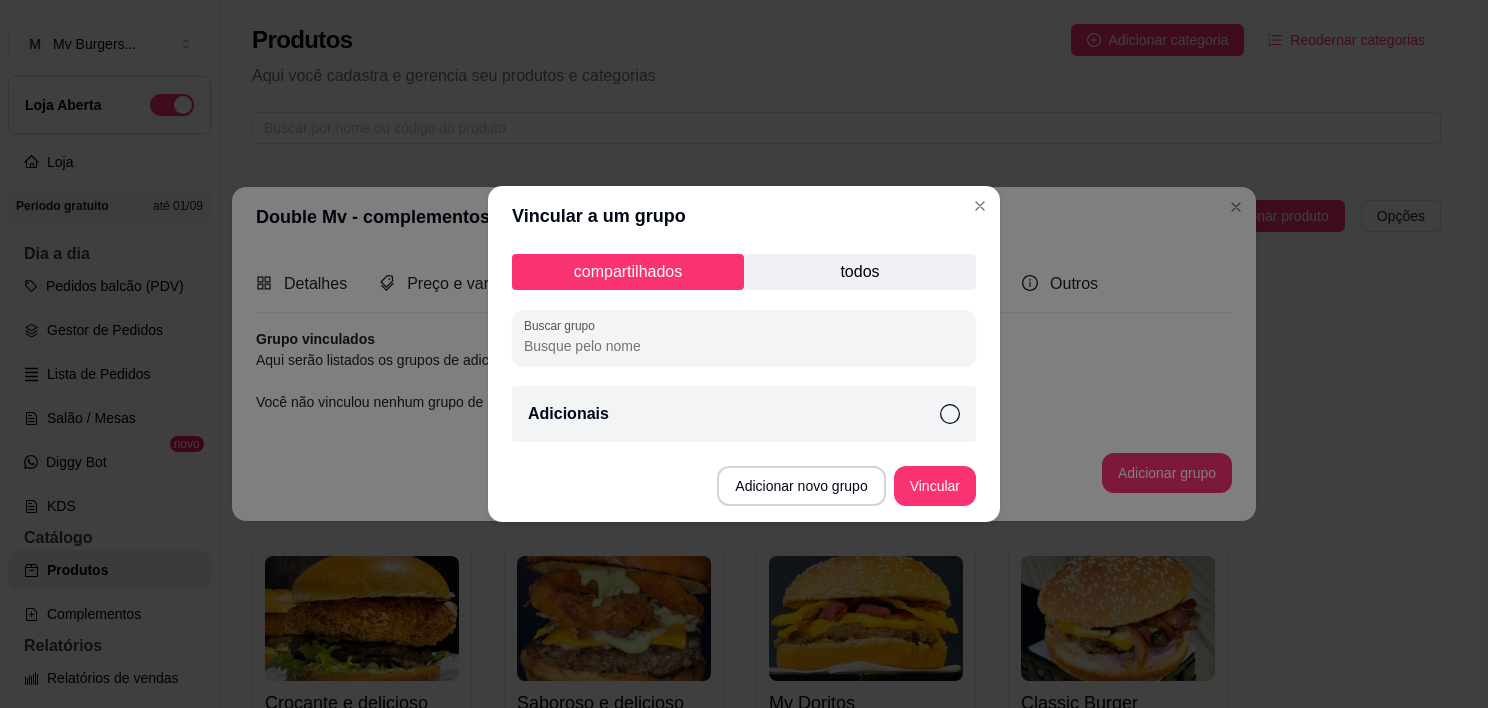 click 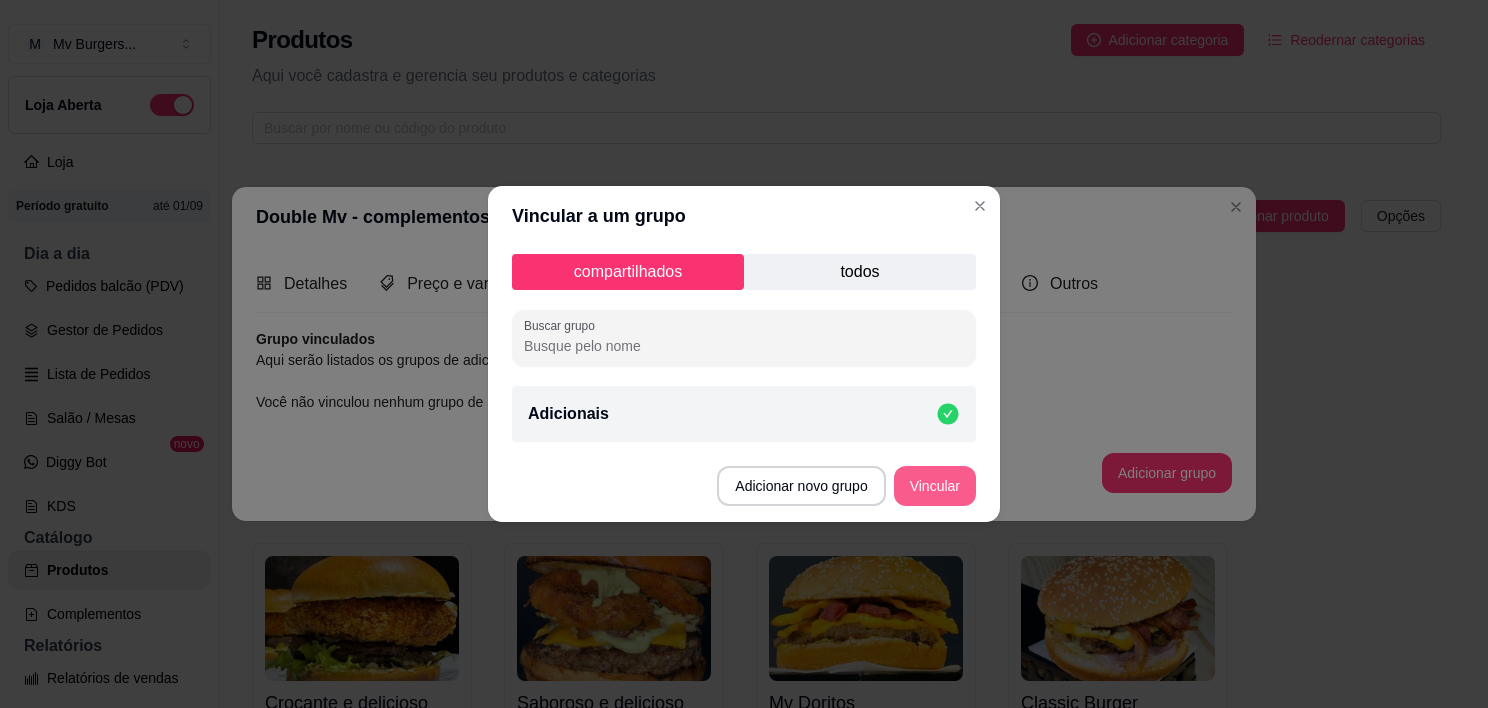 click on "Vincular" at bounding box center (935, 486) 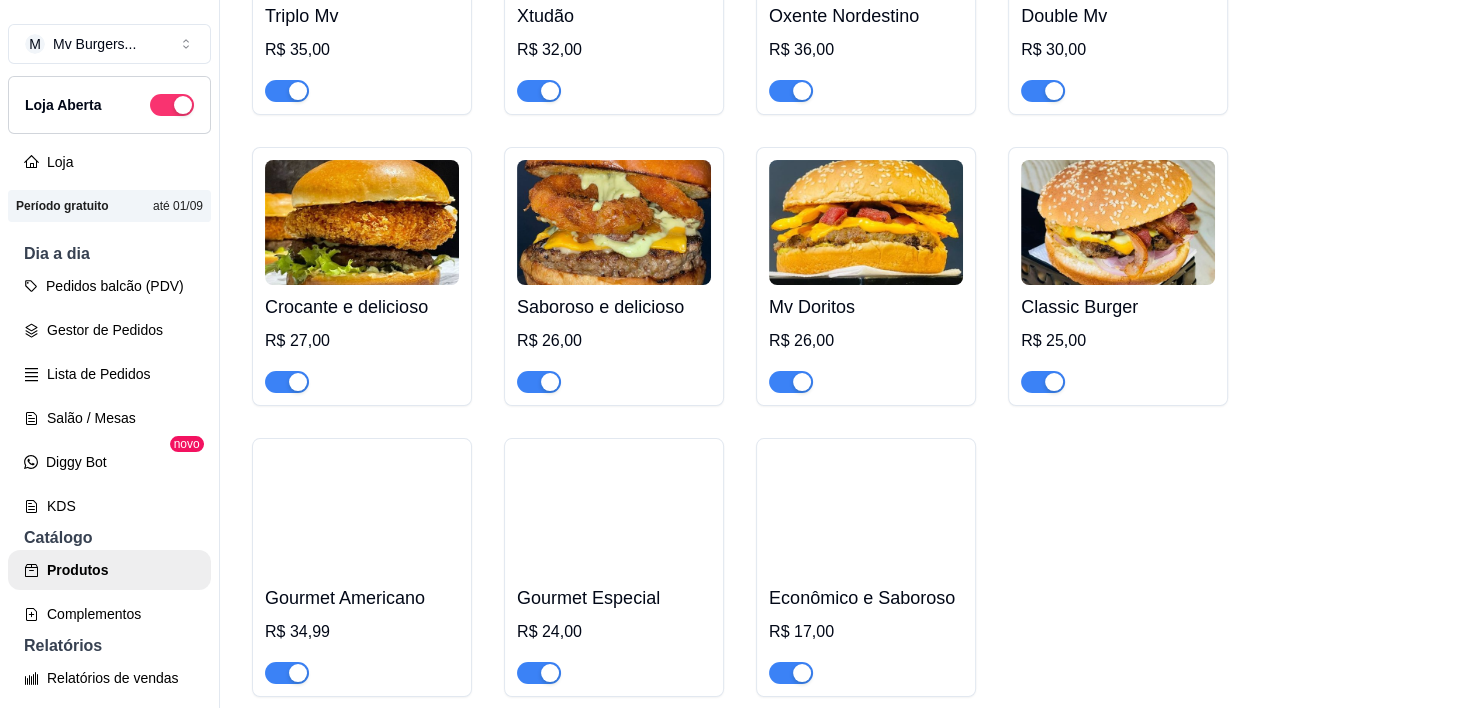 scroll, scrollTop: 438, scrollLeft: 0, axis: vertical 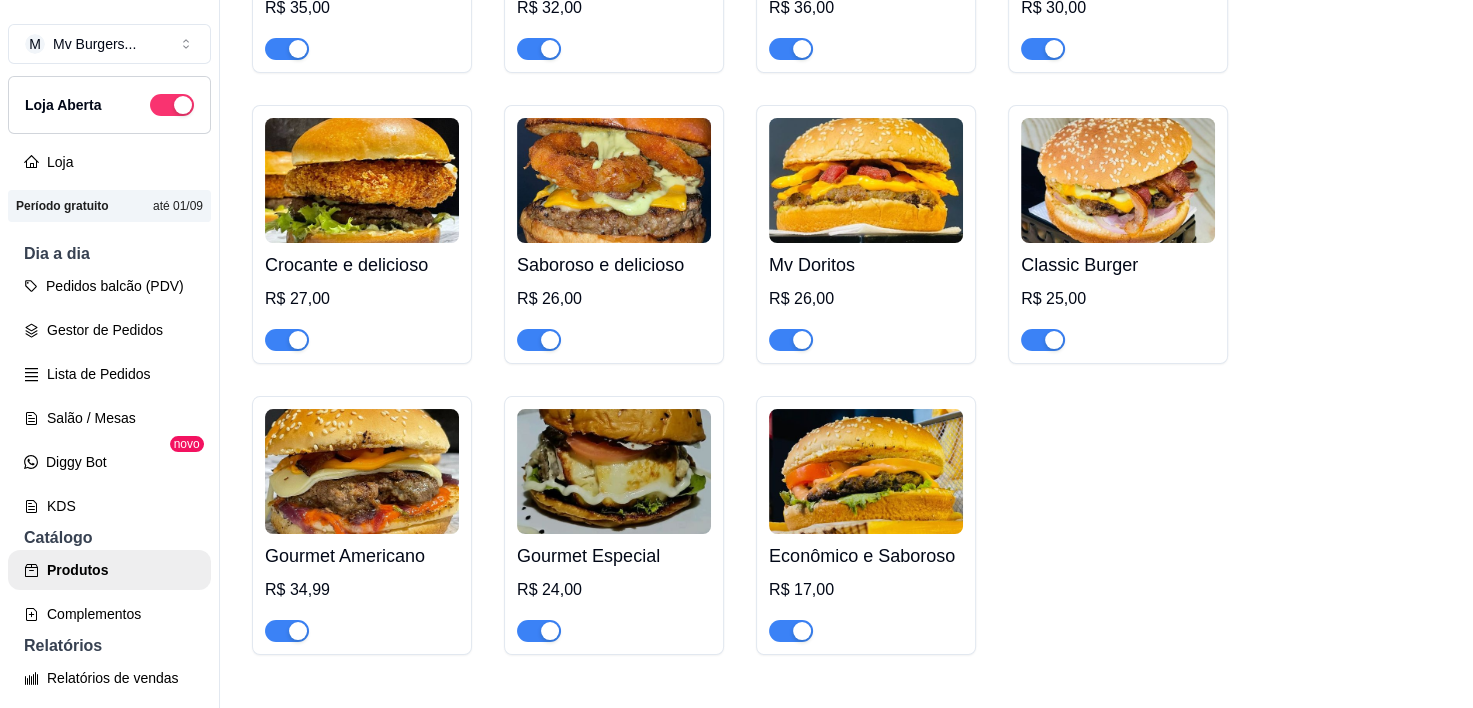 click at bounding box center (362, 180) 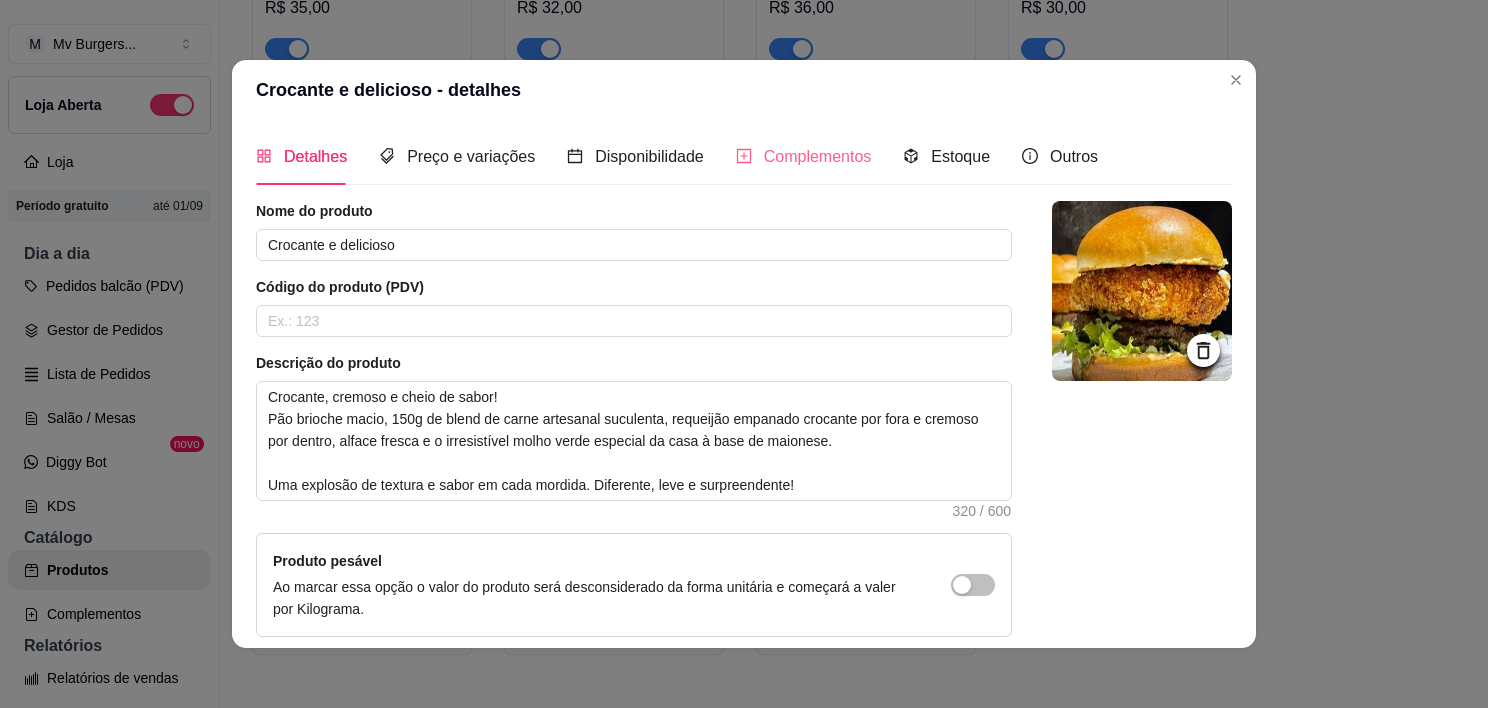 click on "Complementos" at bounding box center (804, 156) 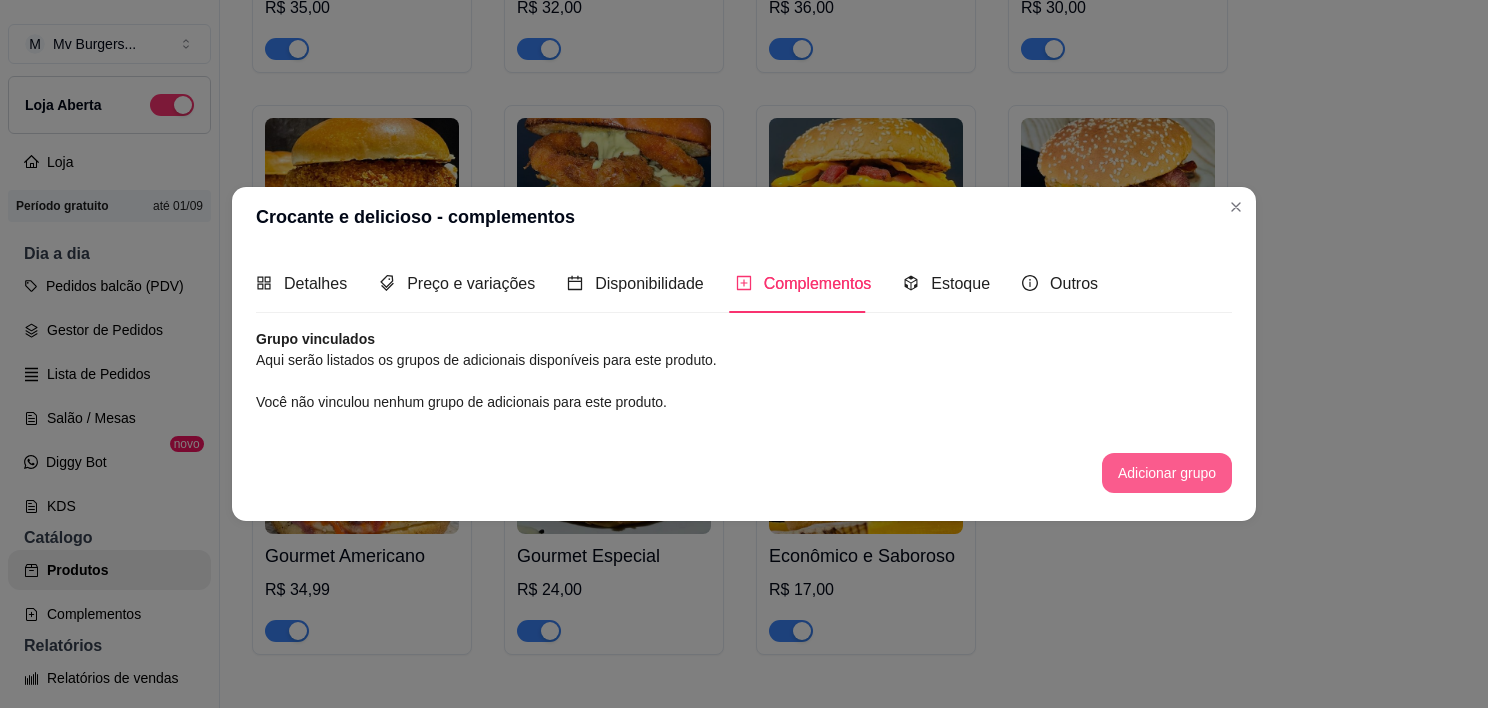 click on "Adicionar grupo" at bounding box center (1167, 473) 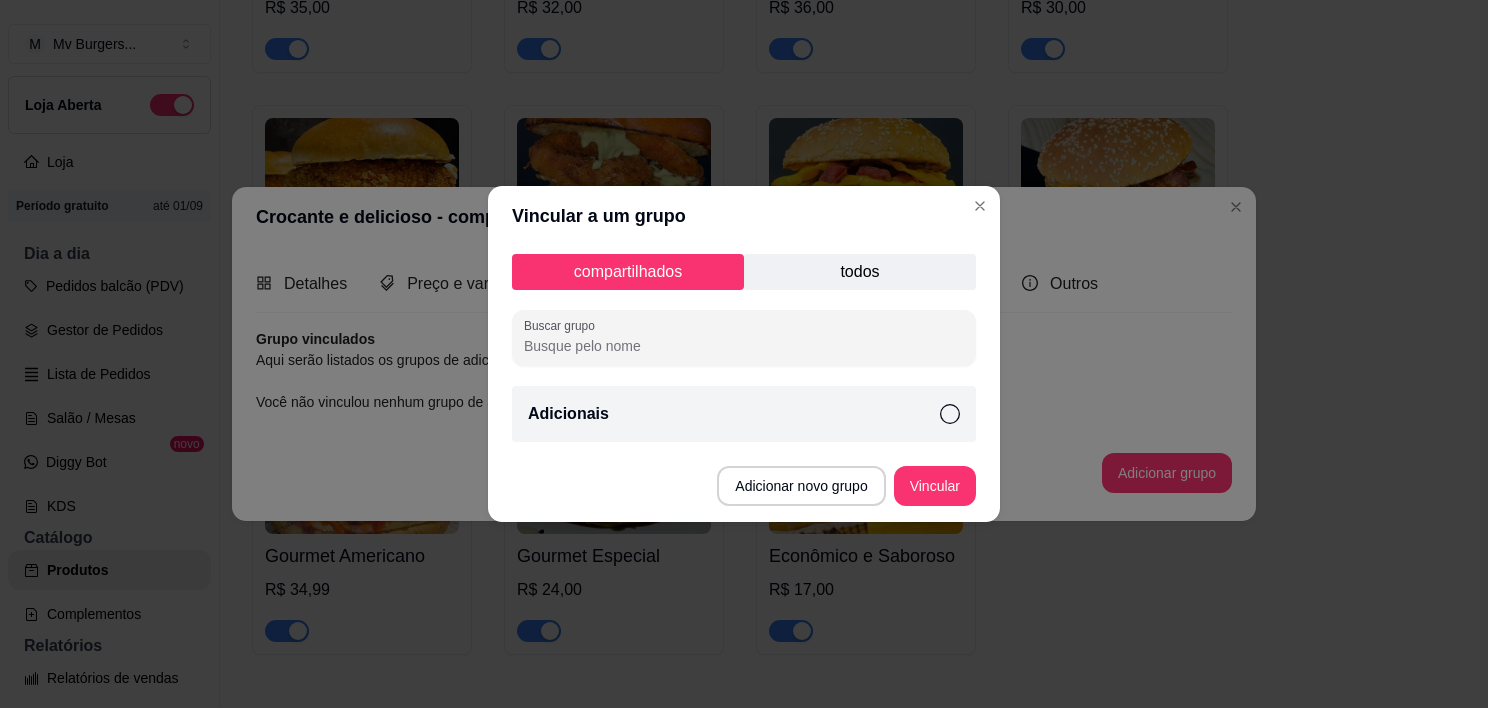 click 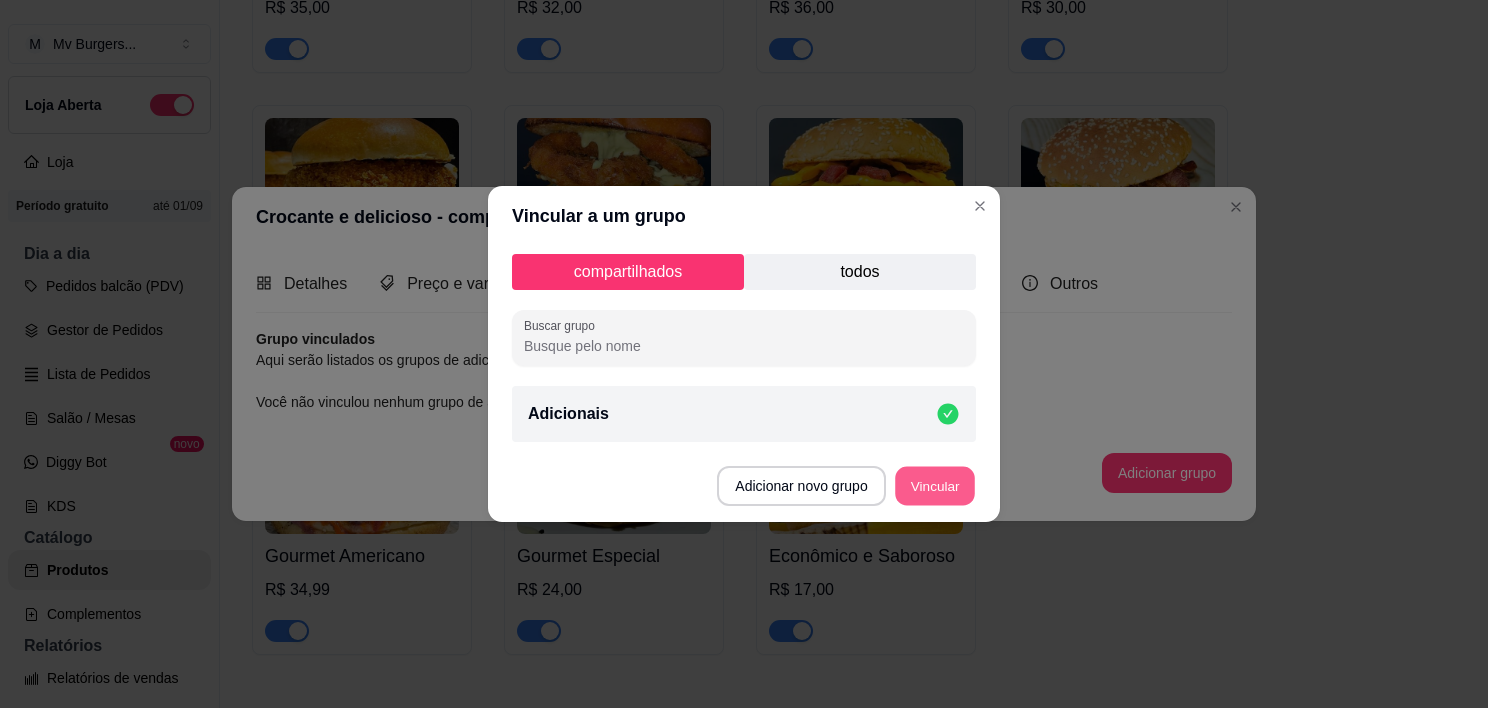 click on "Vincular" at bounding box center (935, 486) 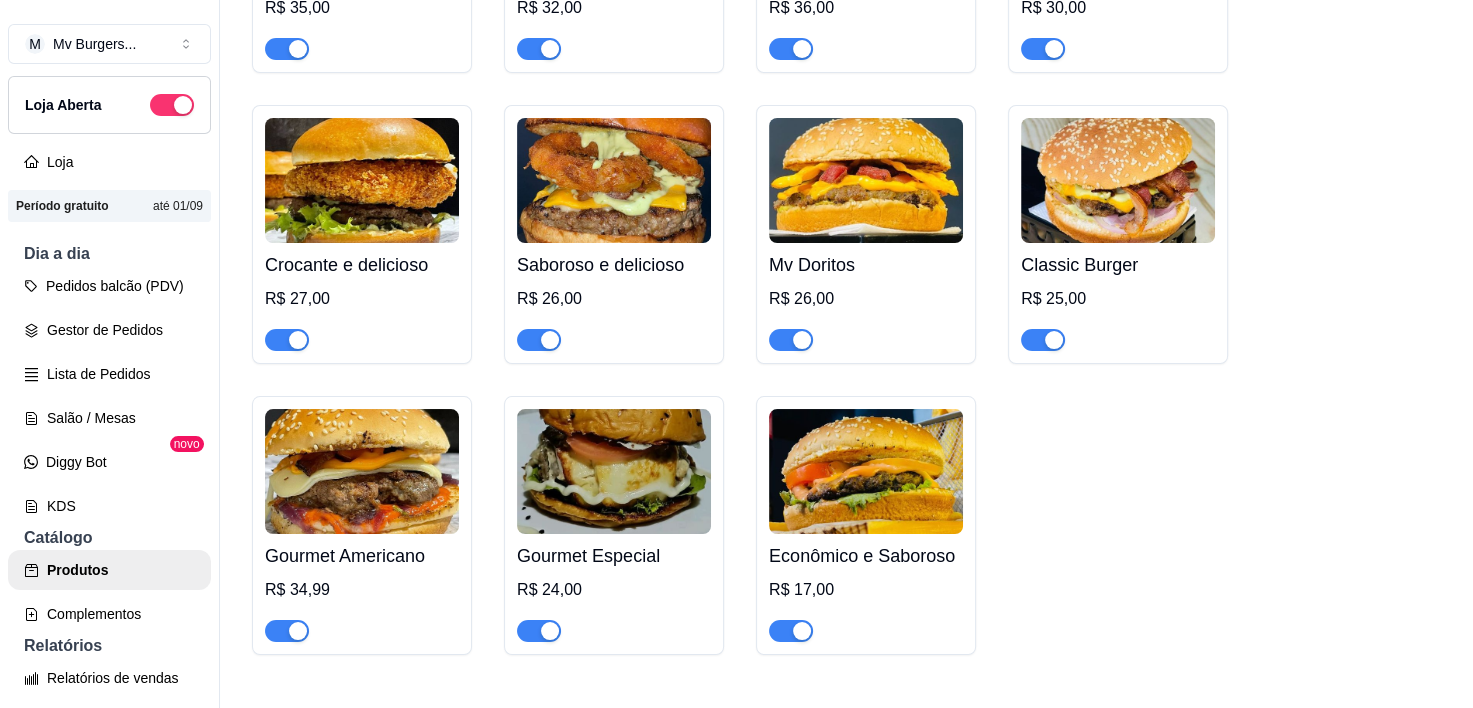 click at bounding box center (614, 180) 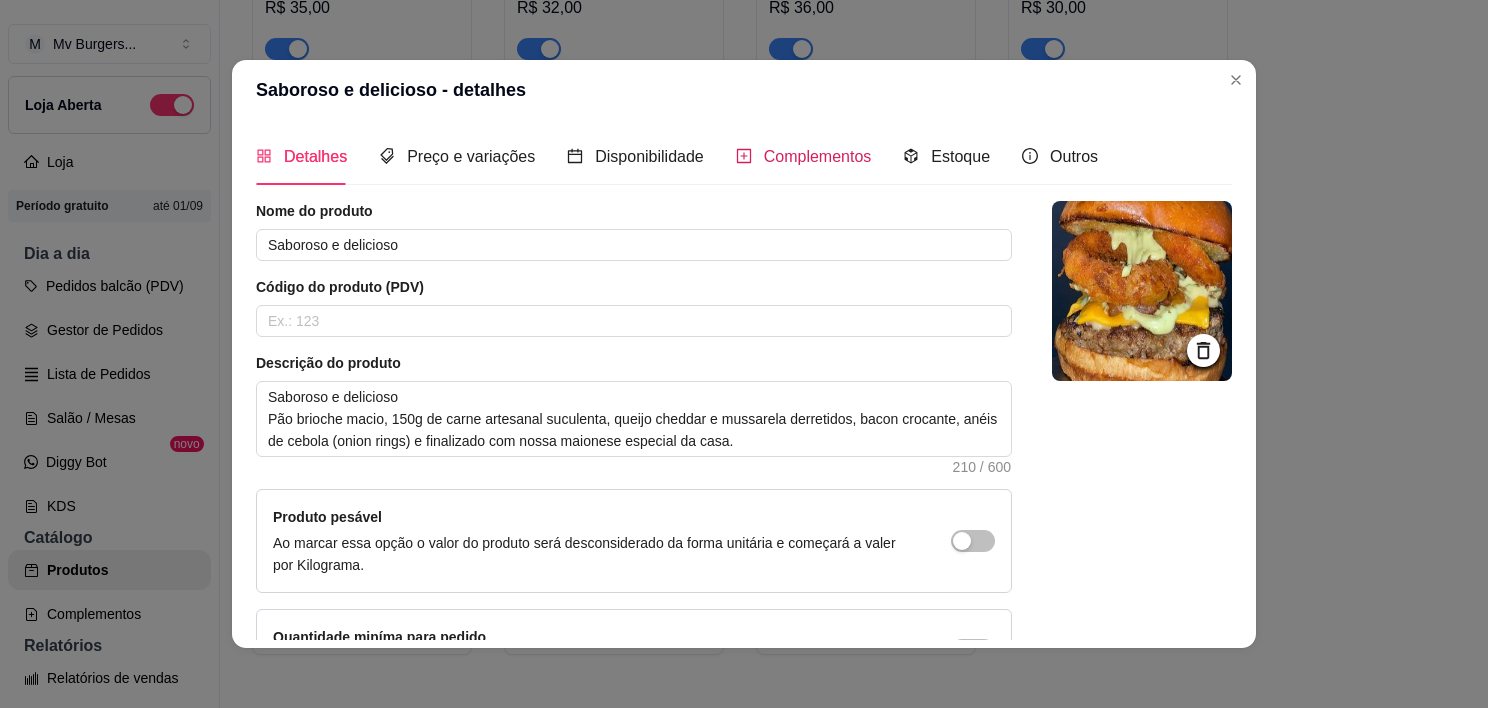 click on "Complementos" at bounding box center (804, 156) 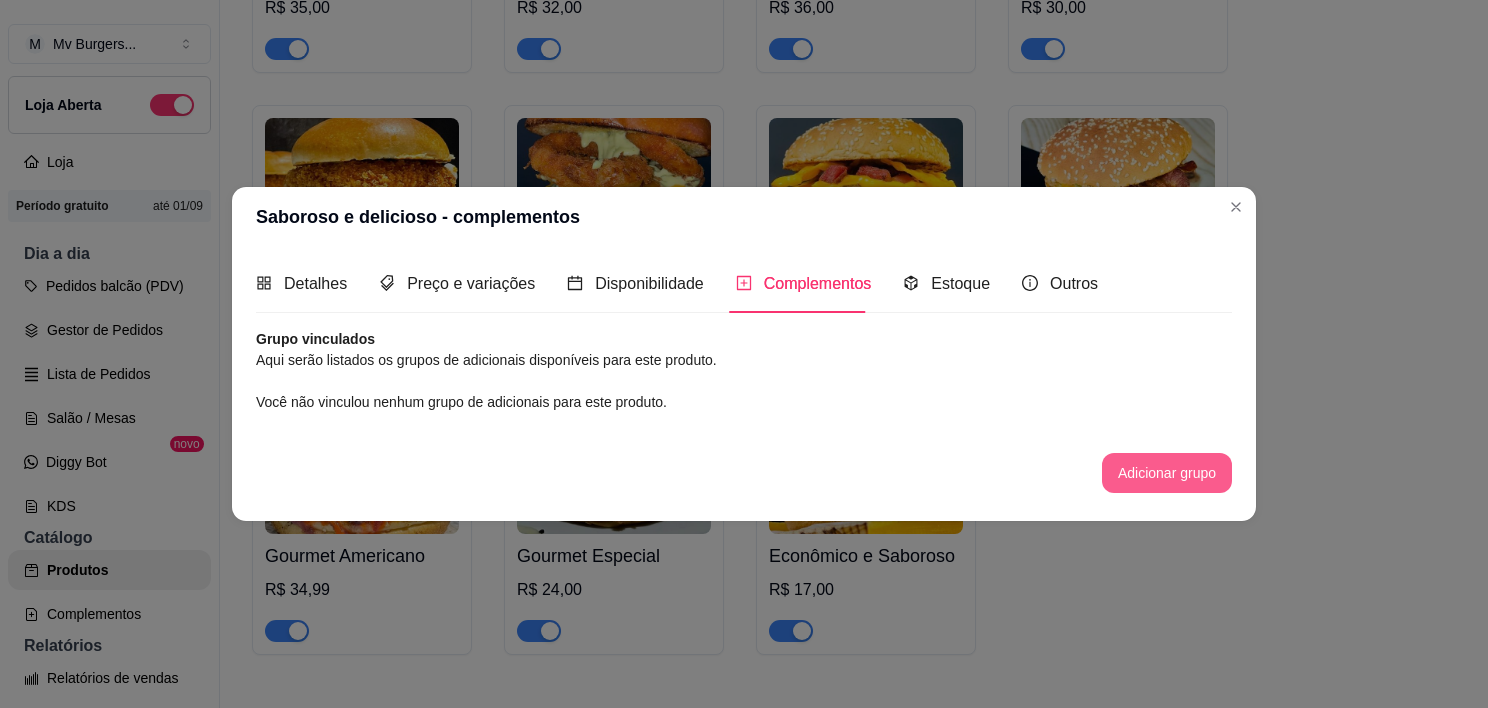 click on "Adicionar grupo" at bounding box center [1167, 473] 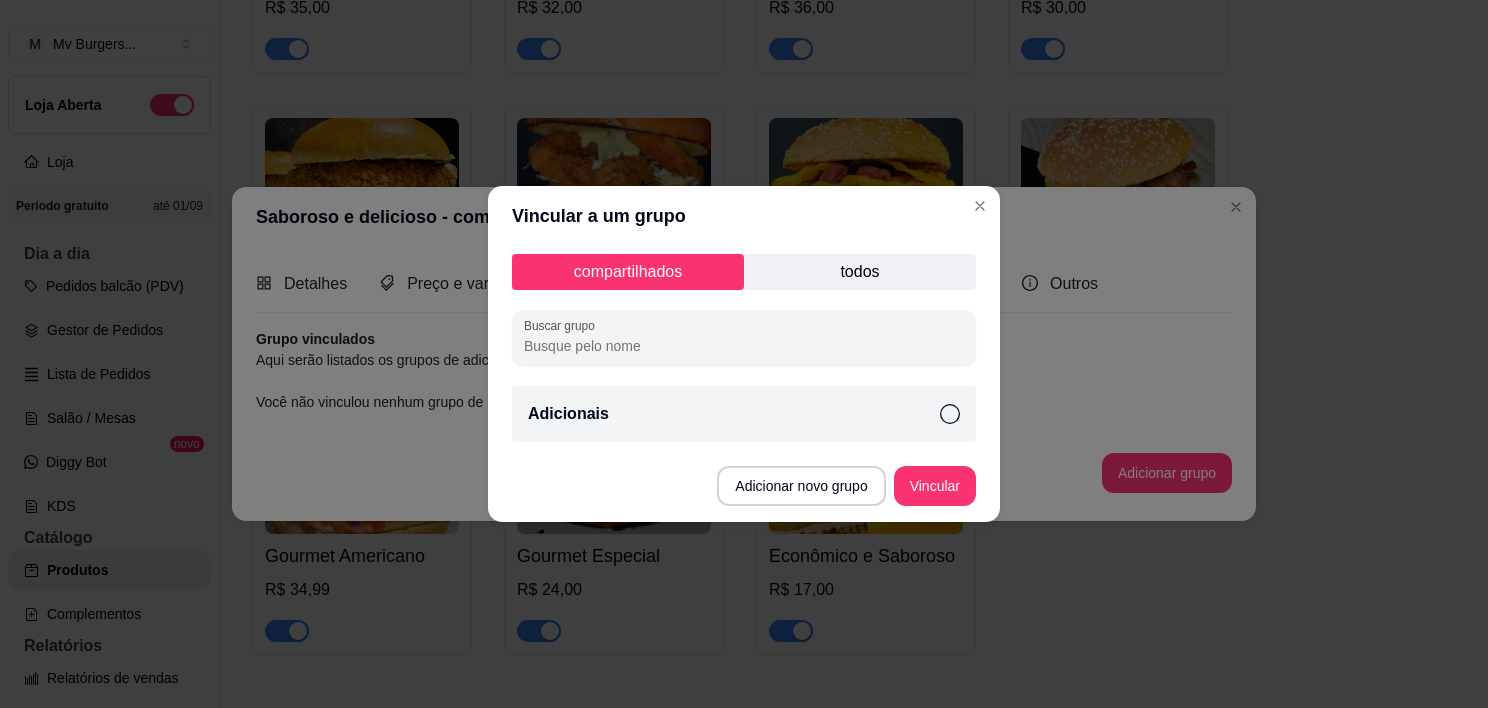 click 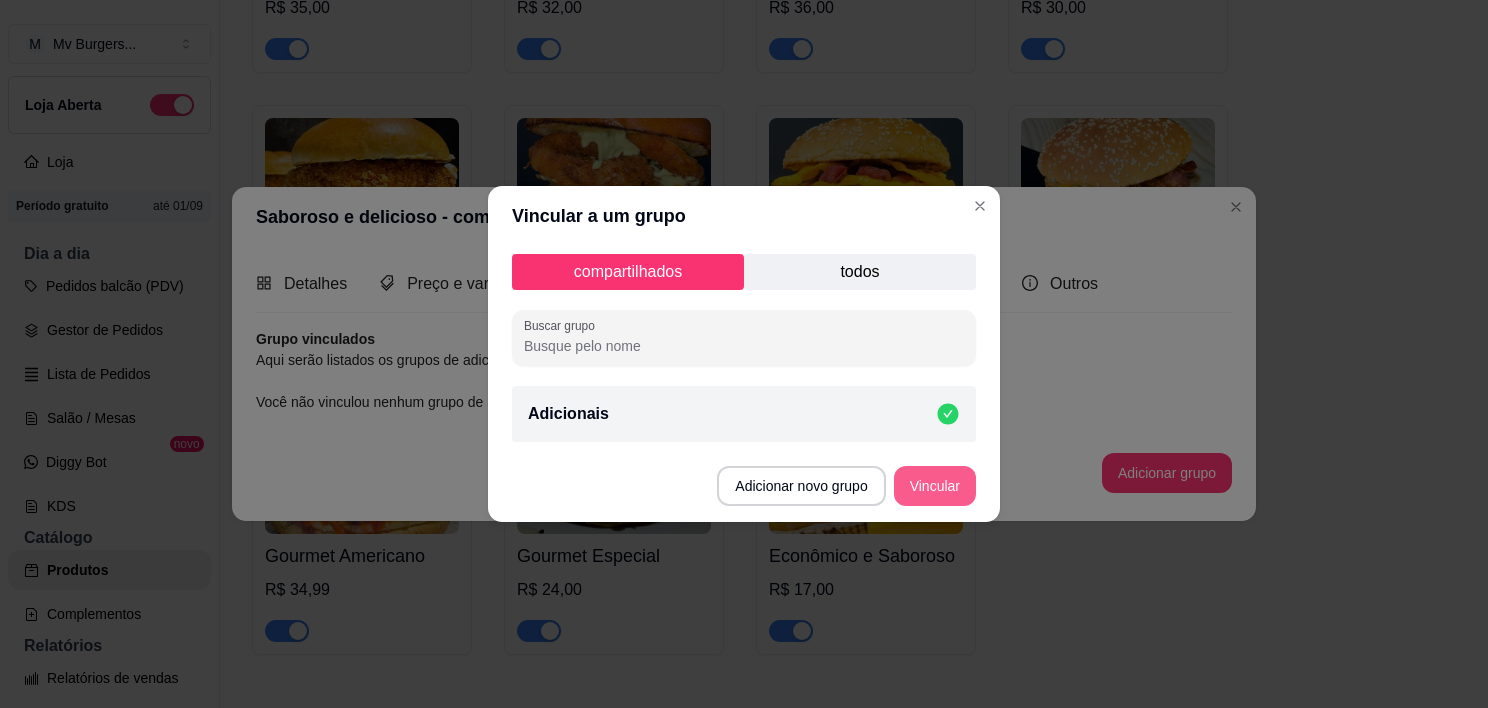 click on "Vincular" at bounding box center [935, 486] 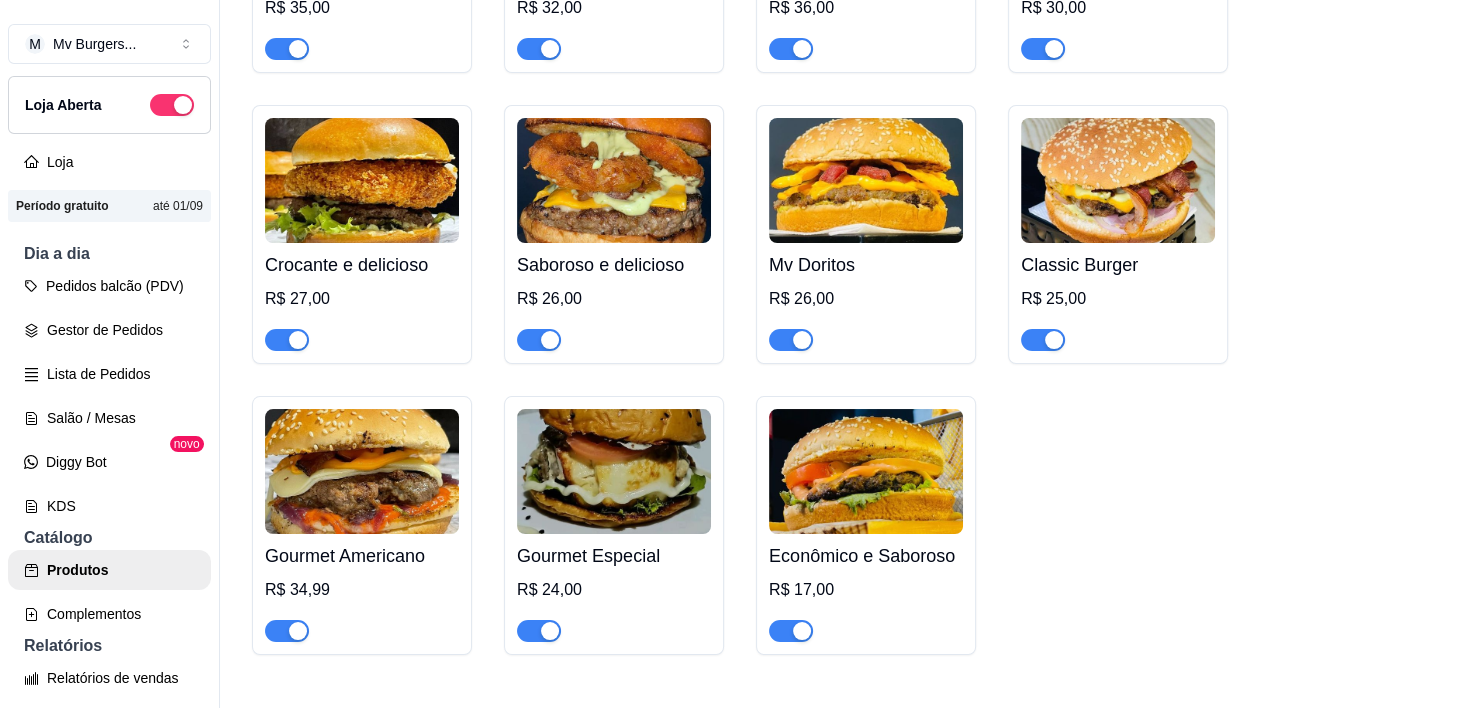 click at bounding box center (866, 180) 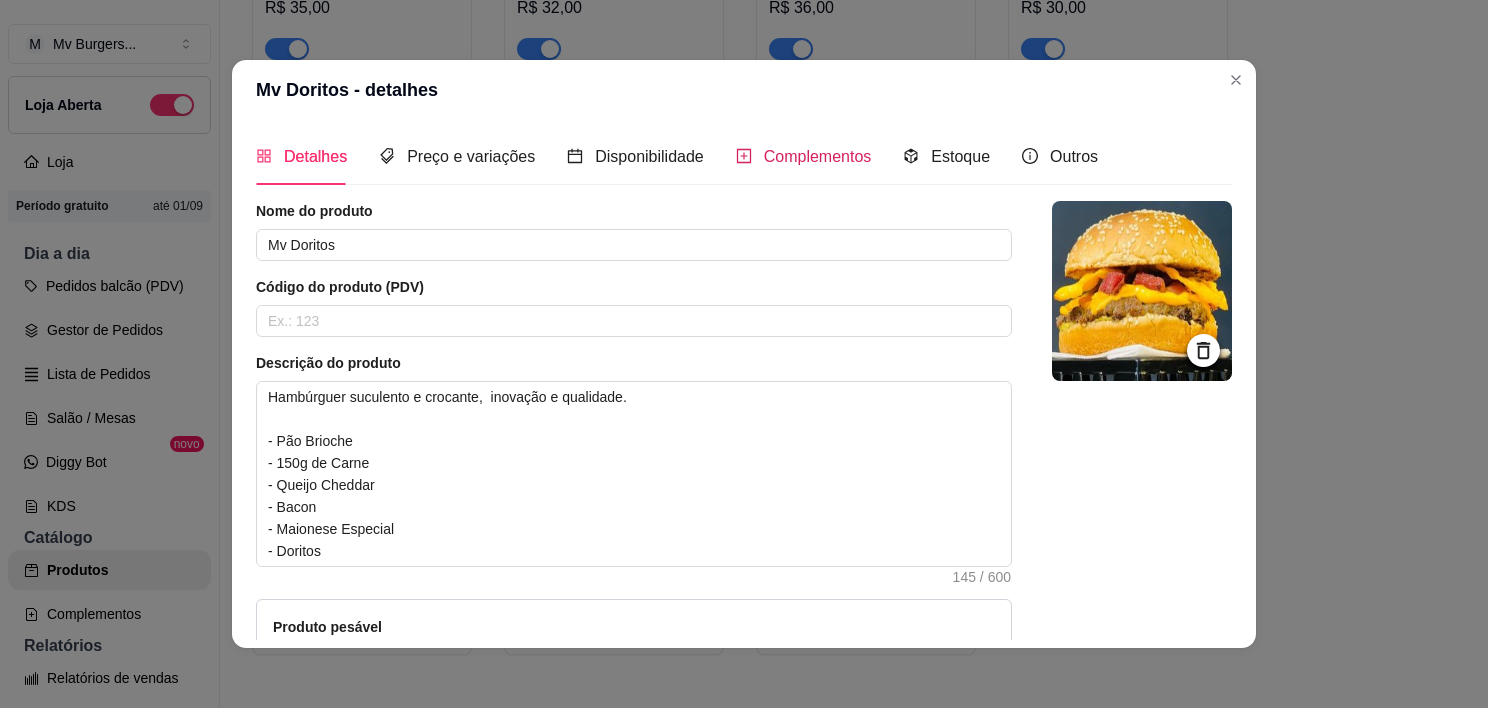 click on "Complementos" at bounding box center (818, 156) 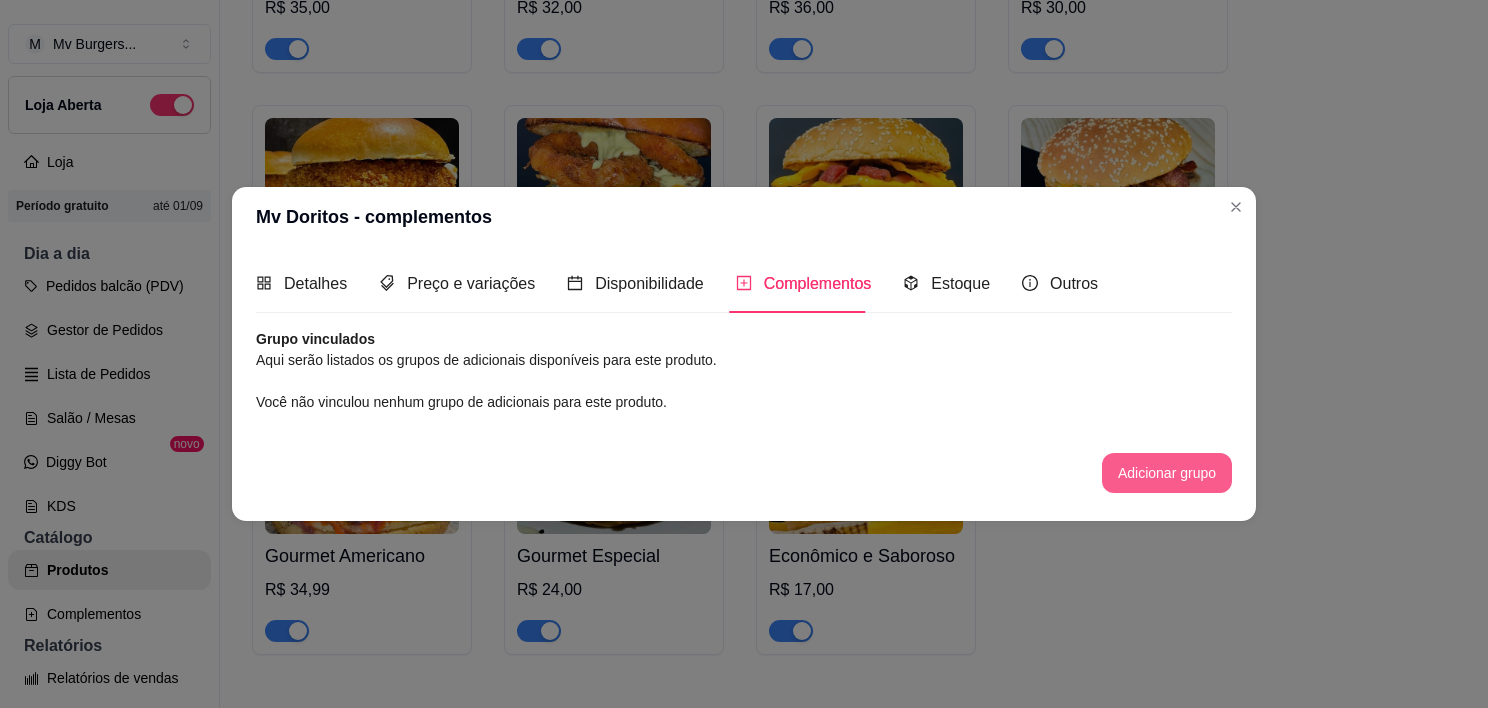 click on "Adicionar grupo" at bounding box center (1167, 473) 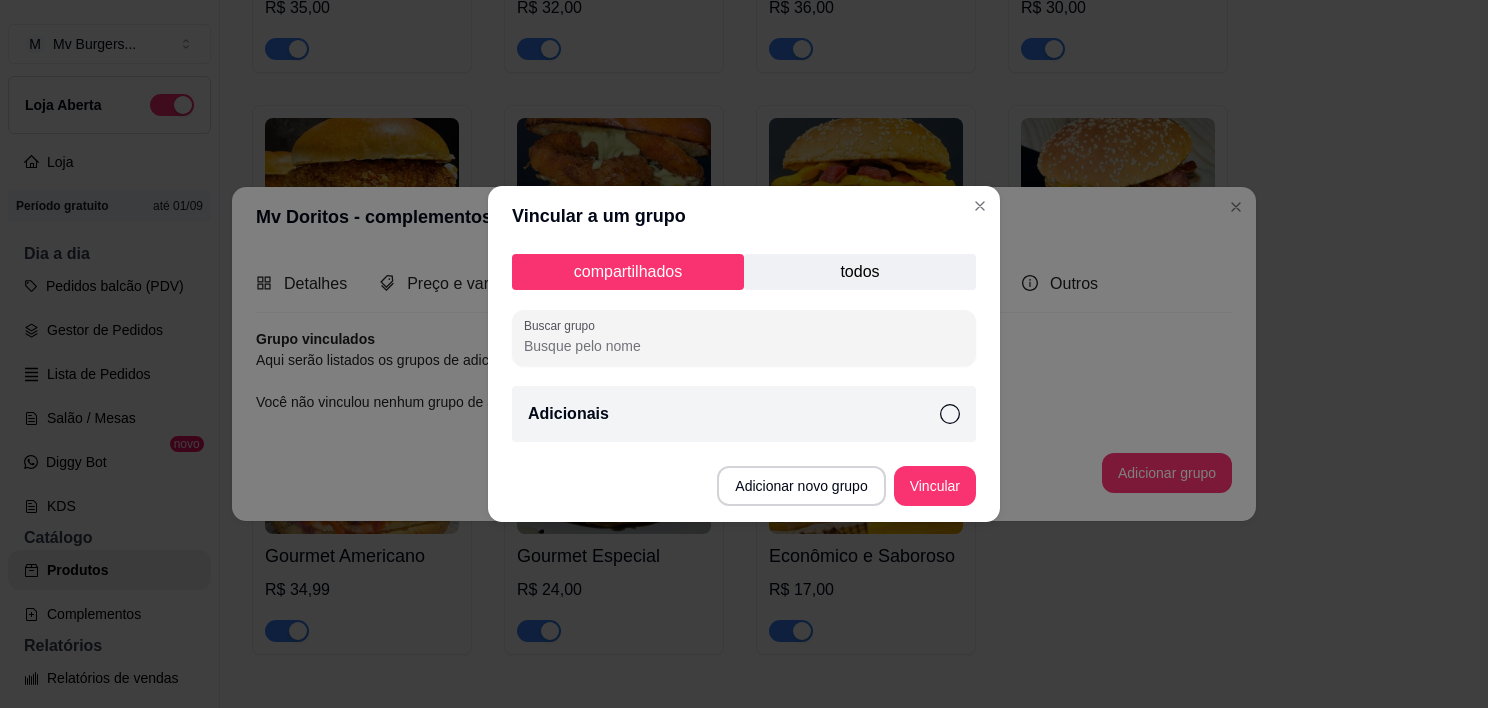 click on "Adicionais" at bounding box center (744, 414) 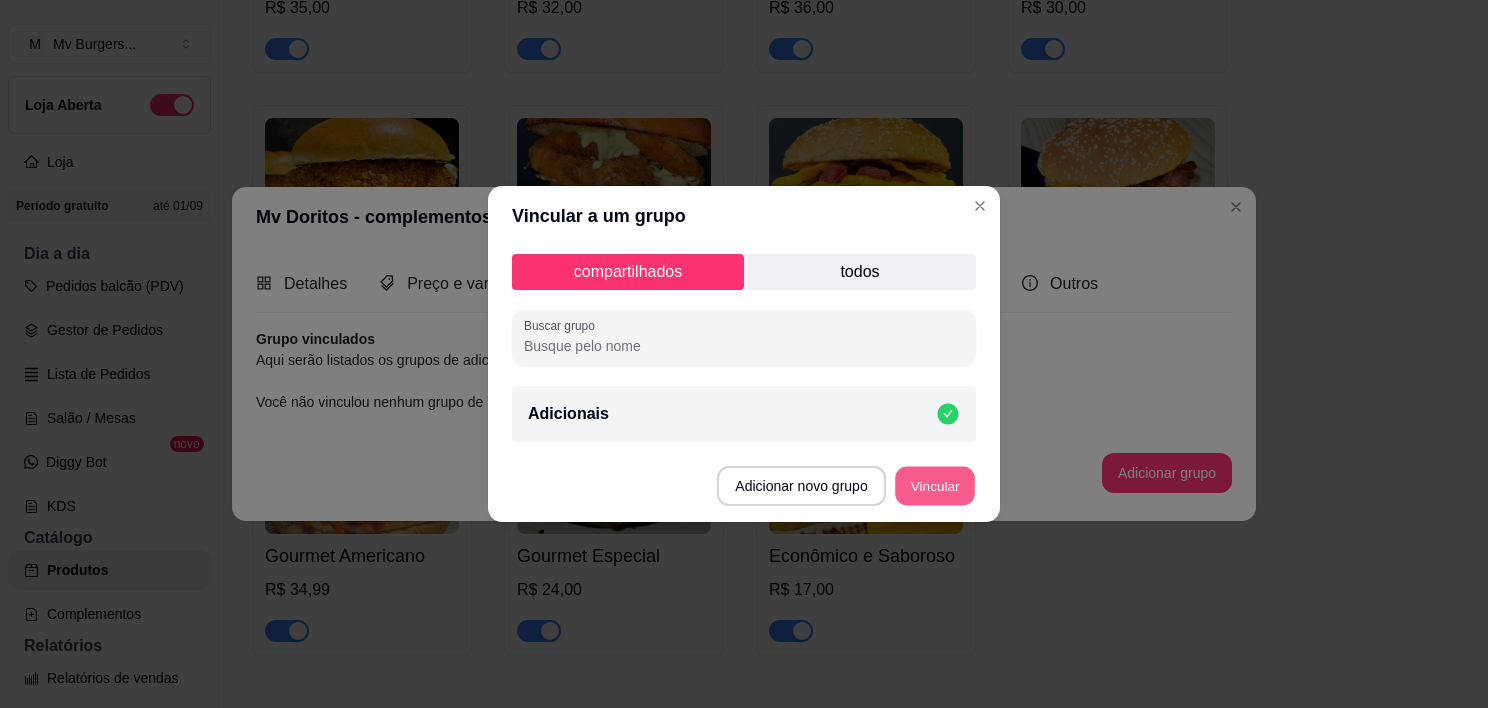 click on "Vincular" at bounding box center (935, 486) 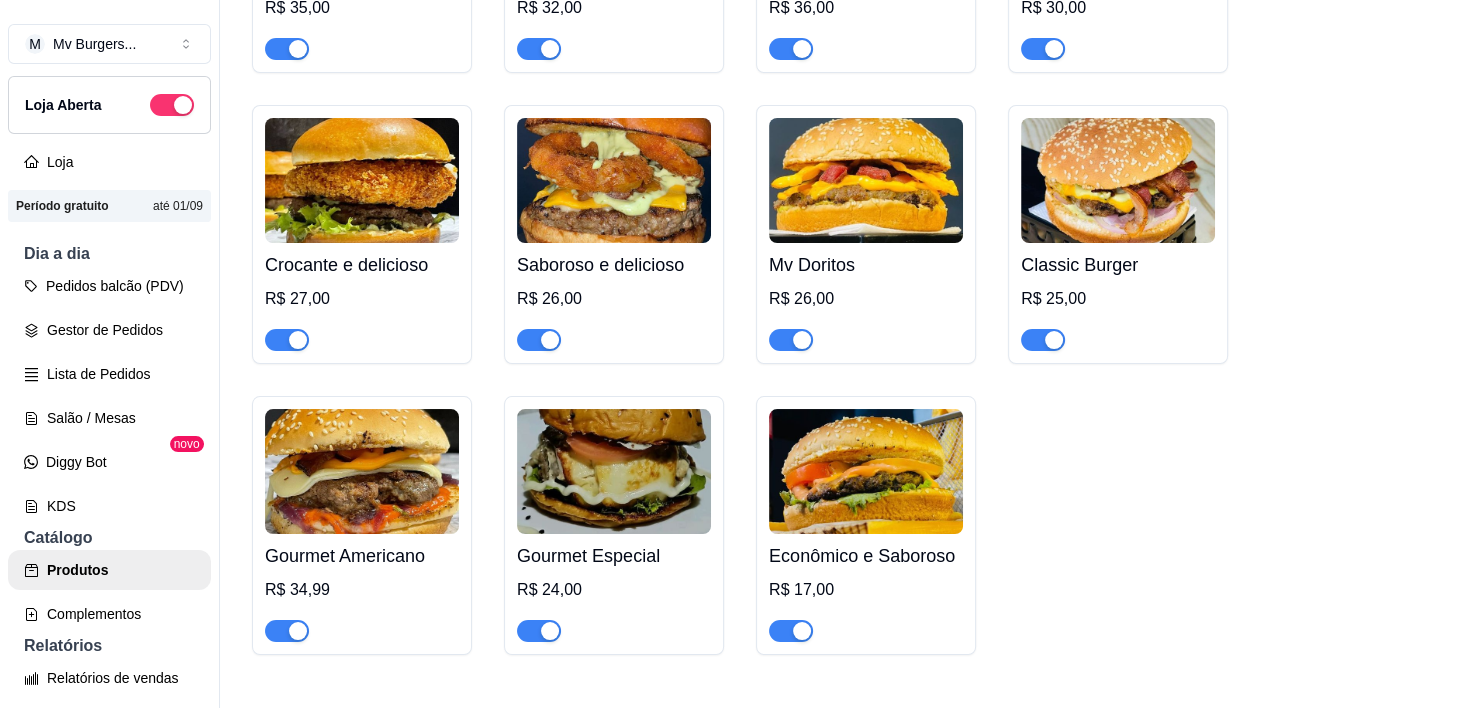 click at bounding box center (1118, 180) 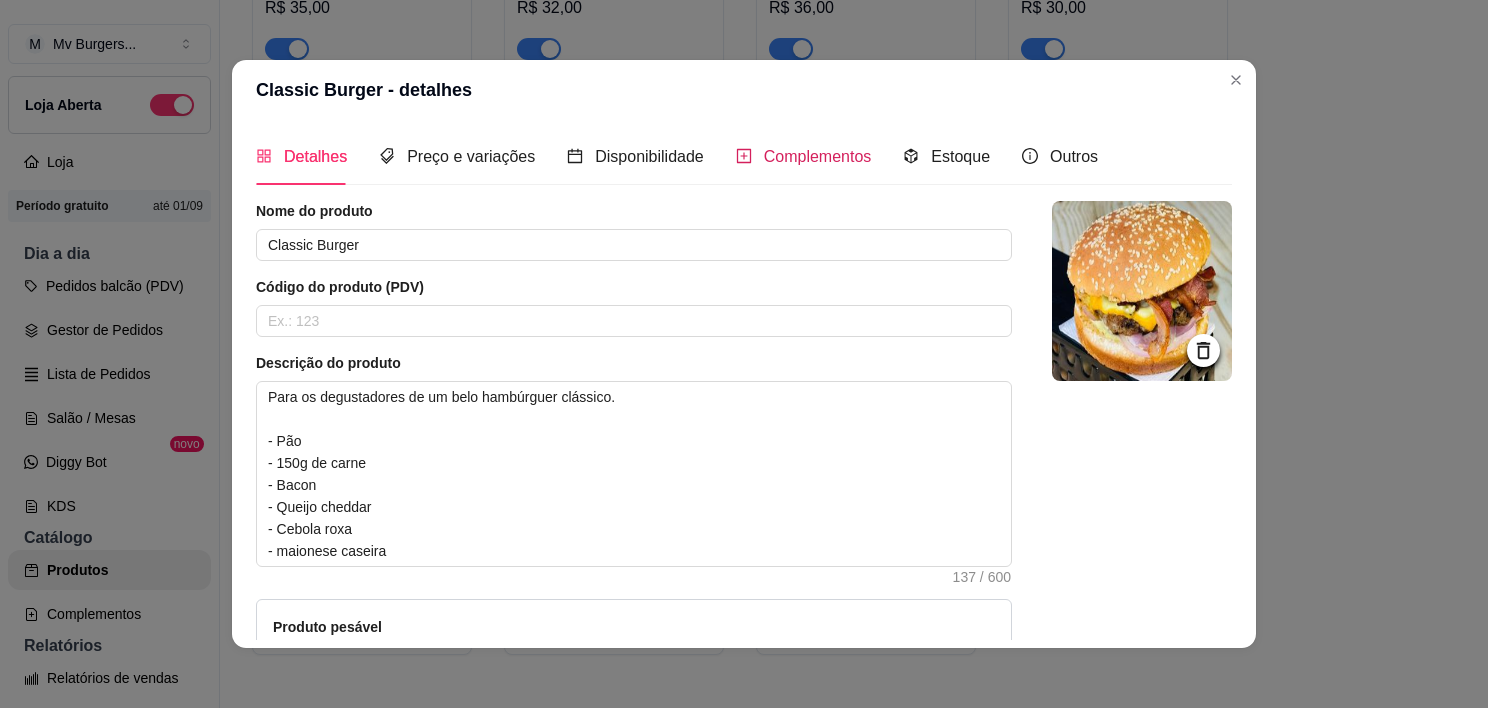 click on "Complementos" at bounding box center (818, 156) 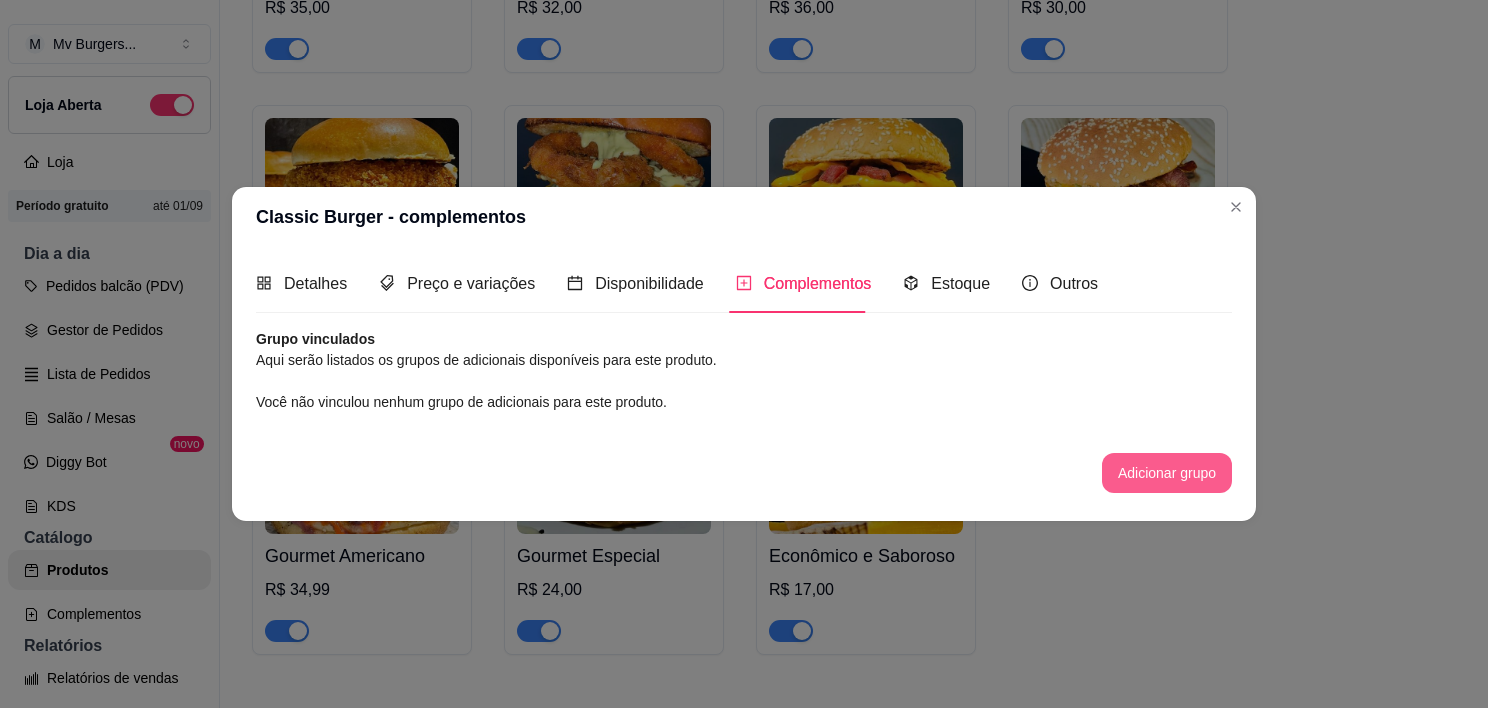 click on "Adicionar grupo" at bounding box center (1167, 473) 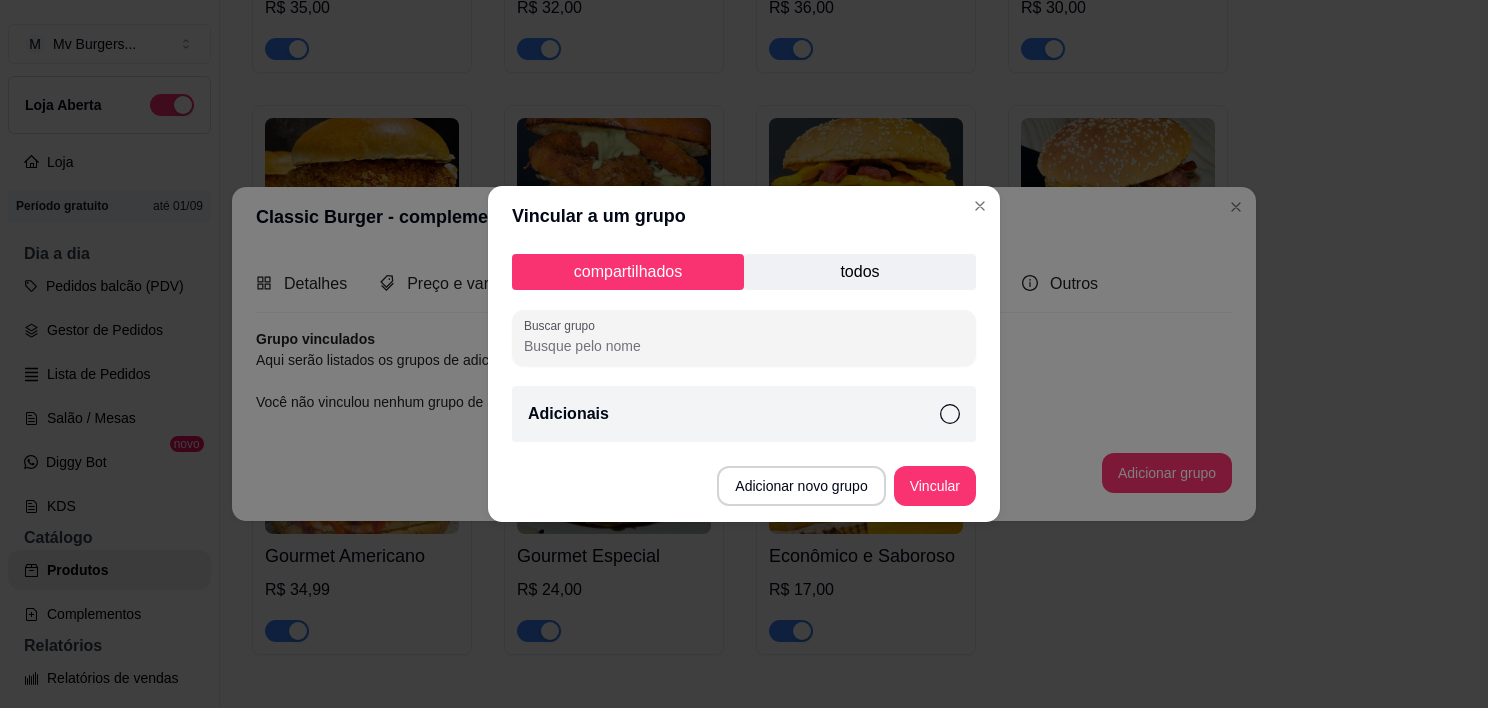 click 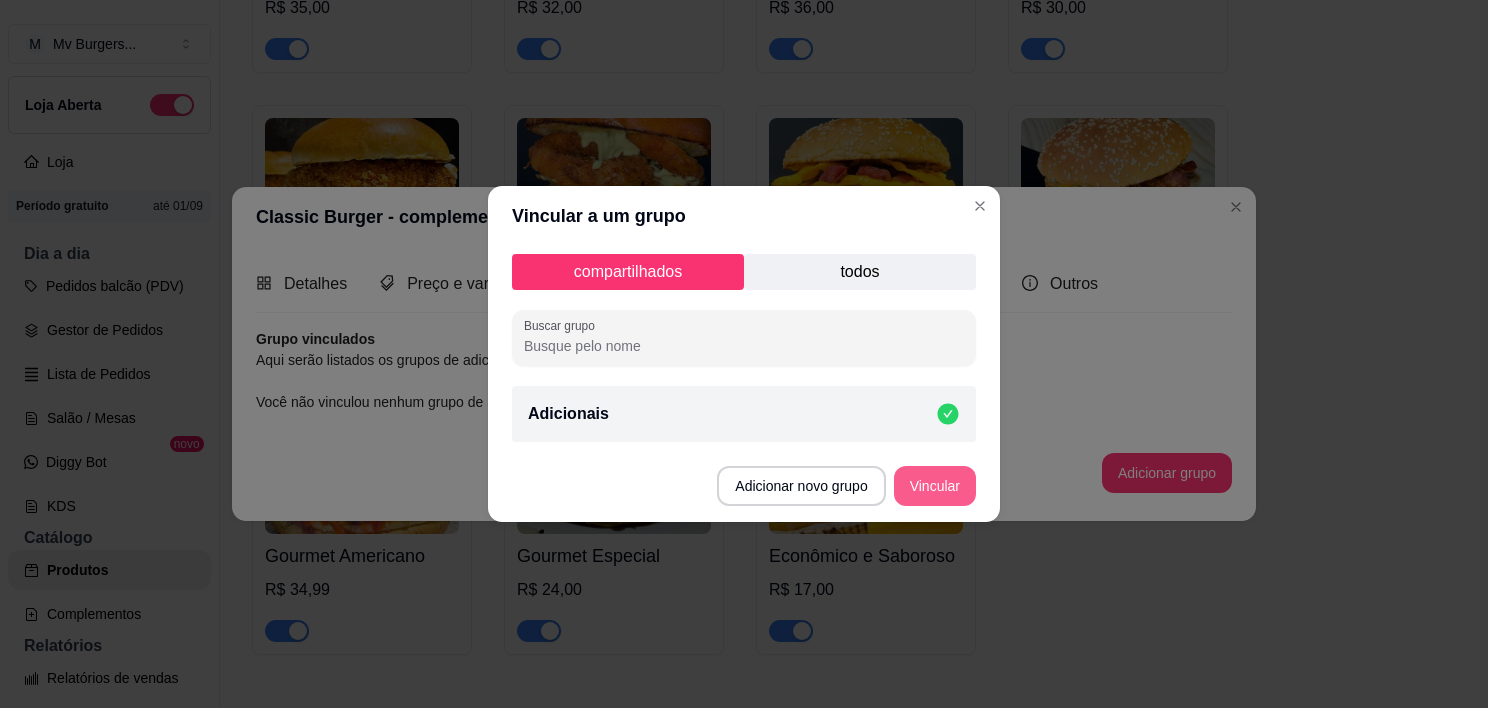 click on "Vincular" at bounding box center (935, 486) 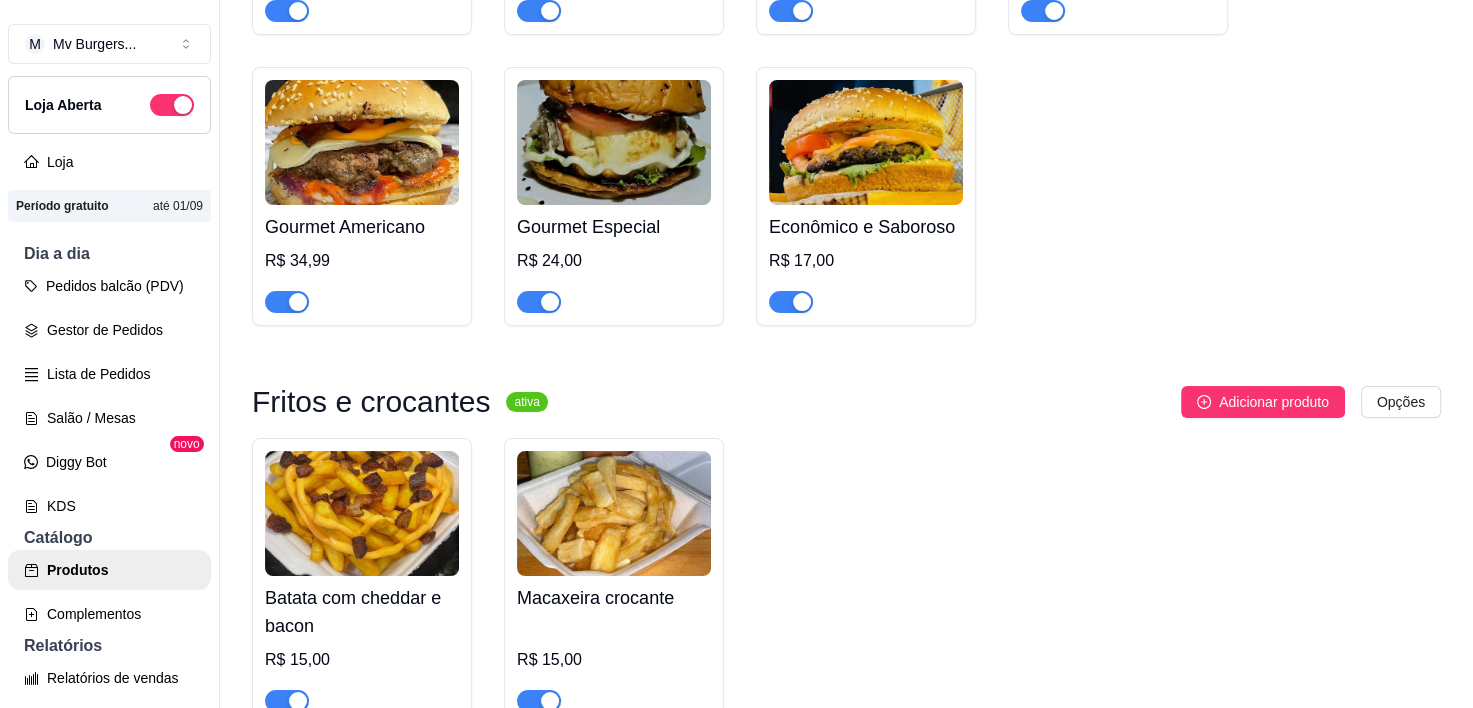 scroll, scrollTop: 771, scrollLeft: 0, axis: vertical 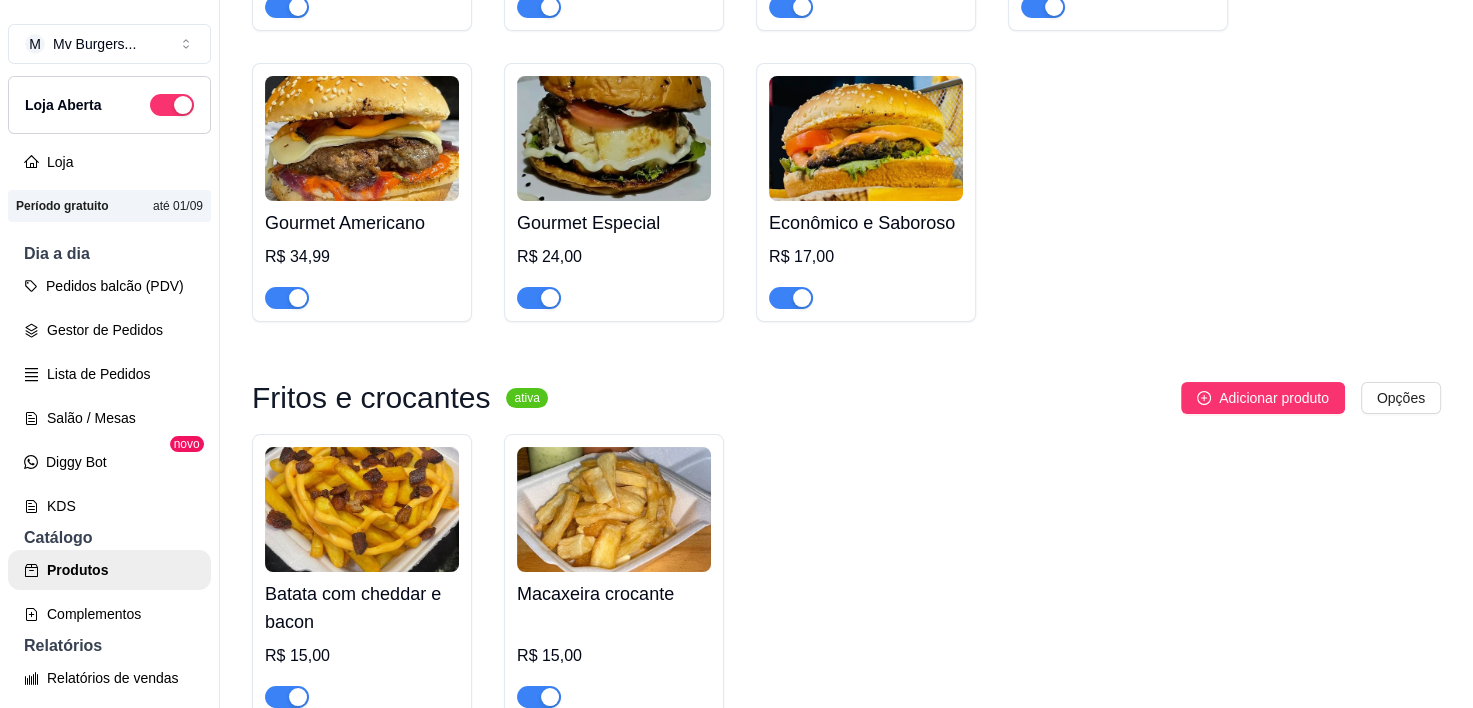 click at bounding box center [362, 138] 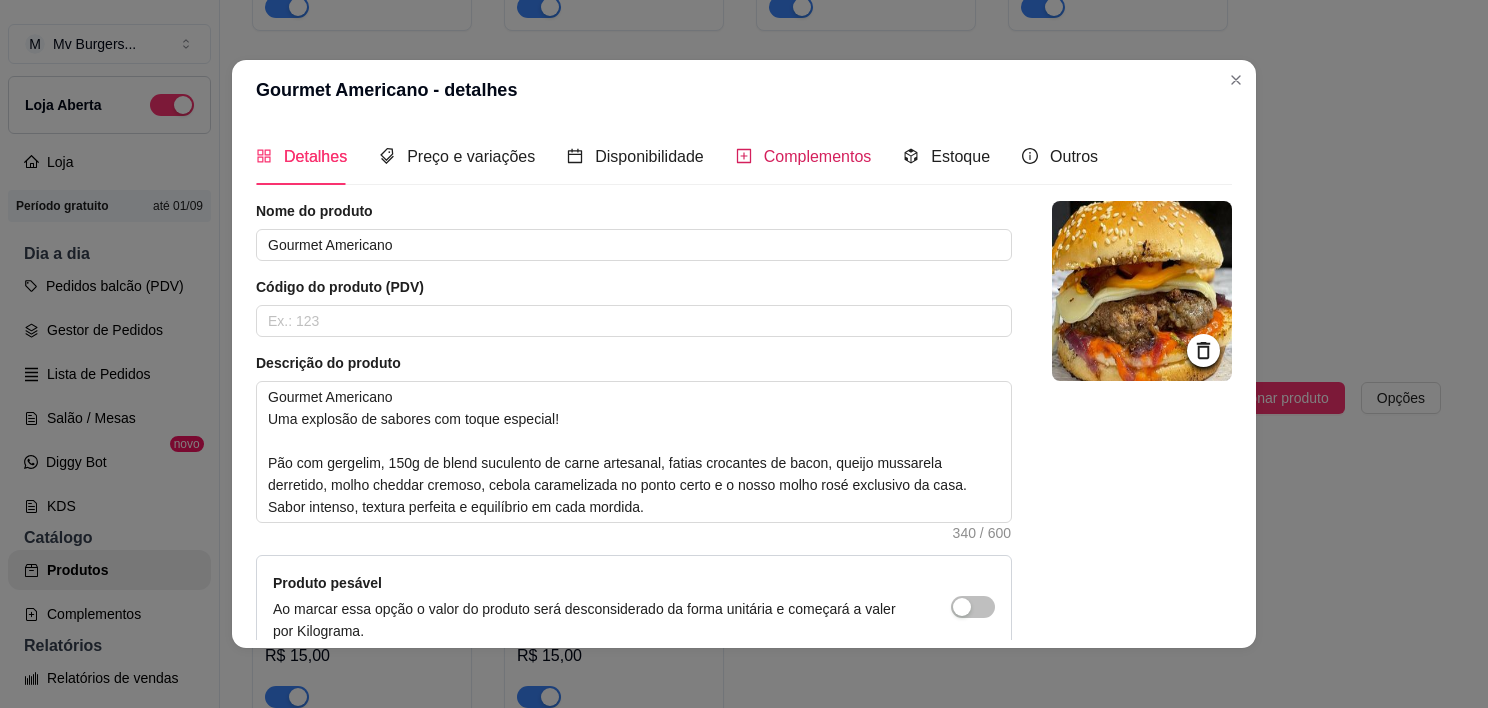 click on "Complementos" at bounding box center [818, 156] 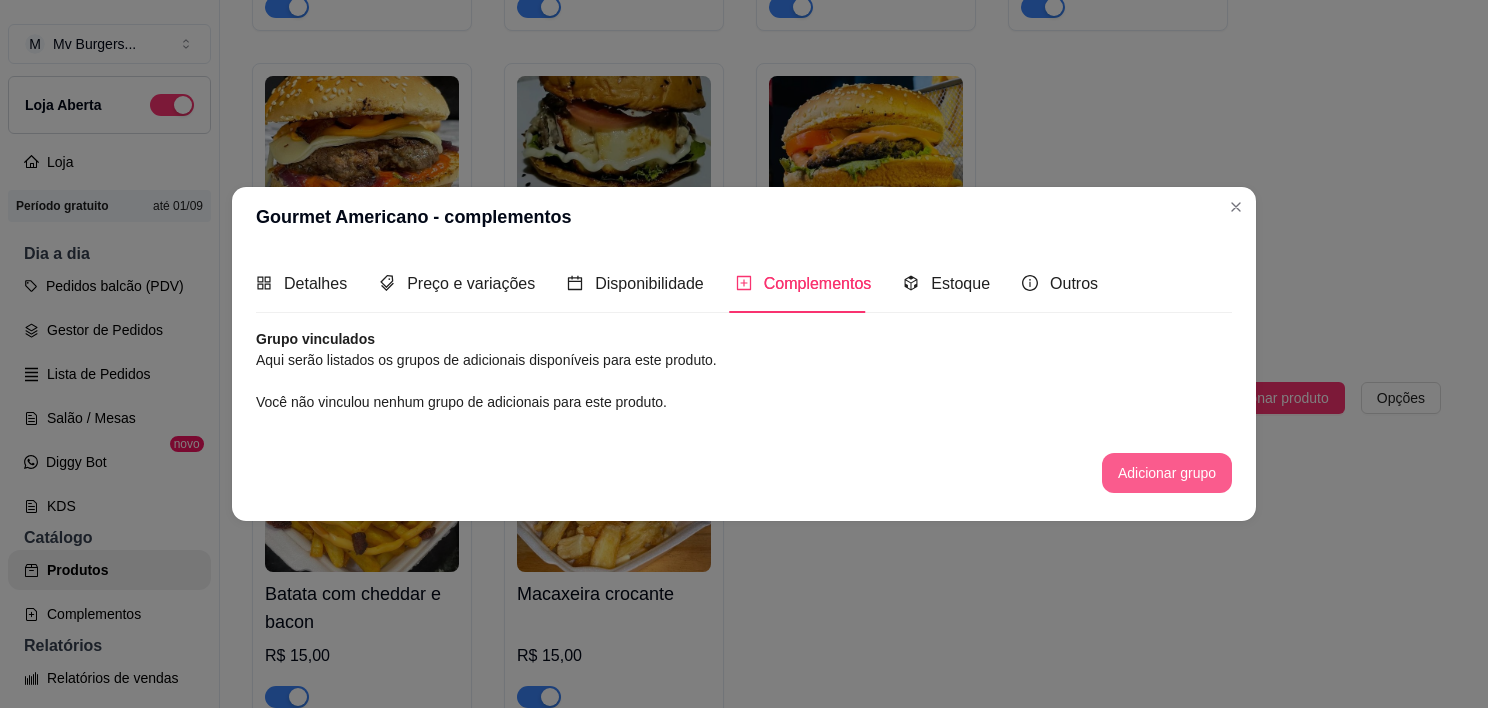 click on "Adicionar grupo" at bounding box center [1167, 473] 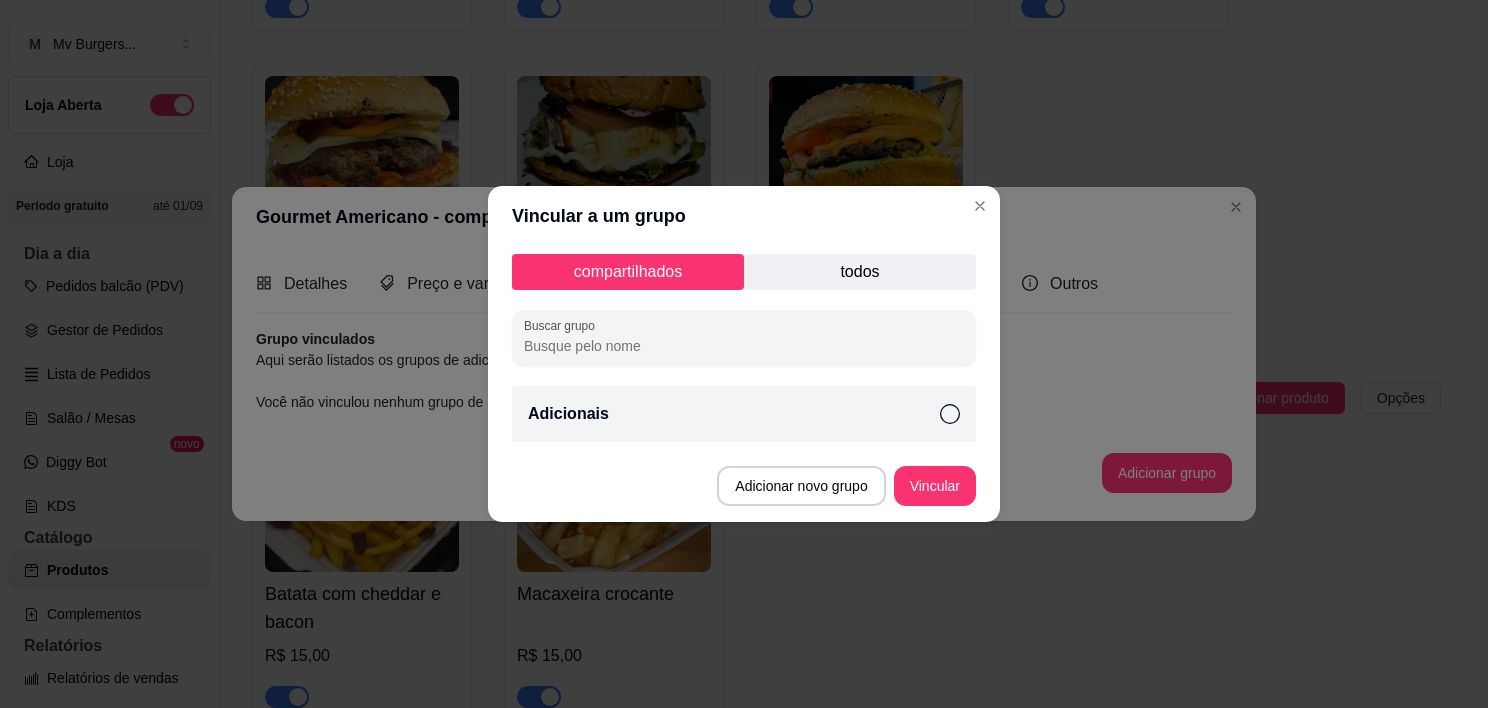 click 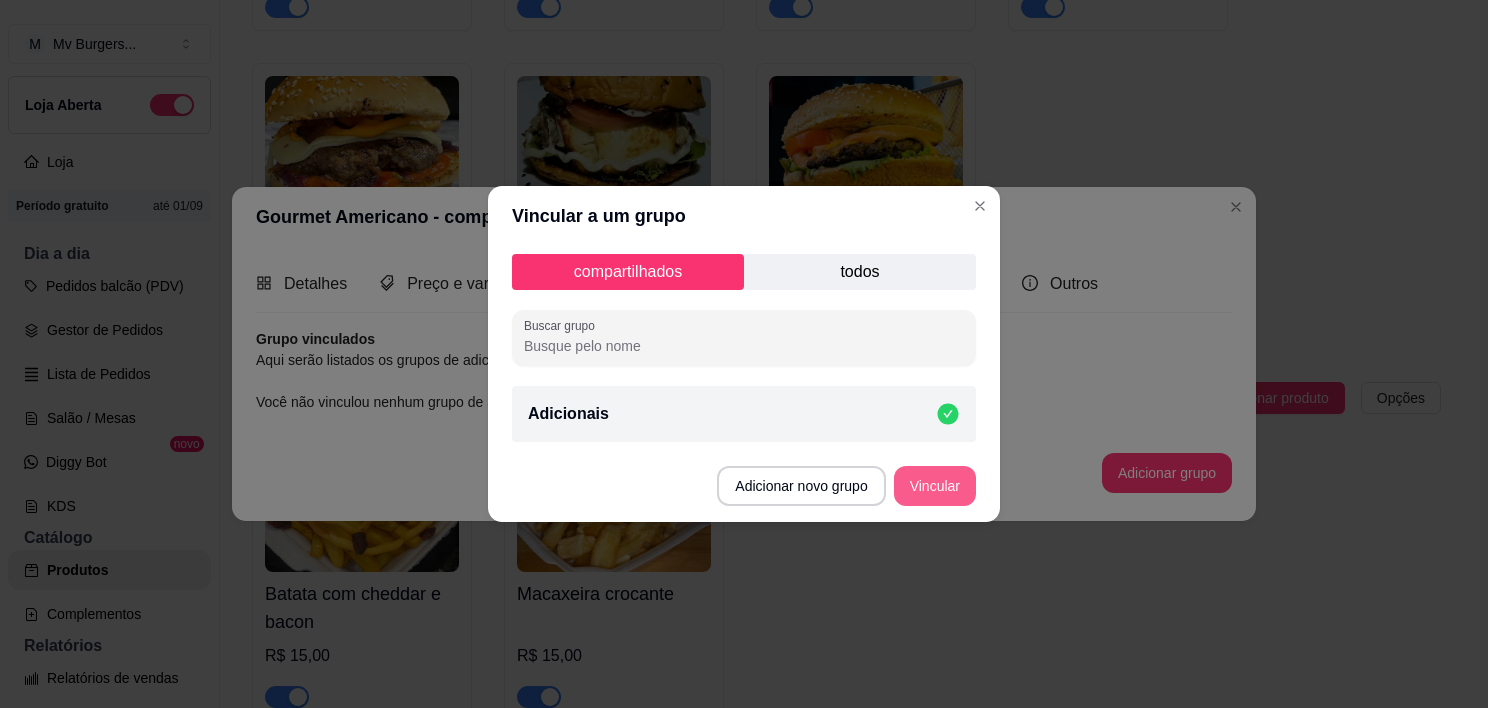 click on "Vincular" at bounding box center (935, 486) 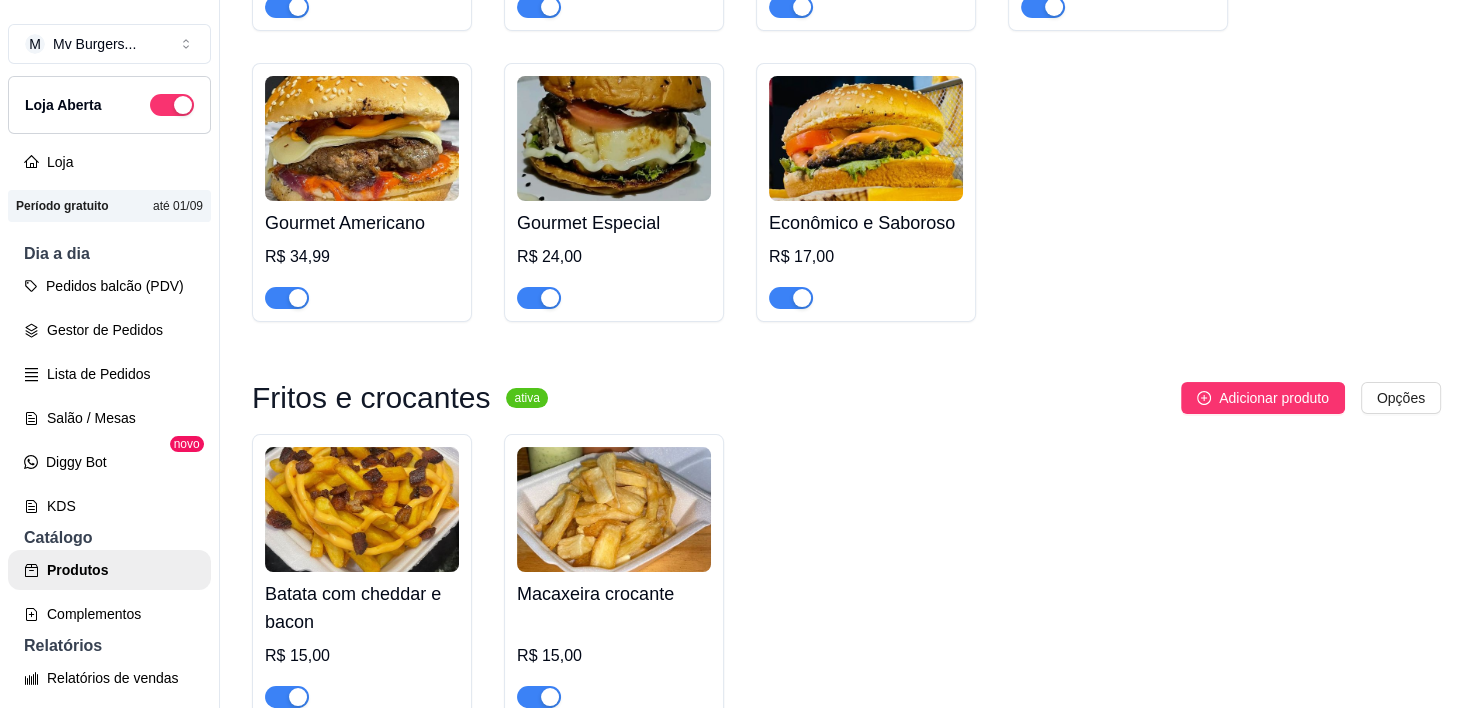 click at bounding box center (866, 138) 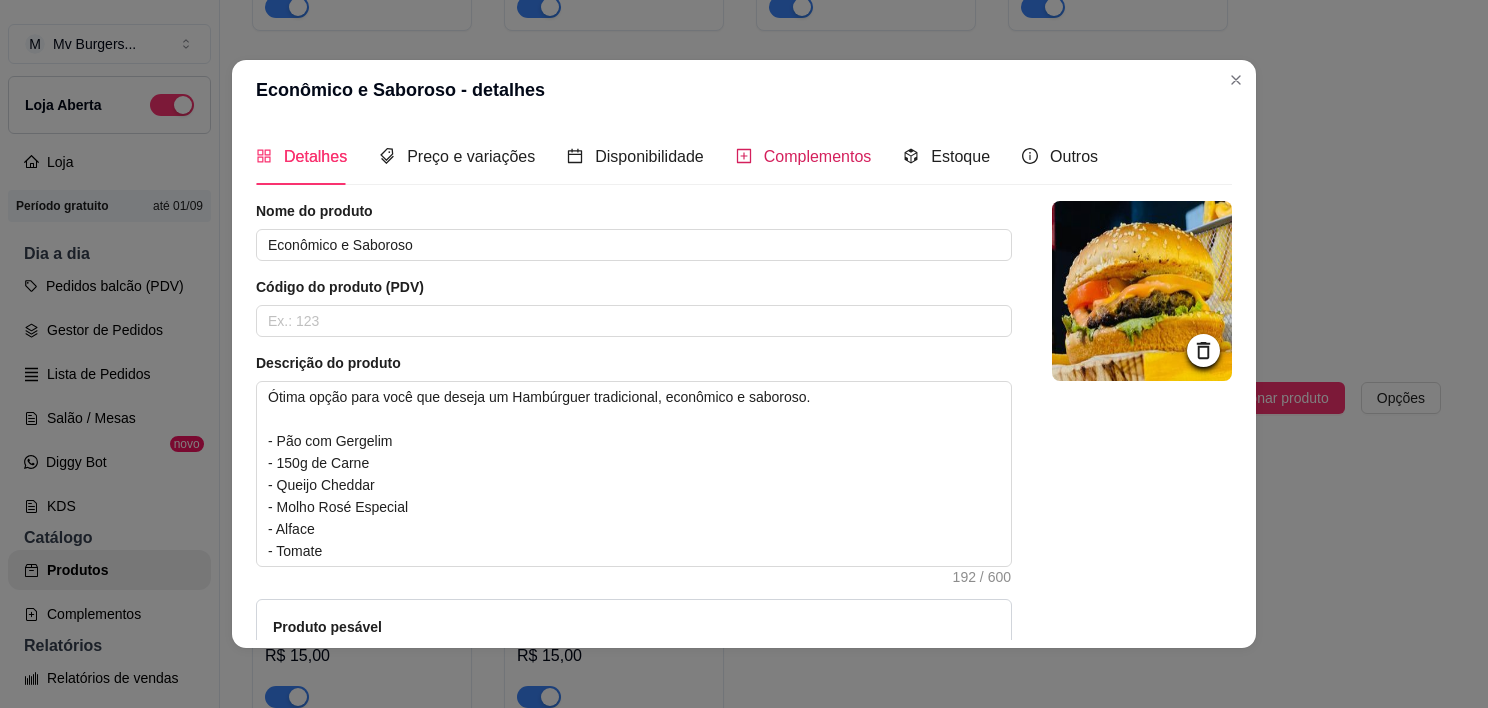 click on "Complementos" at bounding box center [818, 156] 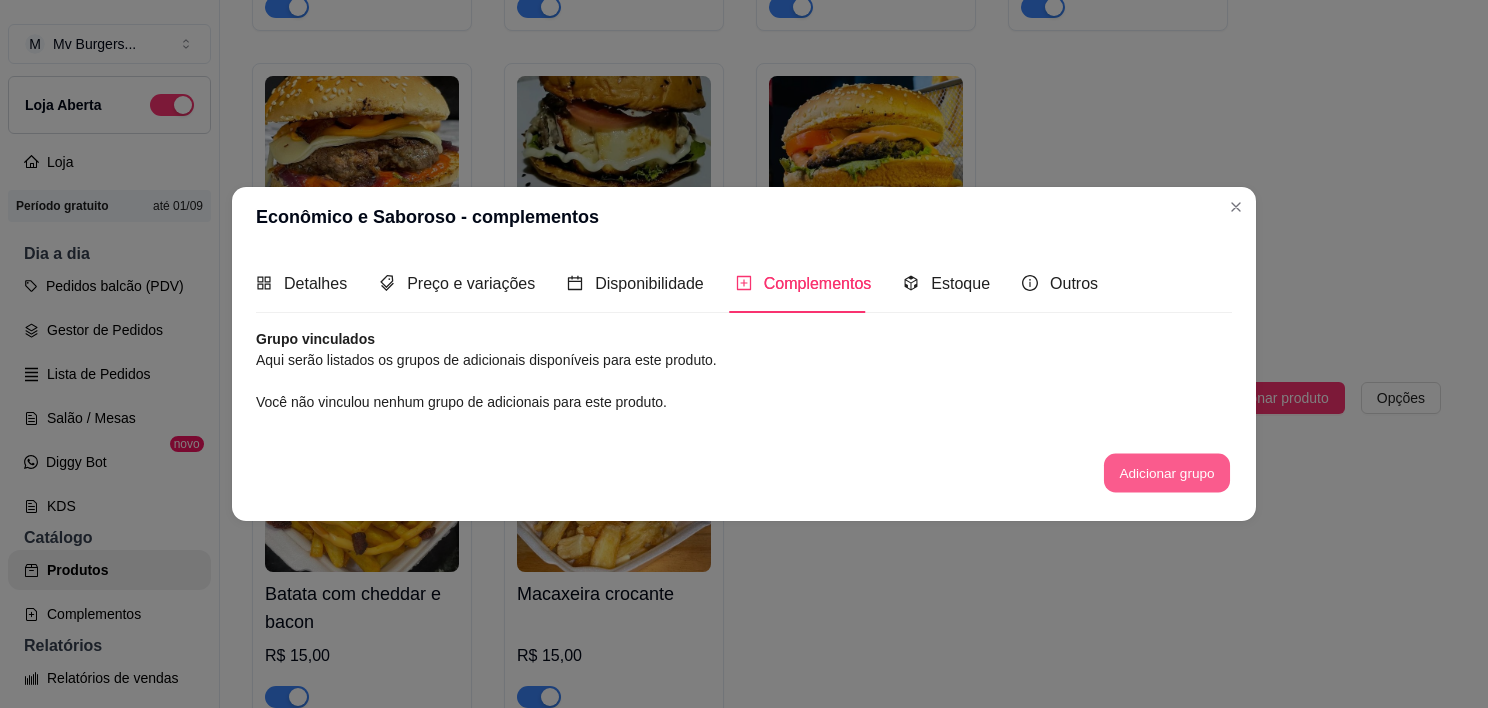 click on "Adicionar grupo" at bounding box center [1167, 472] 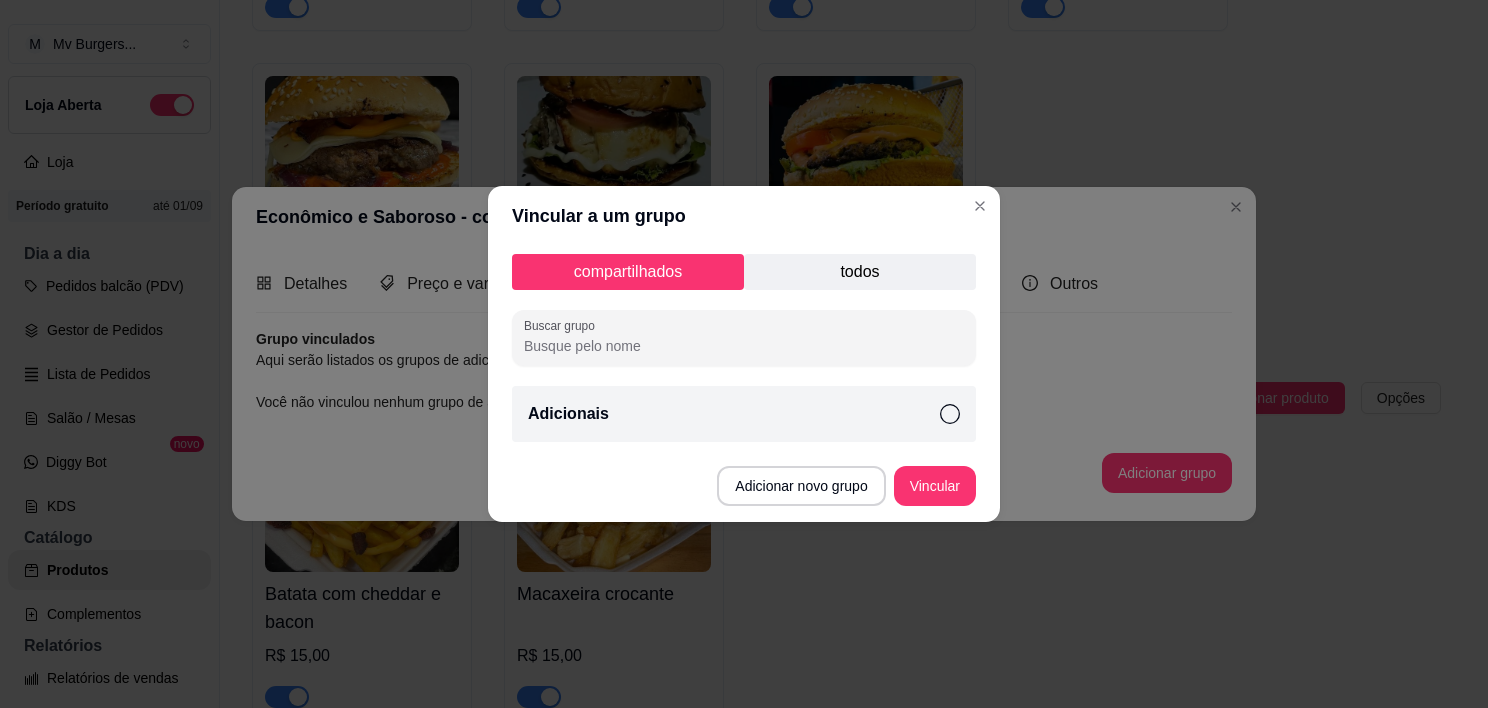 click 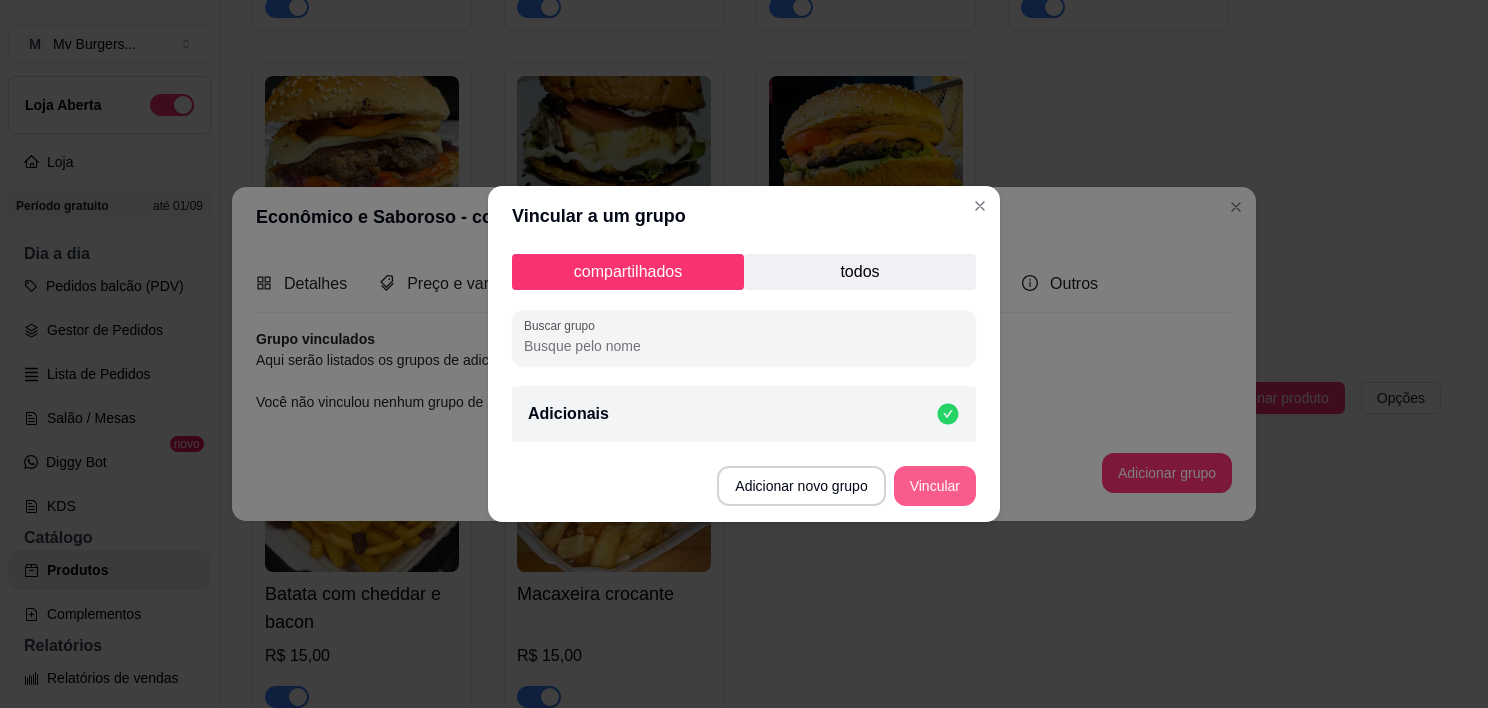 click on "Vincular" at bounding box center [935, 486] 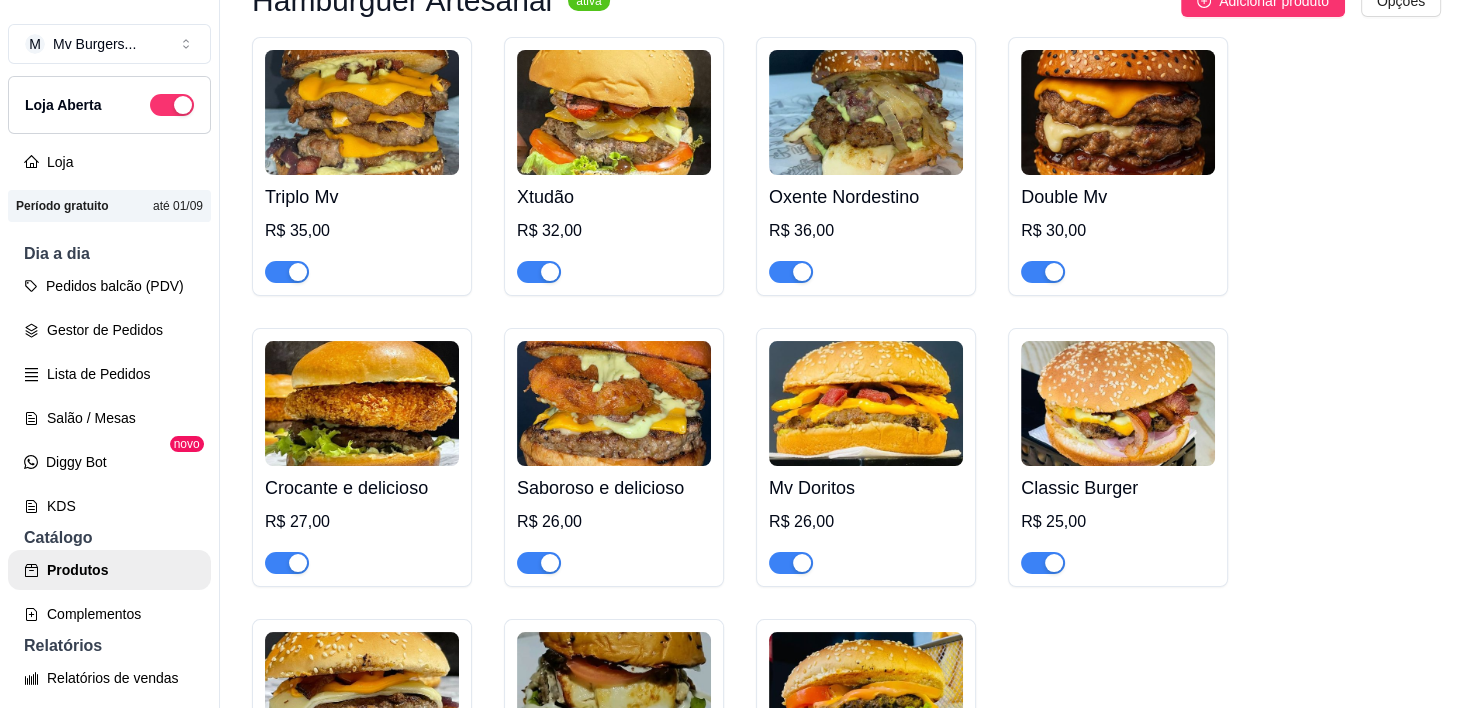 scroll, scrollTop: 0, scrollLeft: 0, axis: both 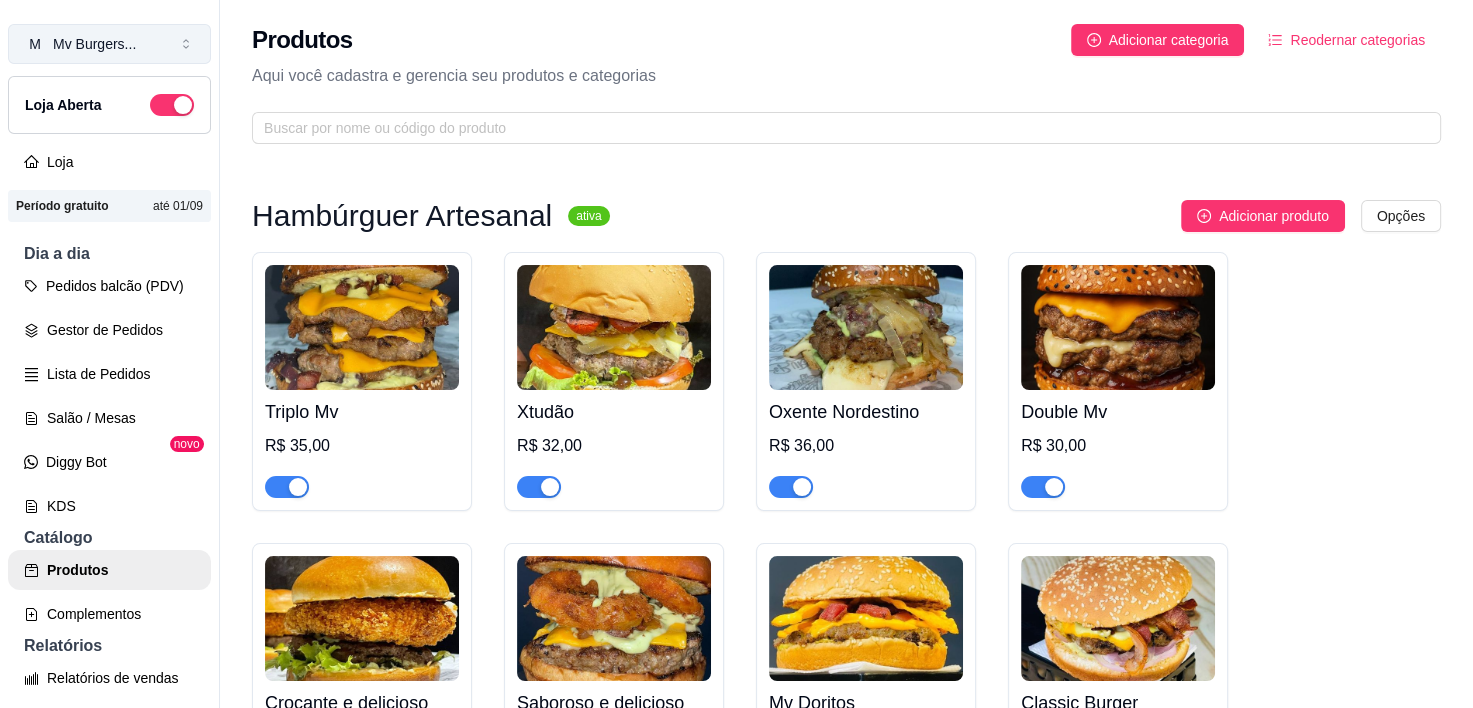 click on "Mv Burgers ..." at bounding box center [94, 44] 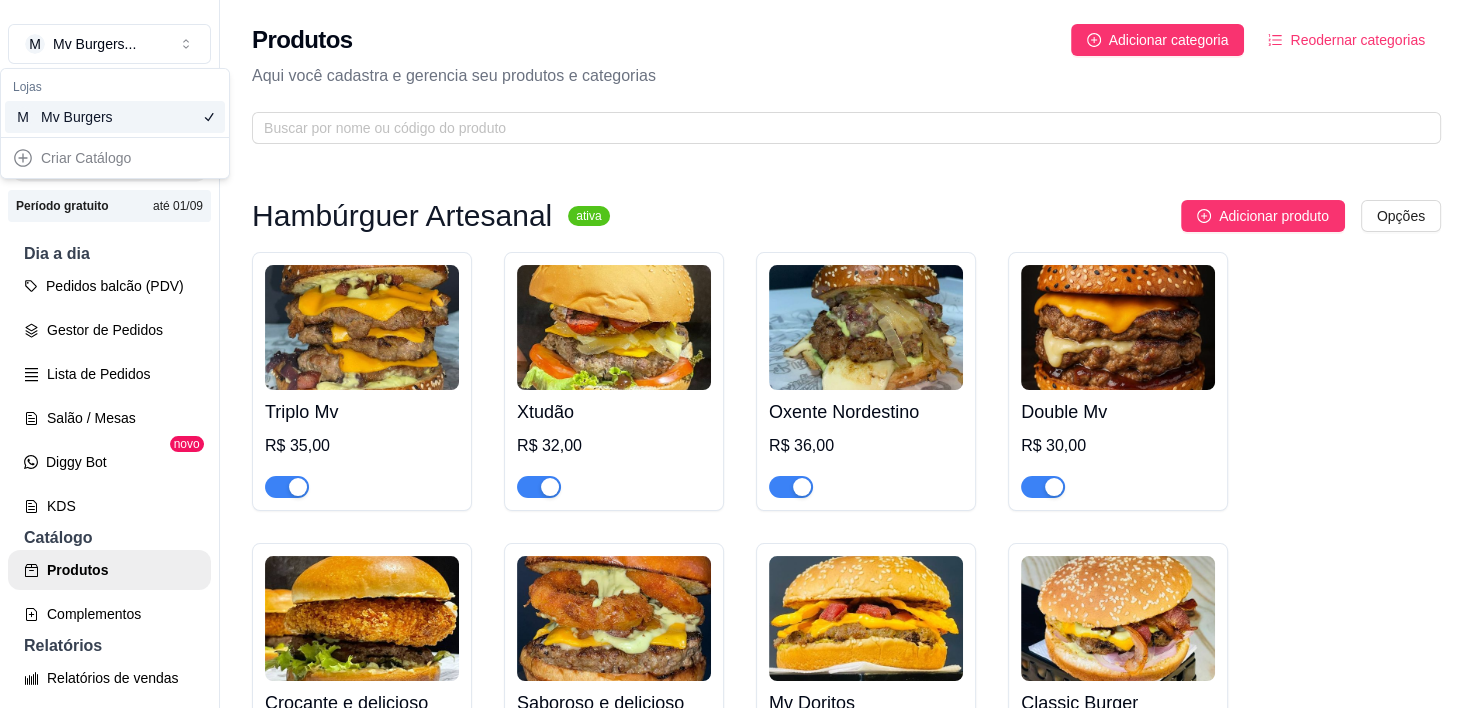 click on "Loja" at bounding box center (109, 162) 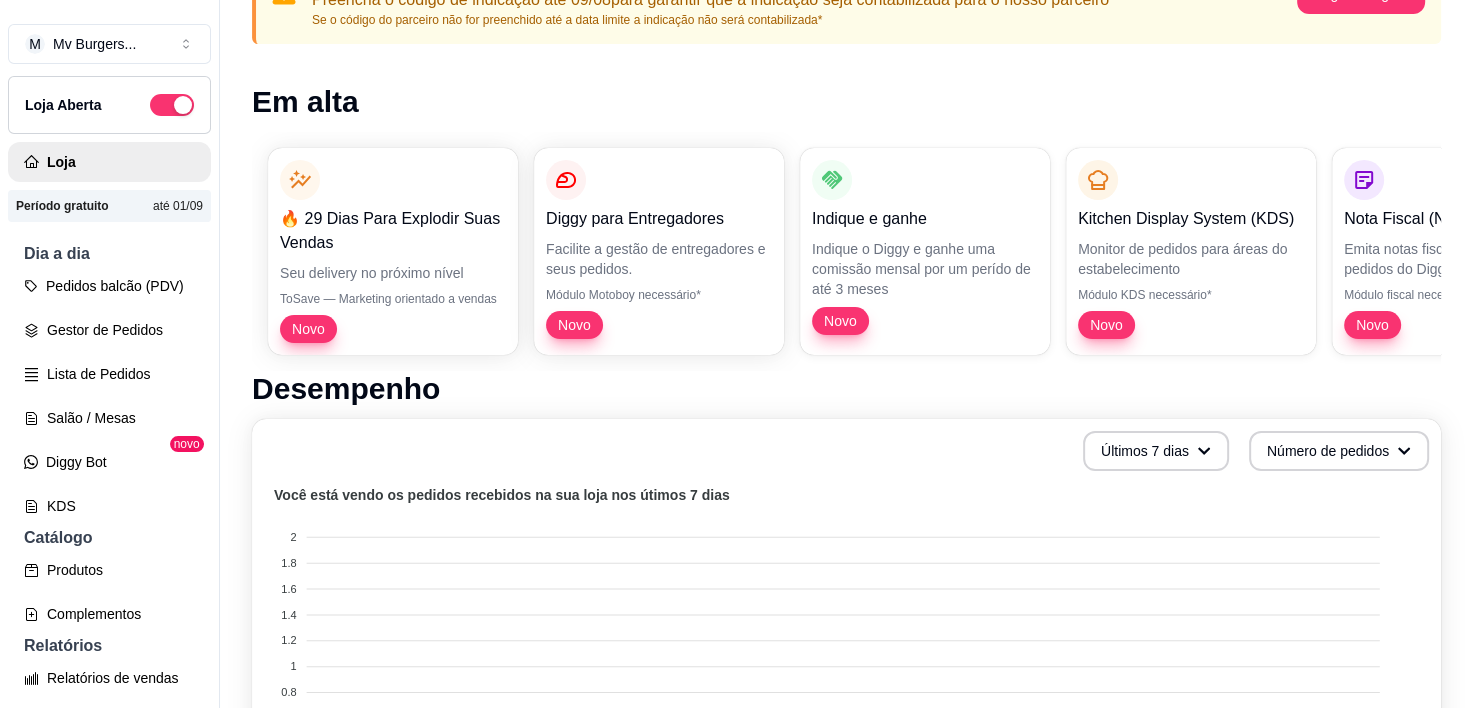scroll, scrollTop: 0, scrollLeft: 0, axis: both 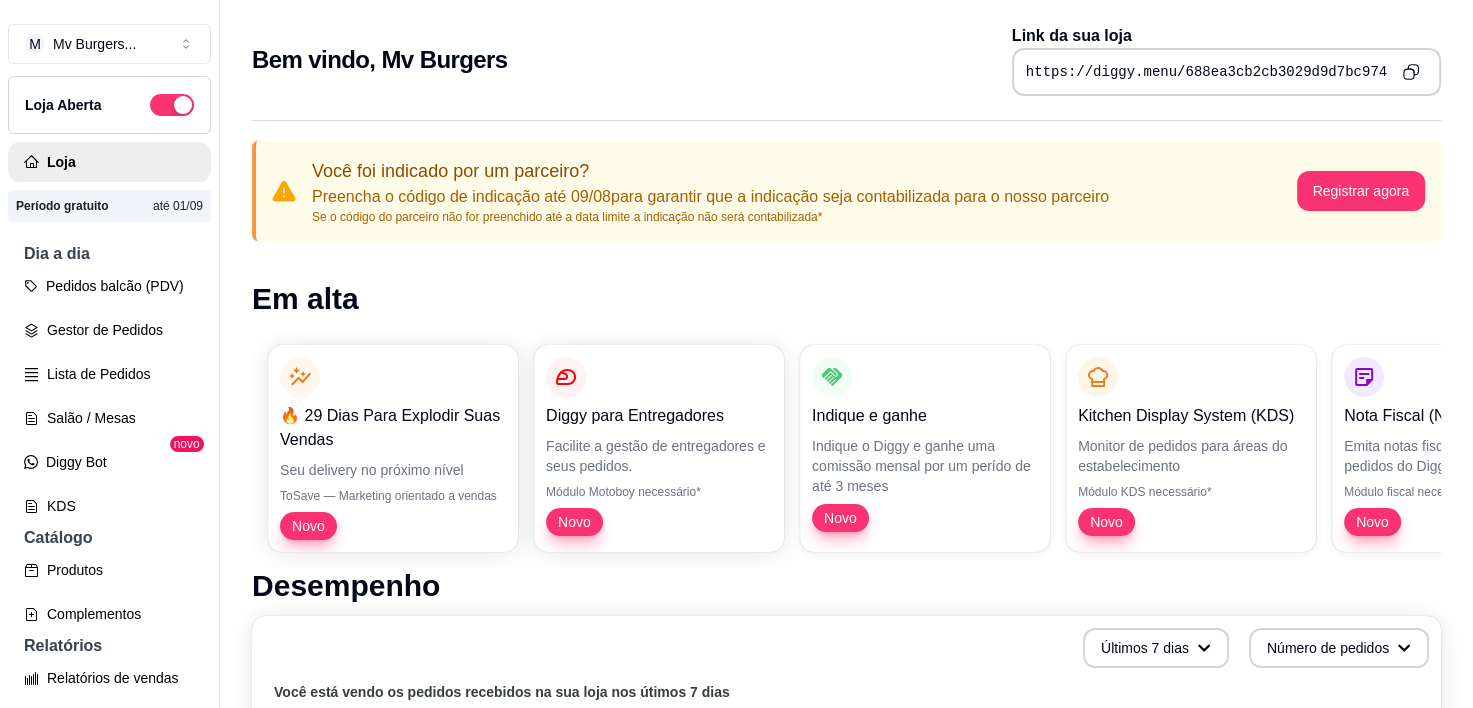 click 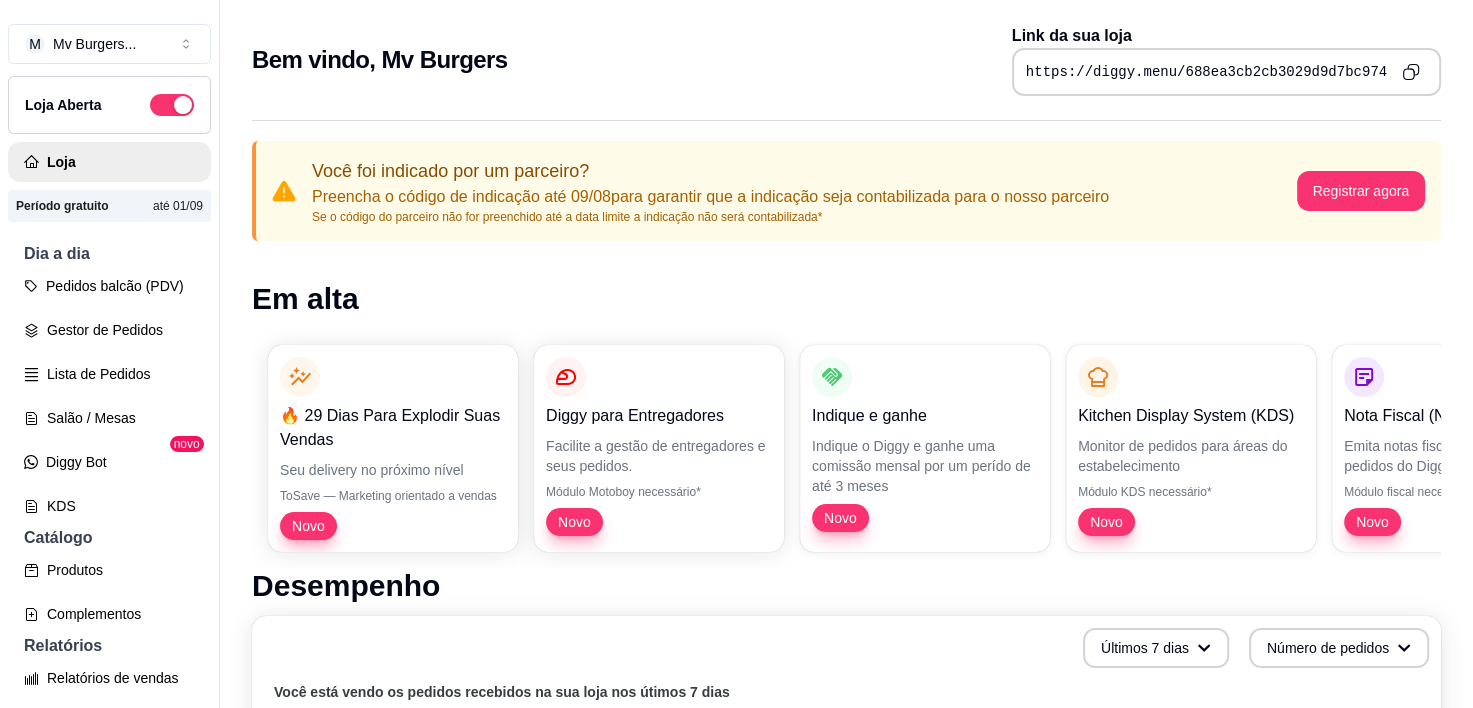 click 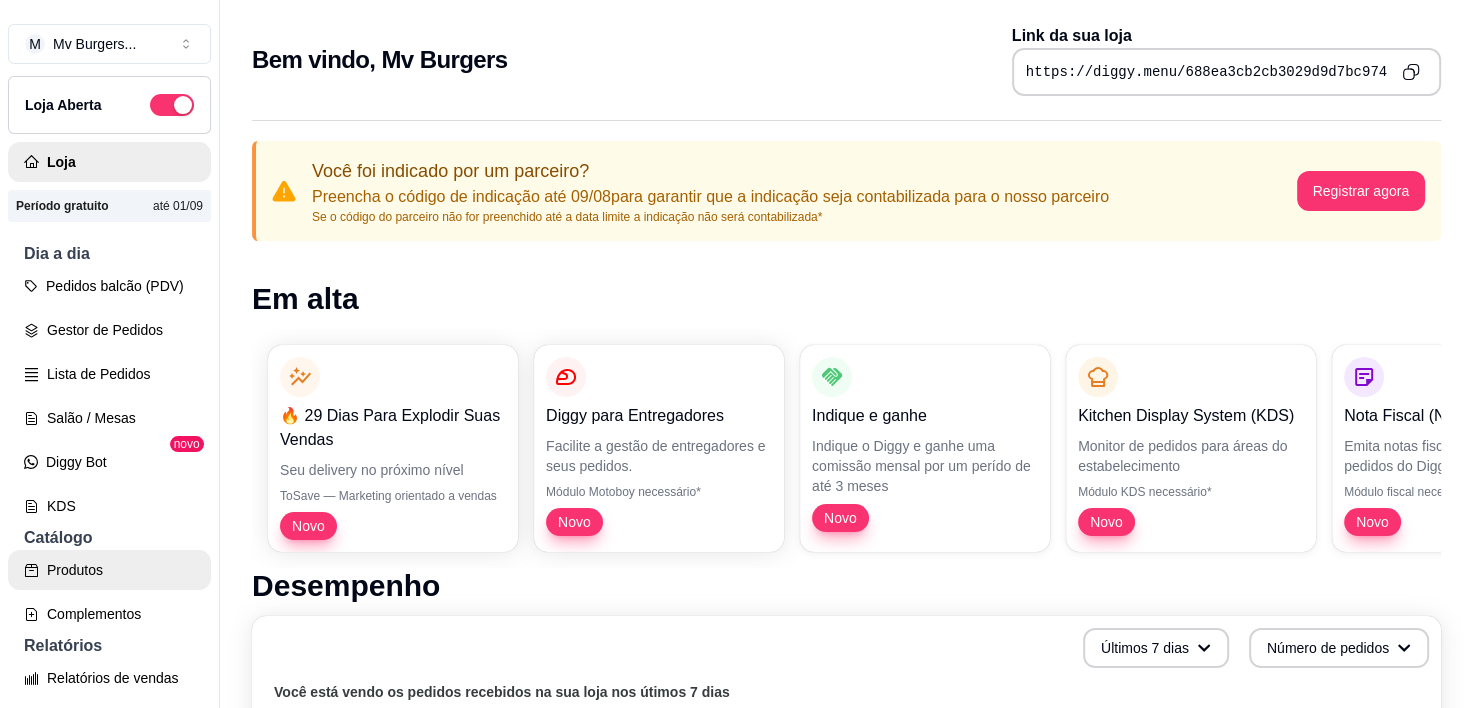 click on "Produtos" at bounding box center [109, 570] 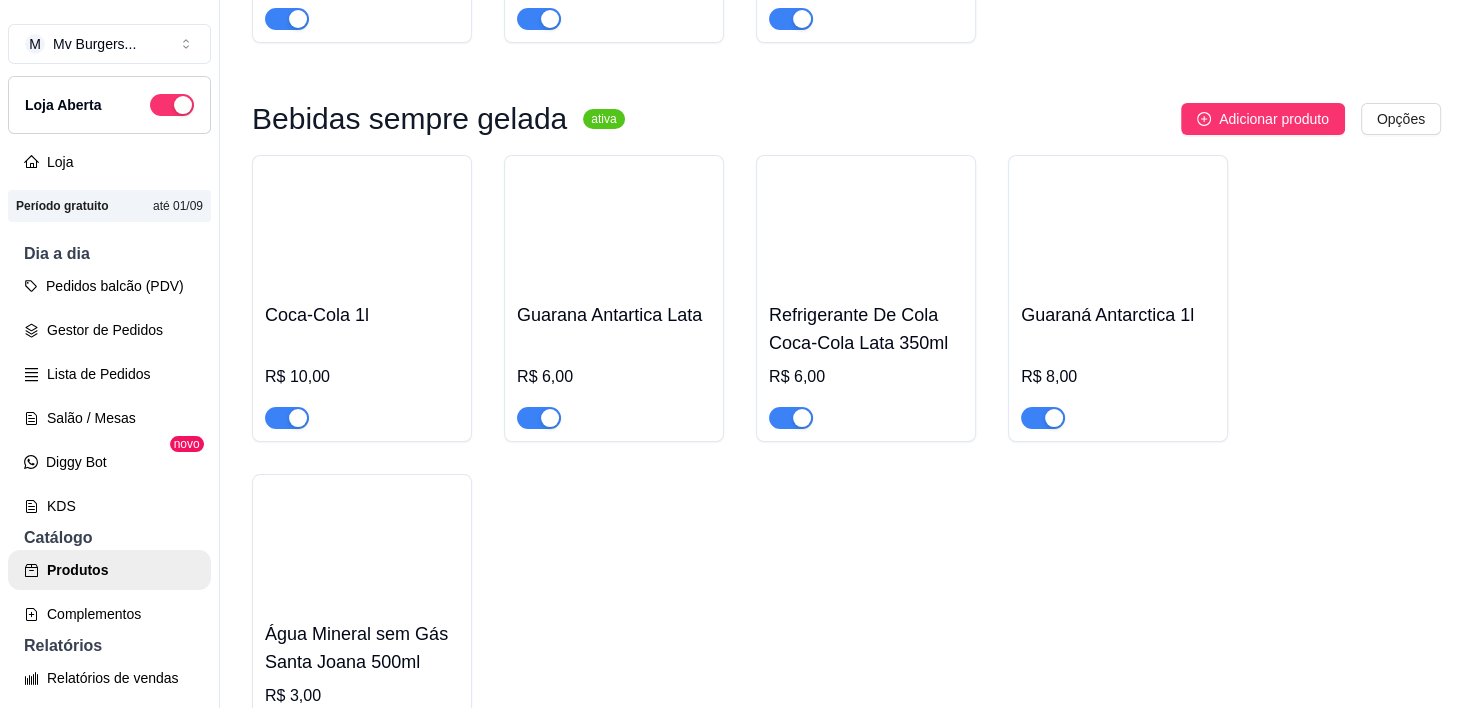 scroll, scrollTop: 0, scrollLeft: 0, axis: both 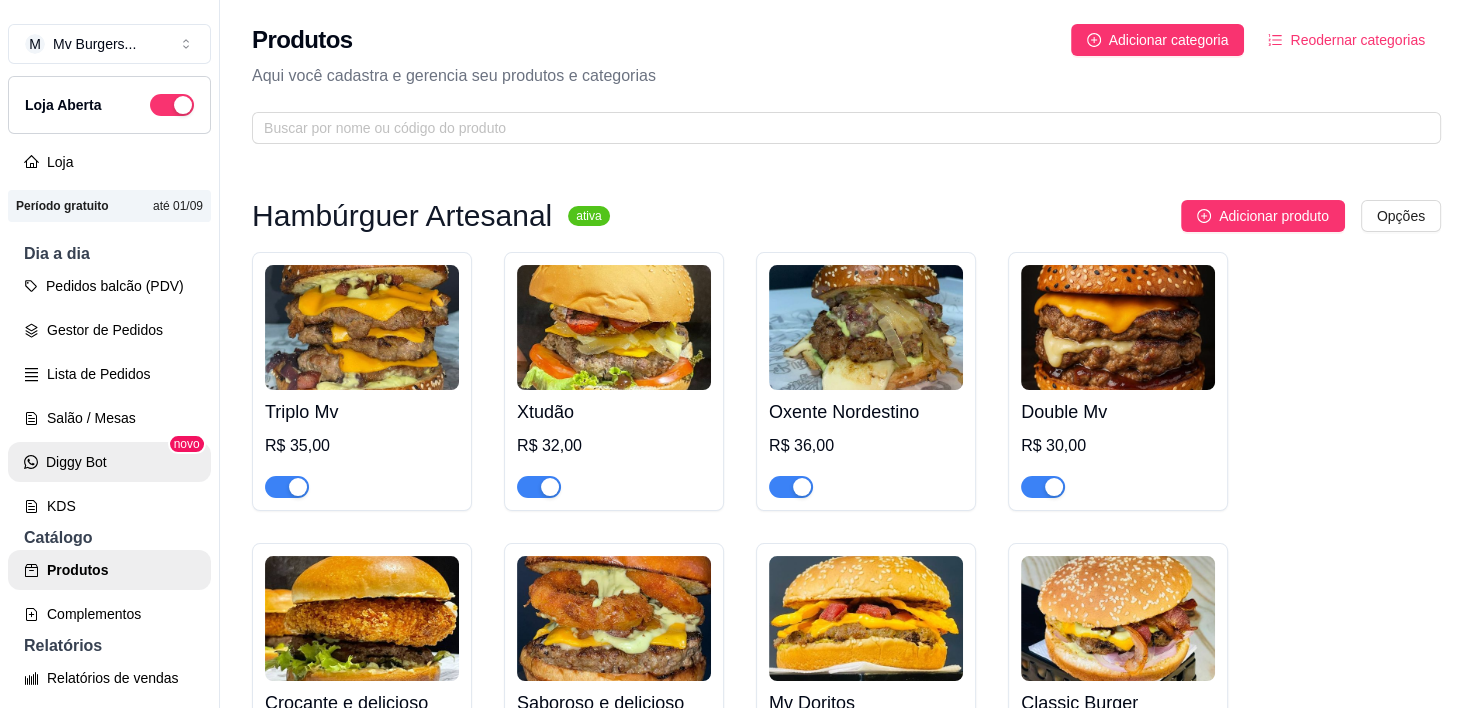 click on "Diggy Bot" at bounding box center [109, 462] 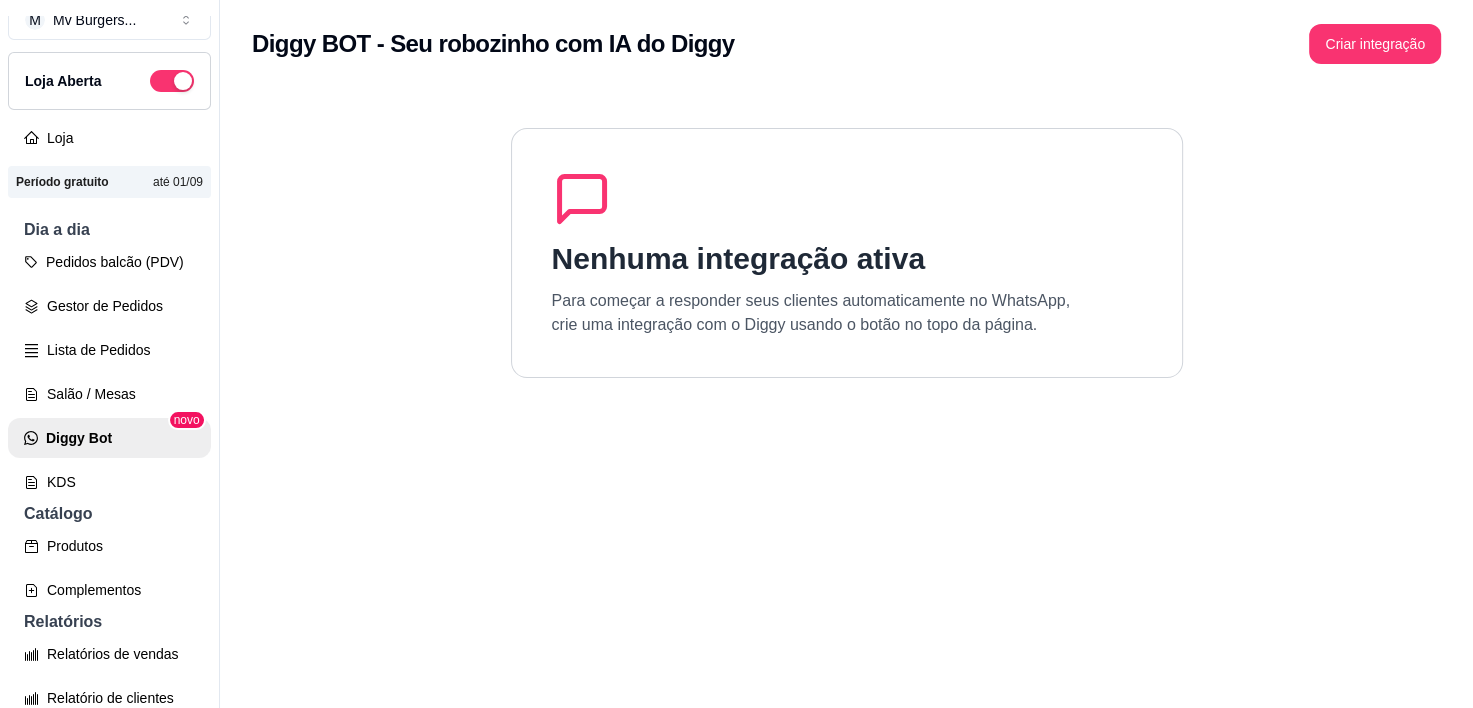 scroll, scrollTop: 0, scrollLeft: 0, axis: both 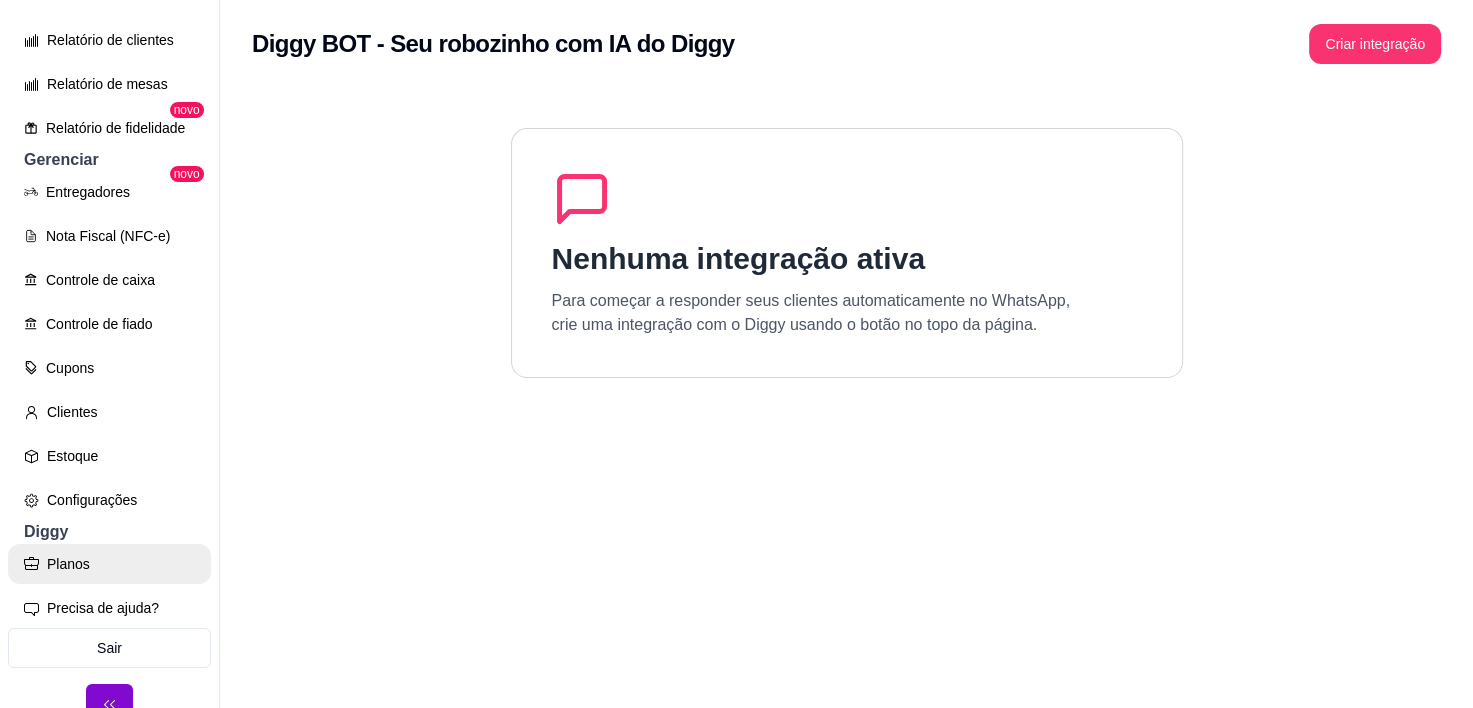 click on "Planos" at bounding box center [109, 564] 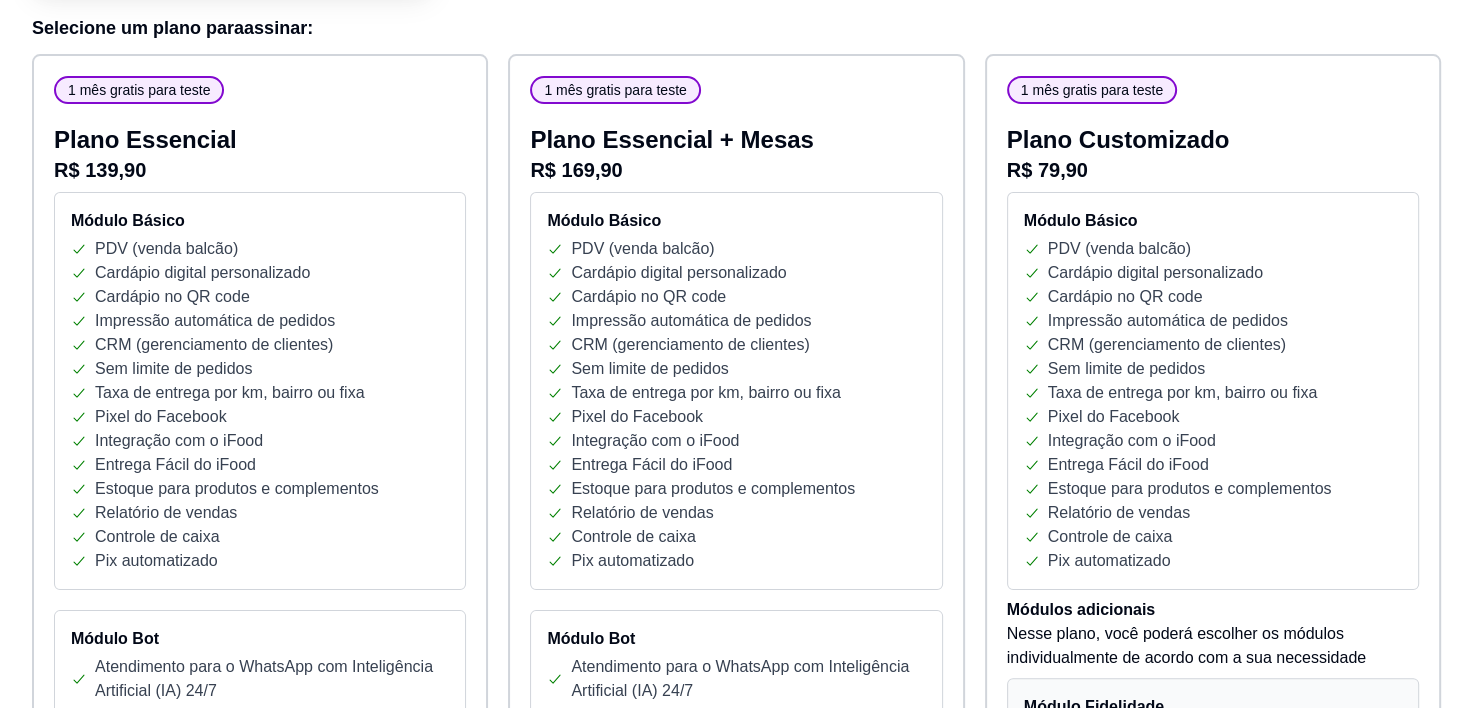 scroll, scrollTop: 321, scrollLeft: 0, axis: vertical 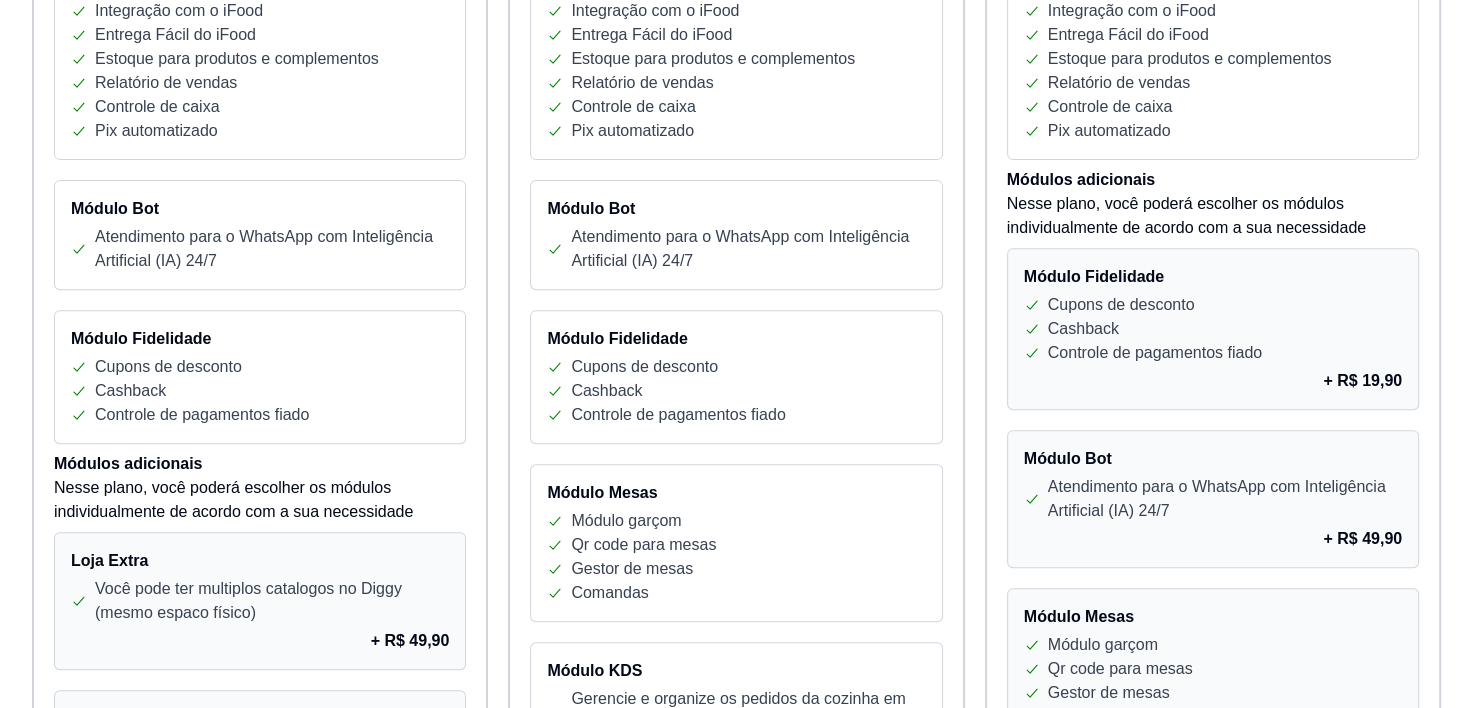 click on "Lojas na sua conta: Antes de assinar verifique se as lojas abaixo e certifique-se de que está conta correta! Email da conta:  [EMAIL] Mv Burgers criado em:  [DATE] Ver Selecione um plano para  assinar : 1 mês gratis para teste Plano Essencial R$ 139,90 Módulo Básico PDV (venda balcão) Cardápio digital personalizado Cardápio no QR code Impressão automática de pedidos CRM (gerenciamento de clientes) Sem limite de pedidos Taxa de entrega por km, bairro ou fixa Pixel do Facebook Integração com o iFood Entrega Fácil do iFood Estoque para produtos e complementos Relatório de vendas Controle de caixa Pix automatizado Módulo Bot Atendimento para o WhatsApp com Inteligência Artificial (IA) 24/7 Módulo Fidelidade Cupons de desconto Cashback Controle de pagamentos fiado Módulos adicionais Nesse plano, você poderá escolher os módulos individualmente de acordo com a sua necessidade Loja Extra Você pode ter multiplos catalogos no Diggy (mesmo espaco físico) +   R$ 49,90 +   +   +" at bounding box center [736, 583] 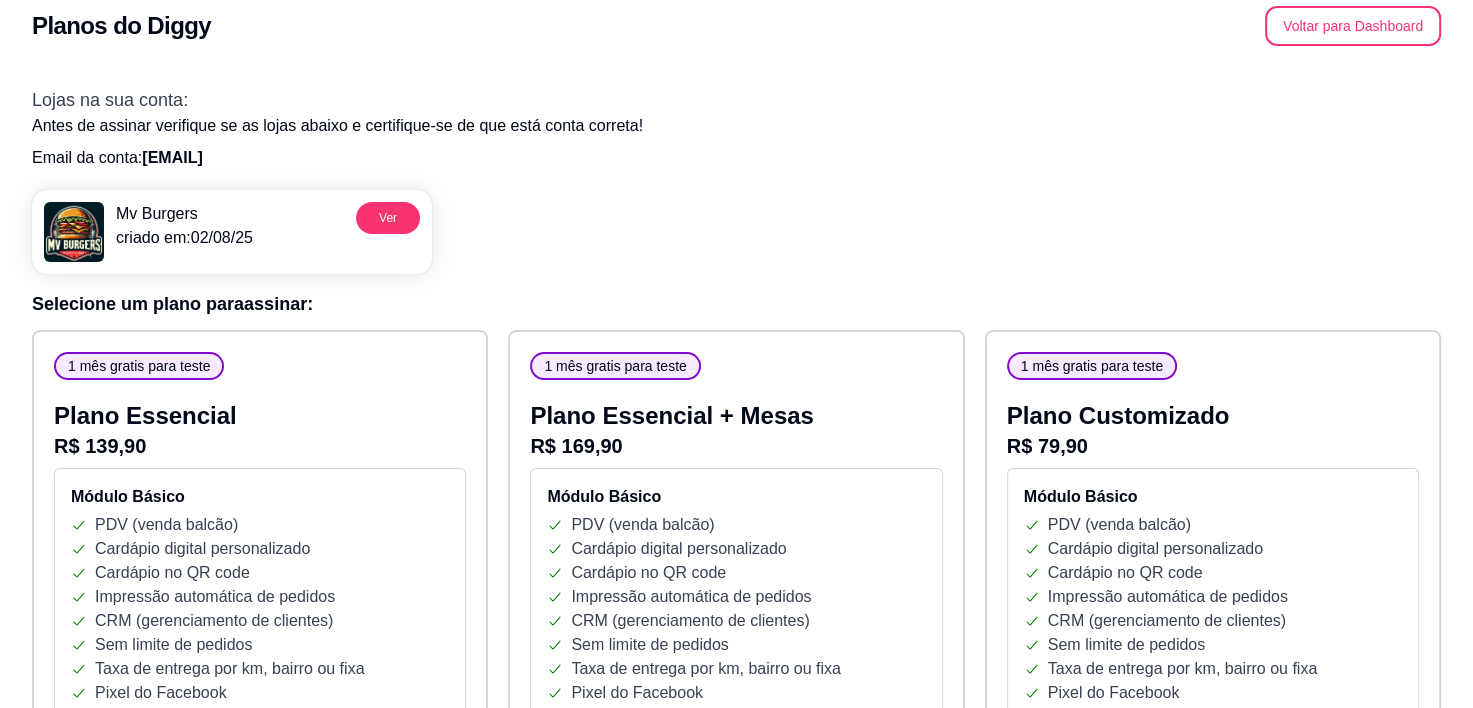 scroll, scrollTop: 0, scrollLeft: 0, axis: both 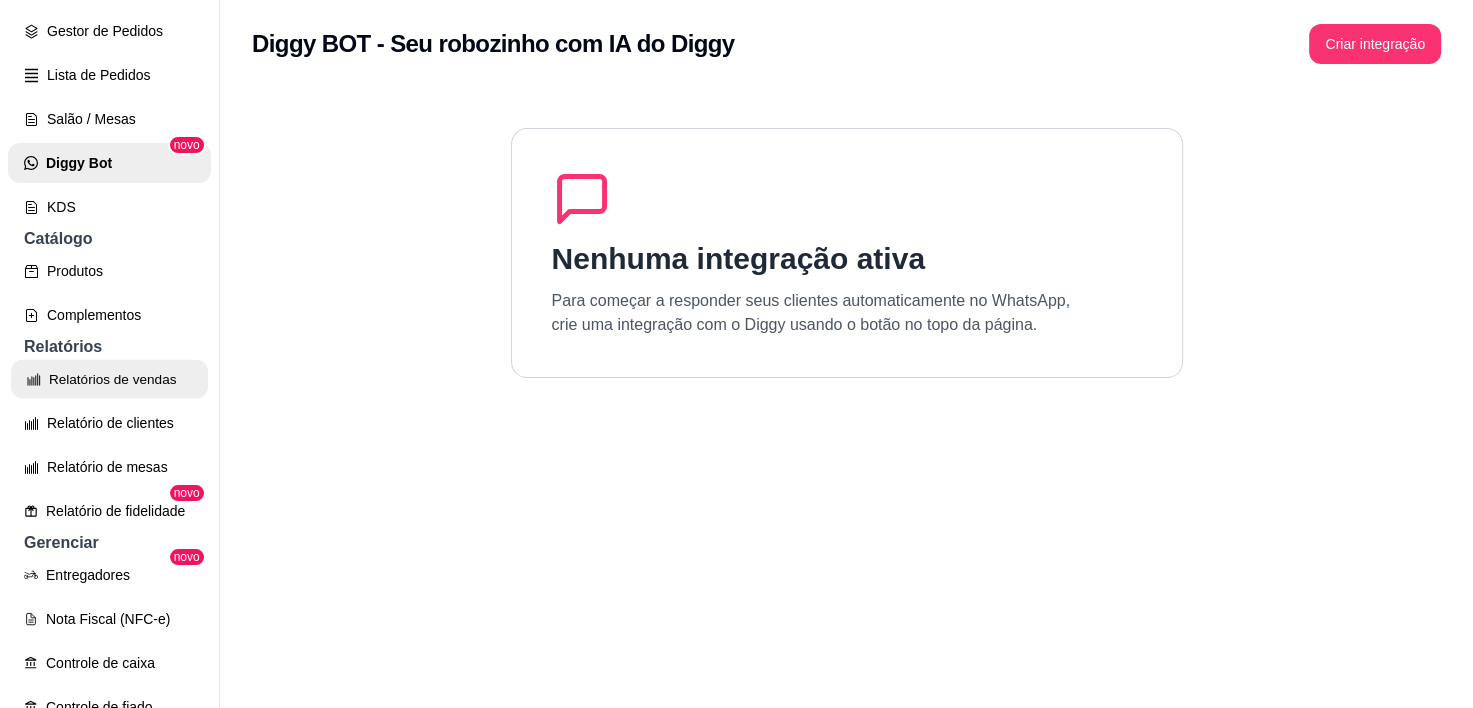 click on "Relatórios de vendas" at bounding box center [109, 379] 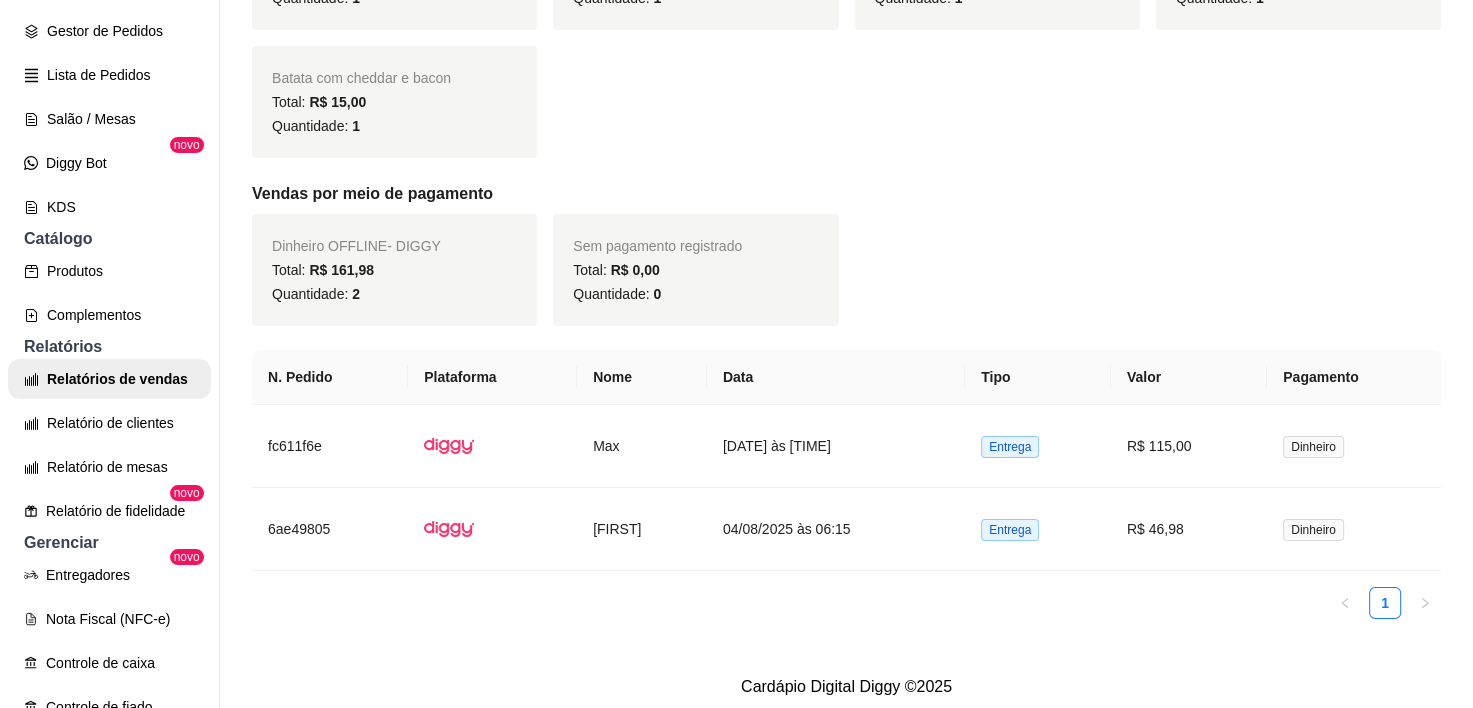 scroll, scrollTop: 517, scrollLeft: 0, axis: vertical 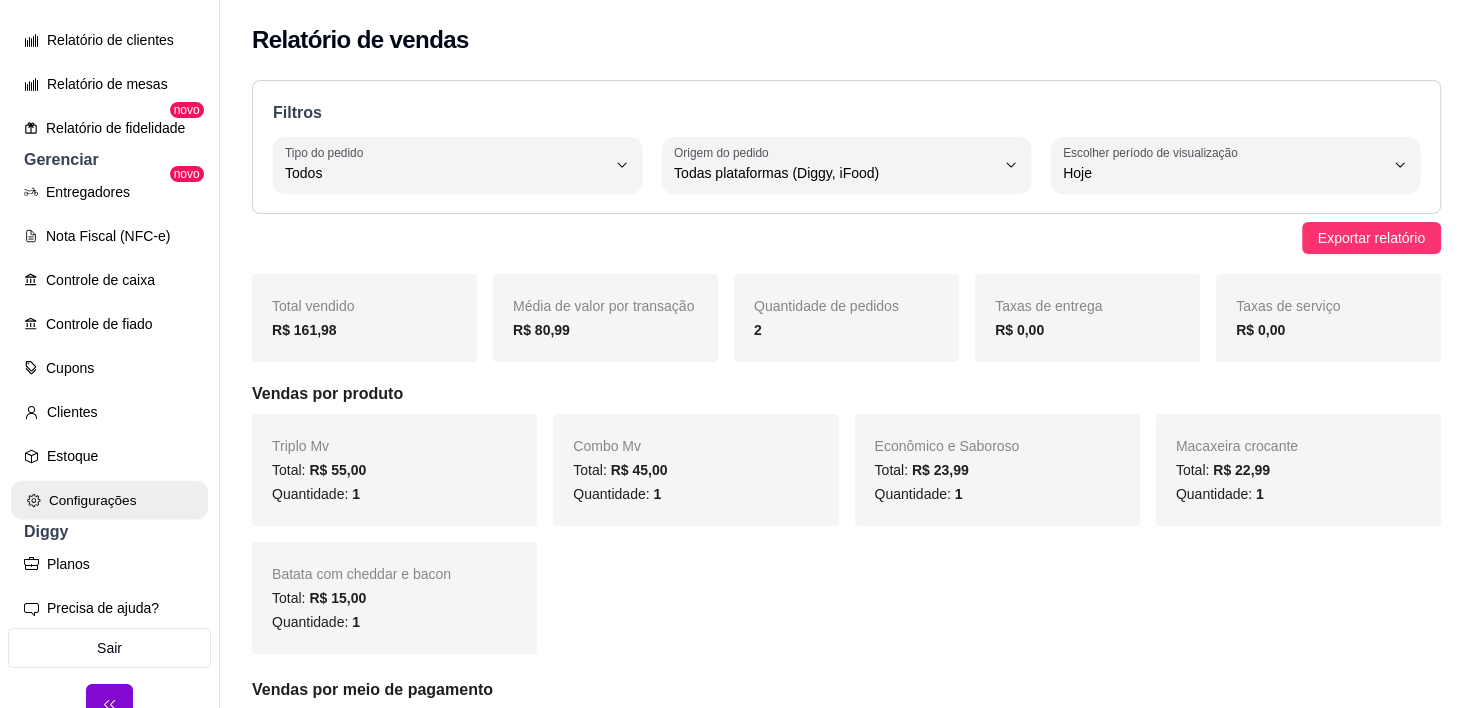 click on "Configurações" at bounding box center (109, 500) 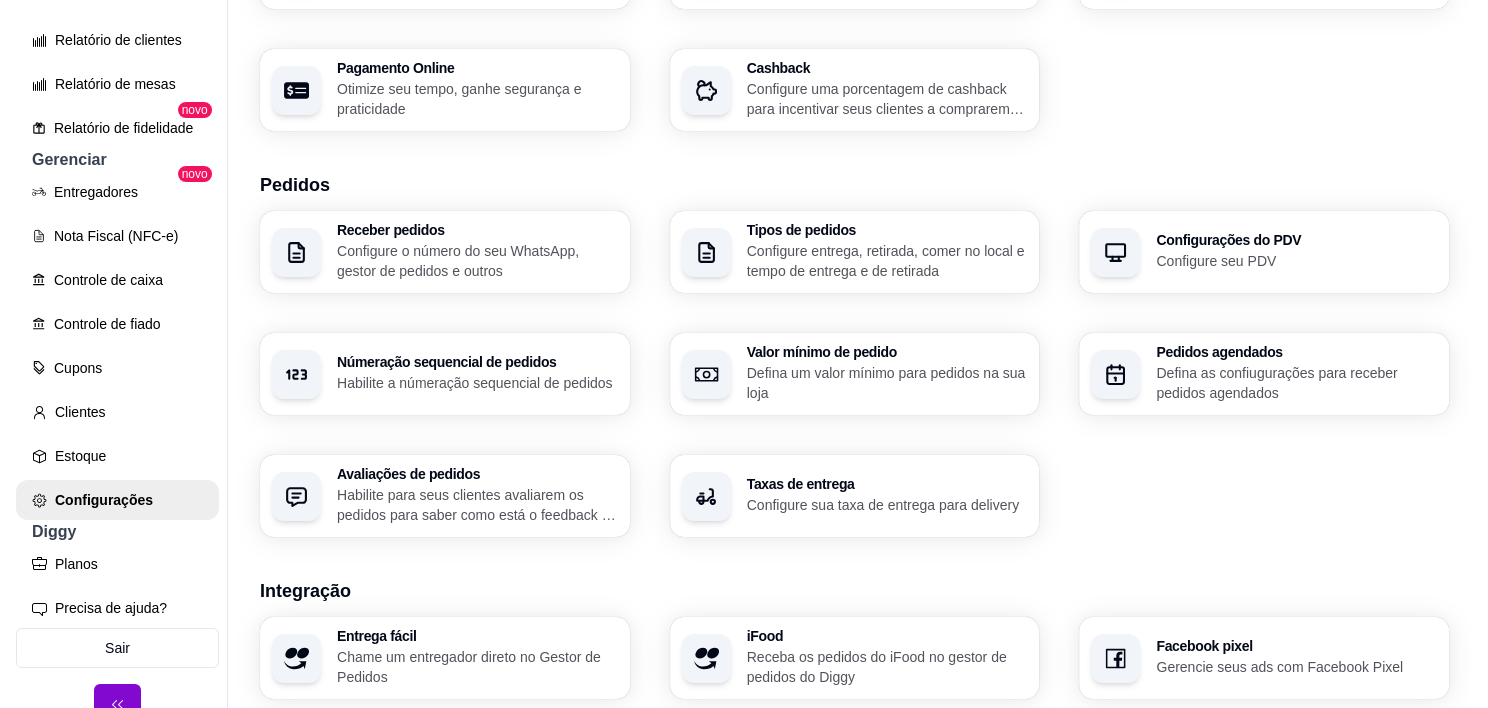 scroll, scrollTop: 317, scrollLeft: 0, axis: vertical 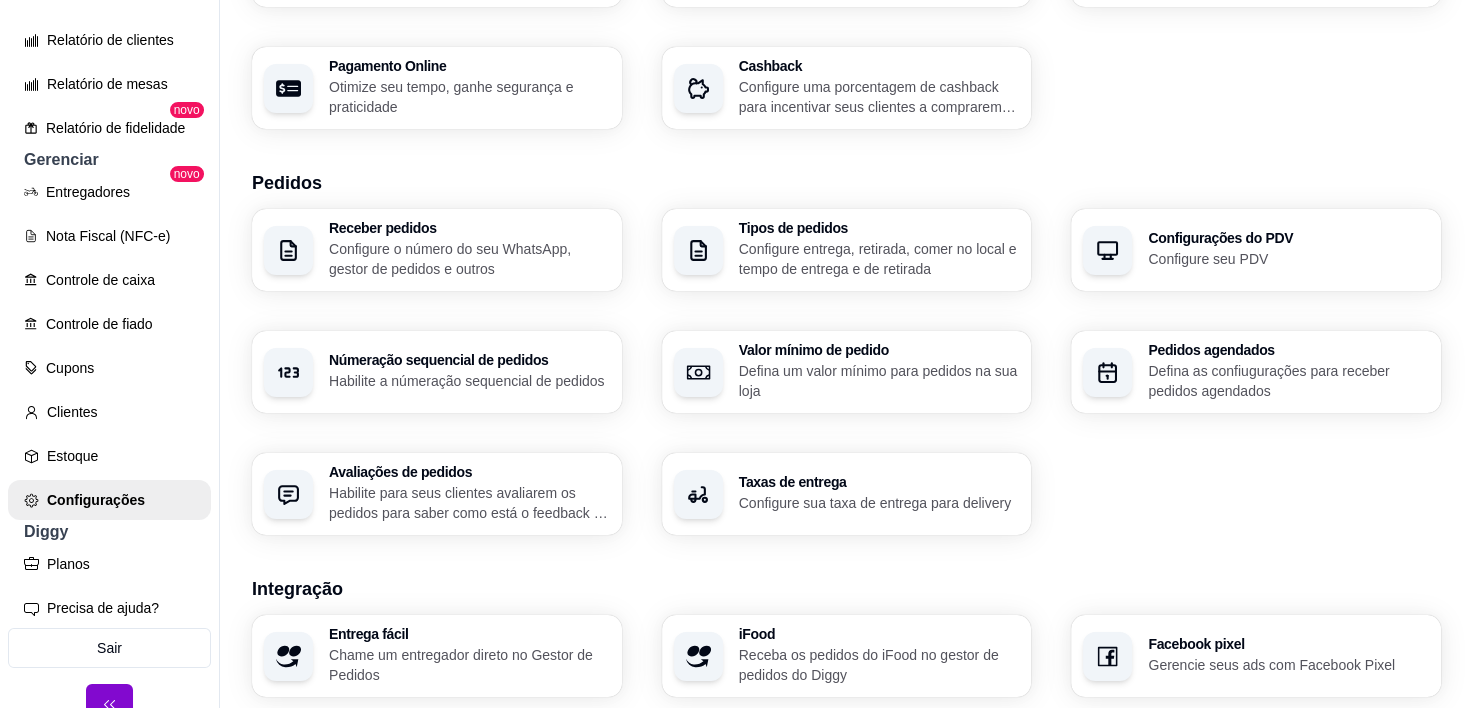 click on "Configure sua taxa de entrega para delivery" at bounding box center [879, 503] 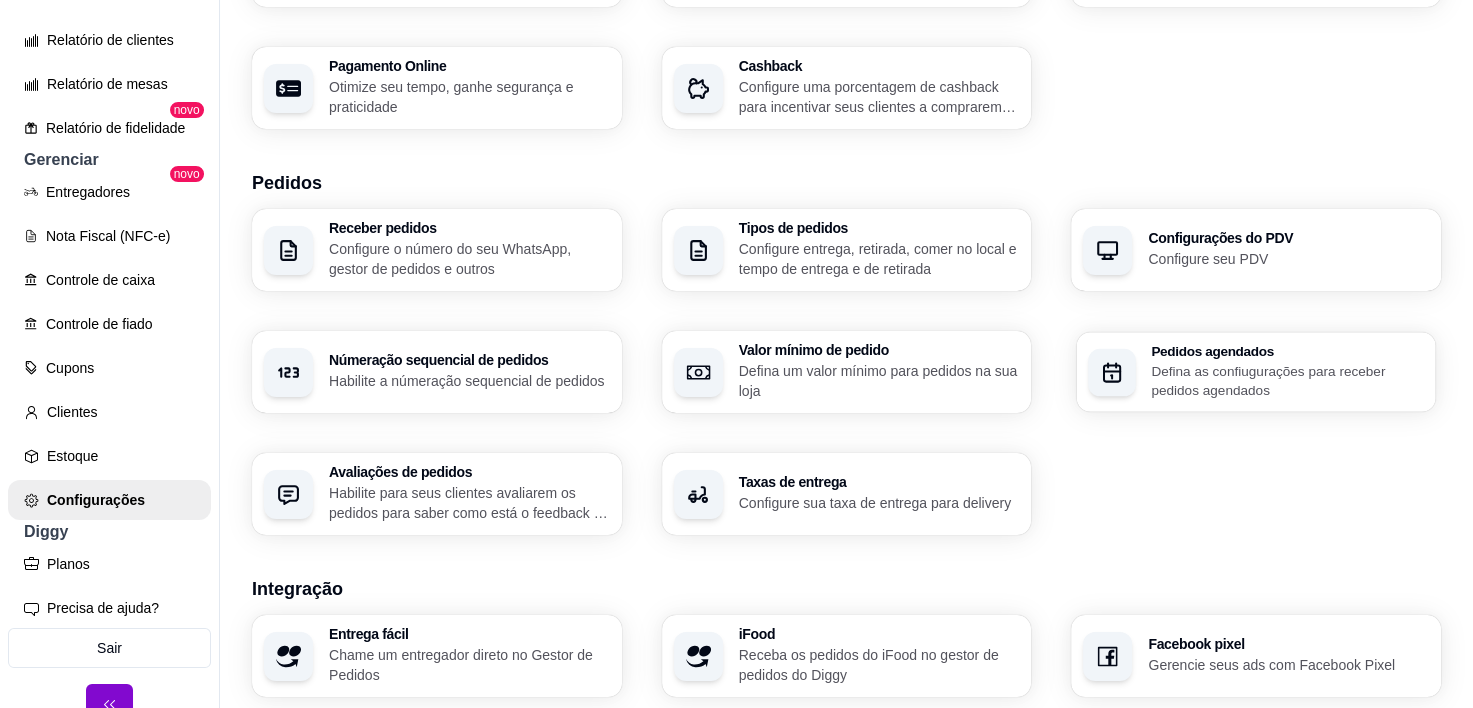 click 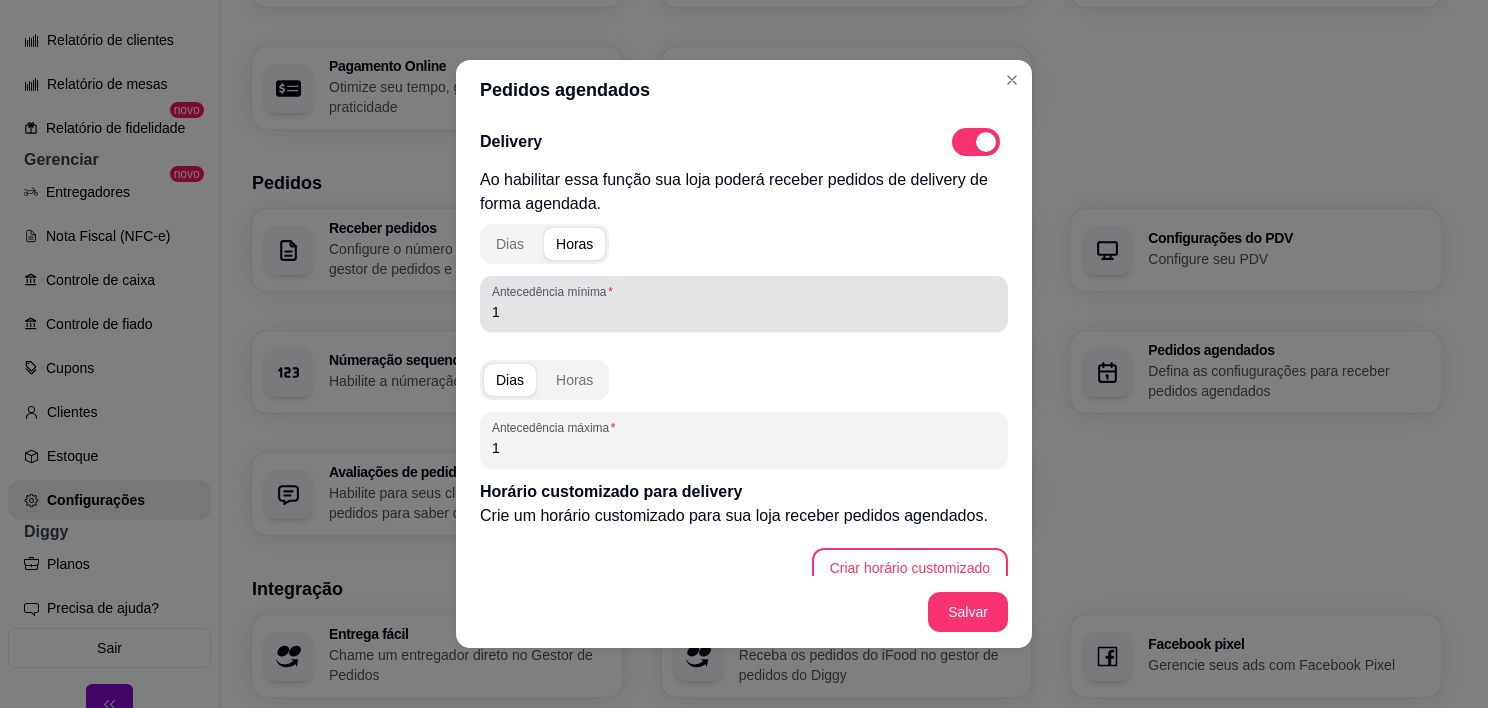 click on "1" at bounding box center (744, 312) 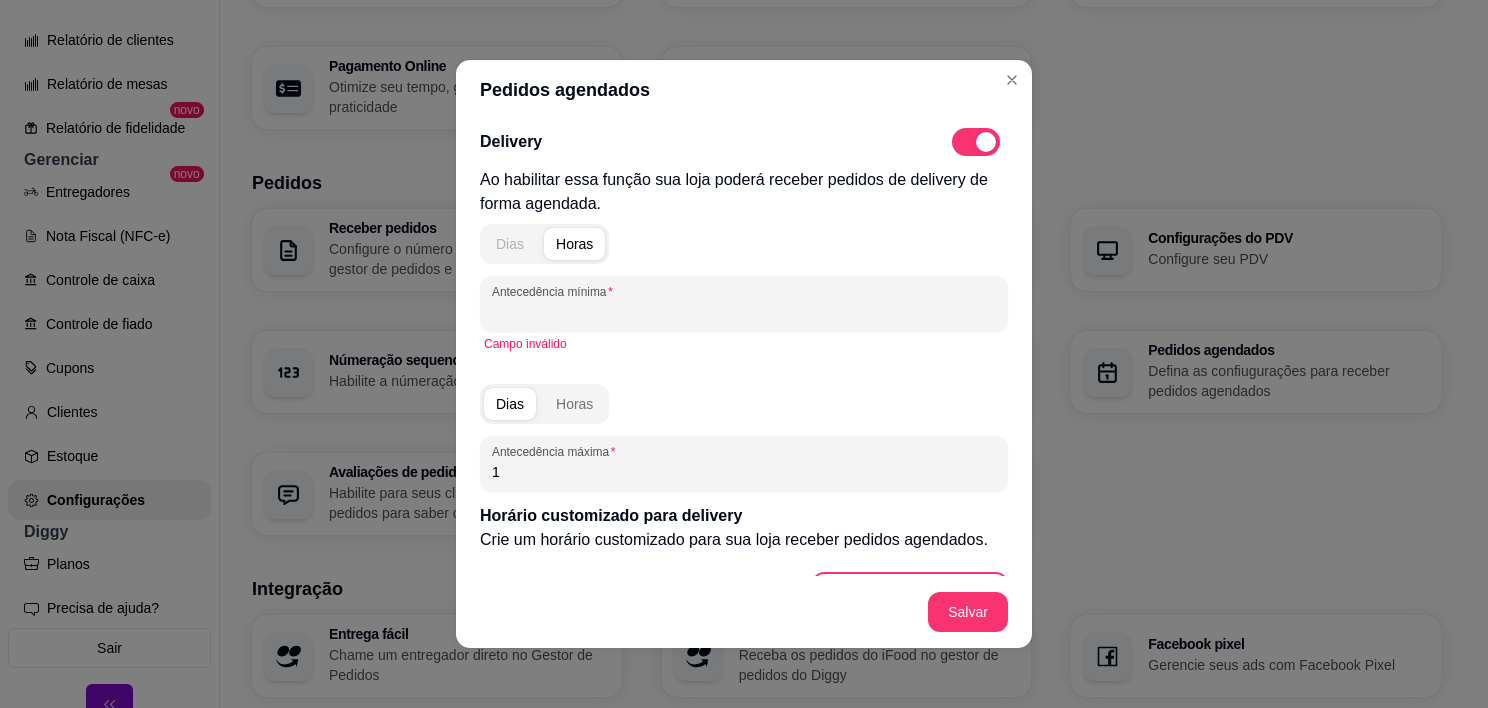 click on "Dias" at bounding box center [510, 244] 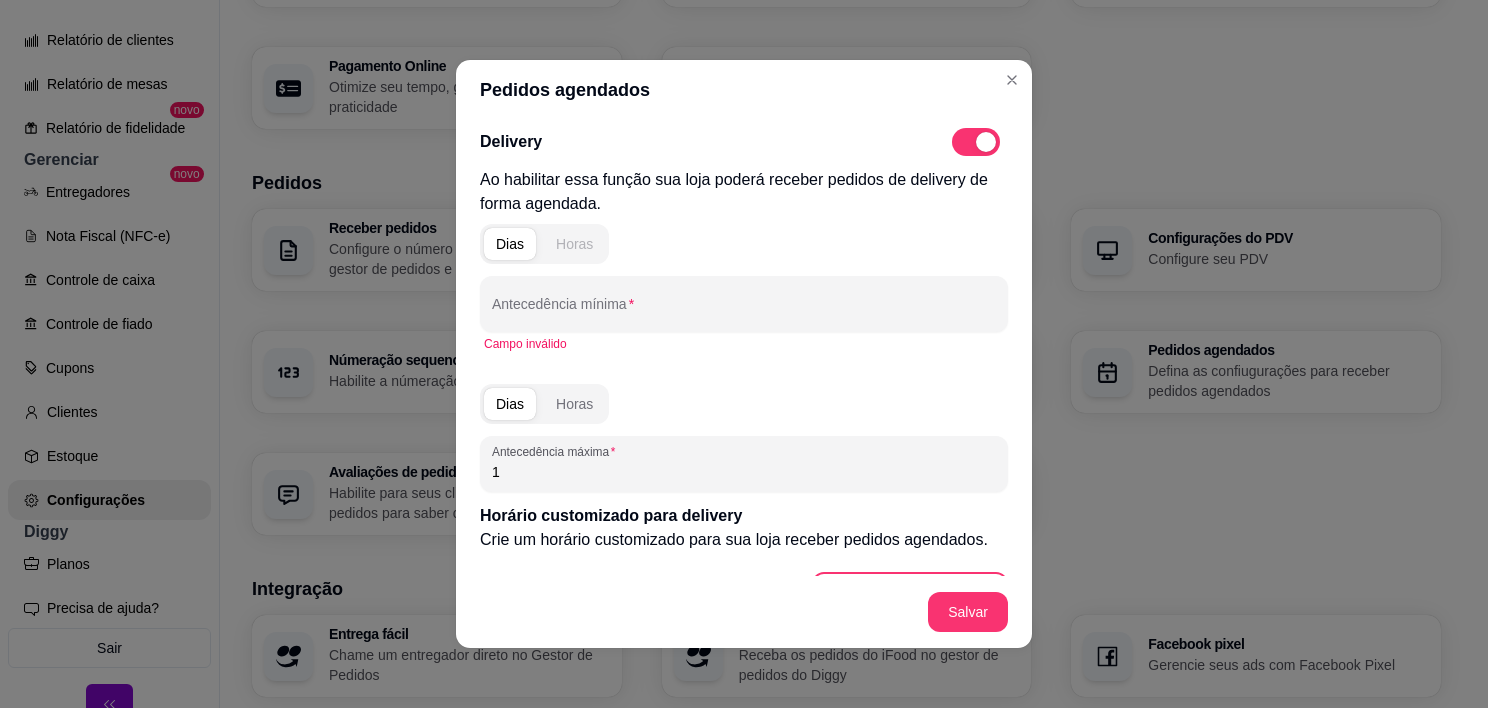 click on "Horas" at bounding box center (574, 244) 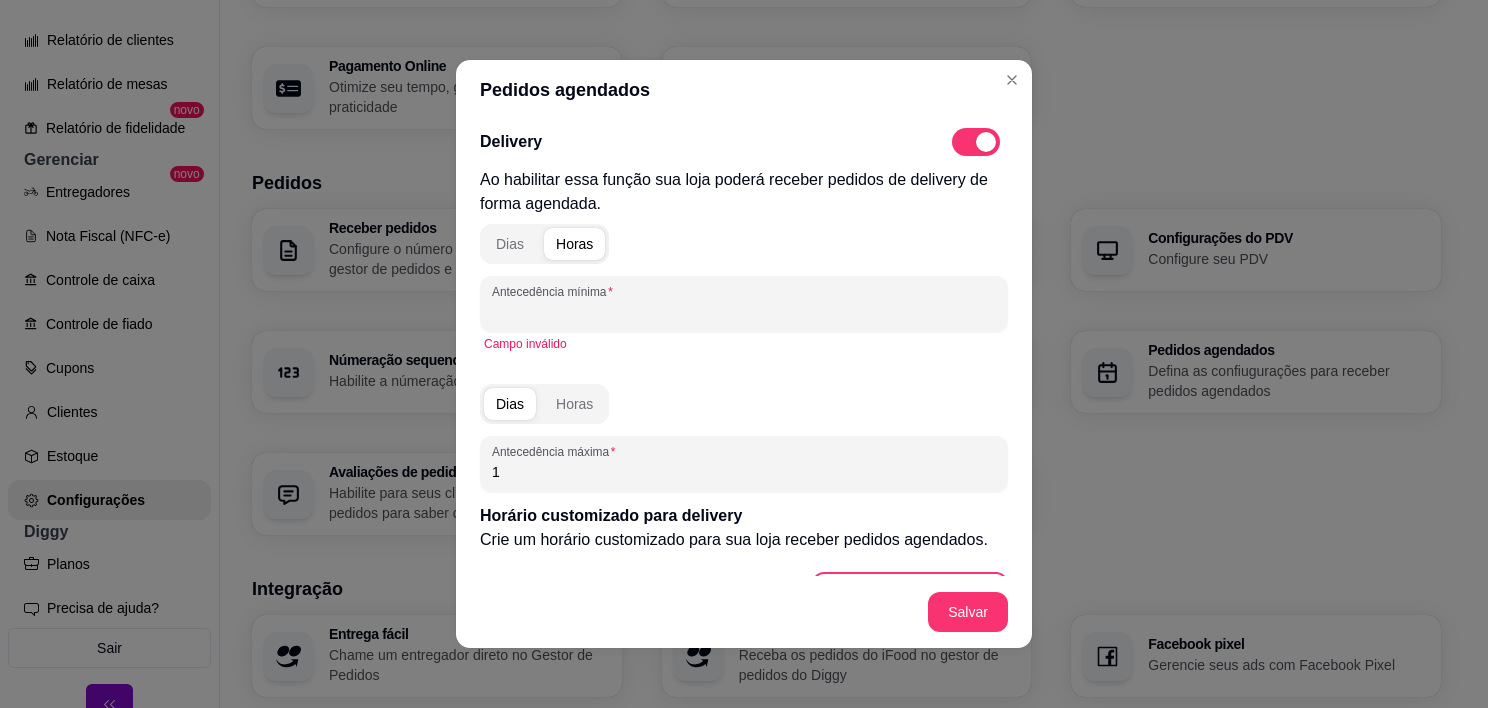 click on "Antecedência mínima" at bounding box center [744, 312] 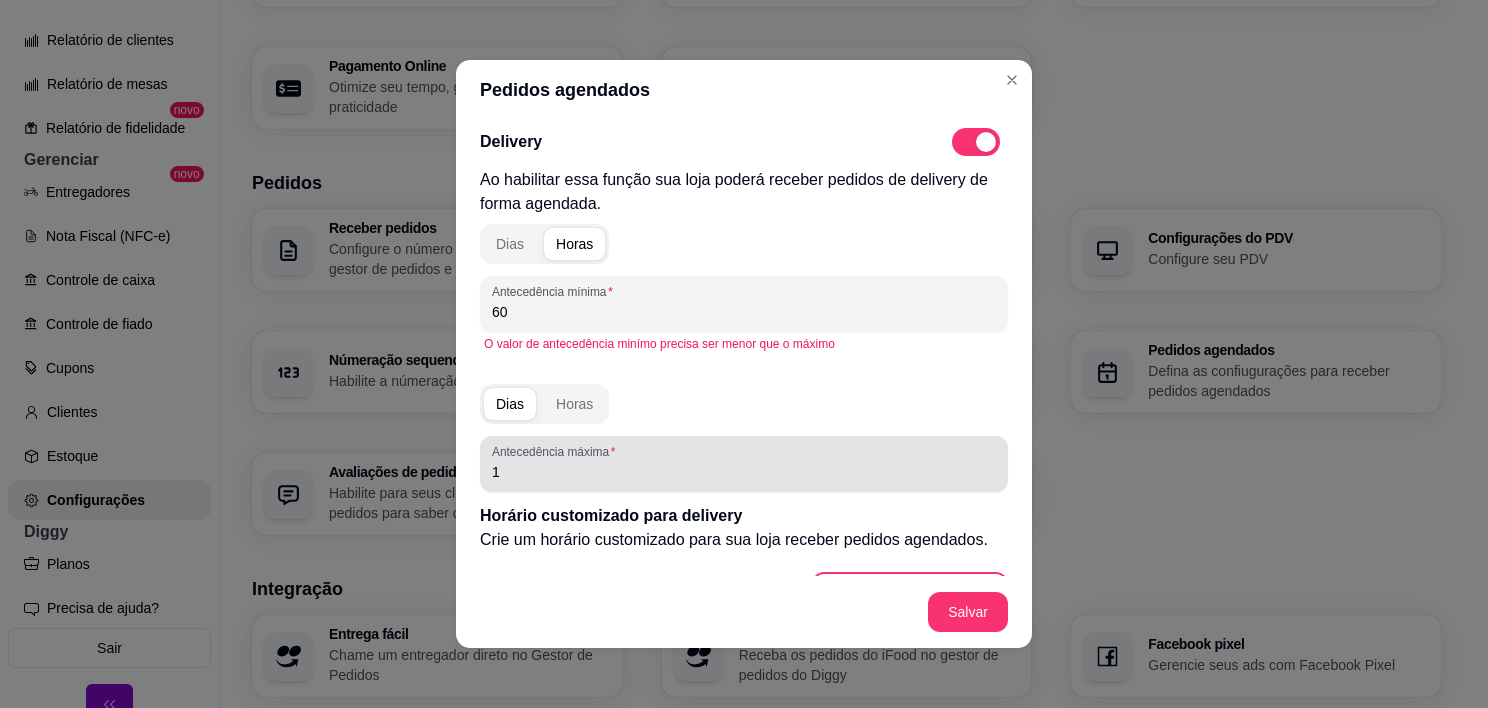 type on "60" 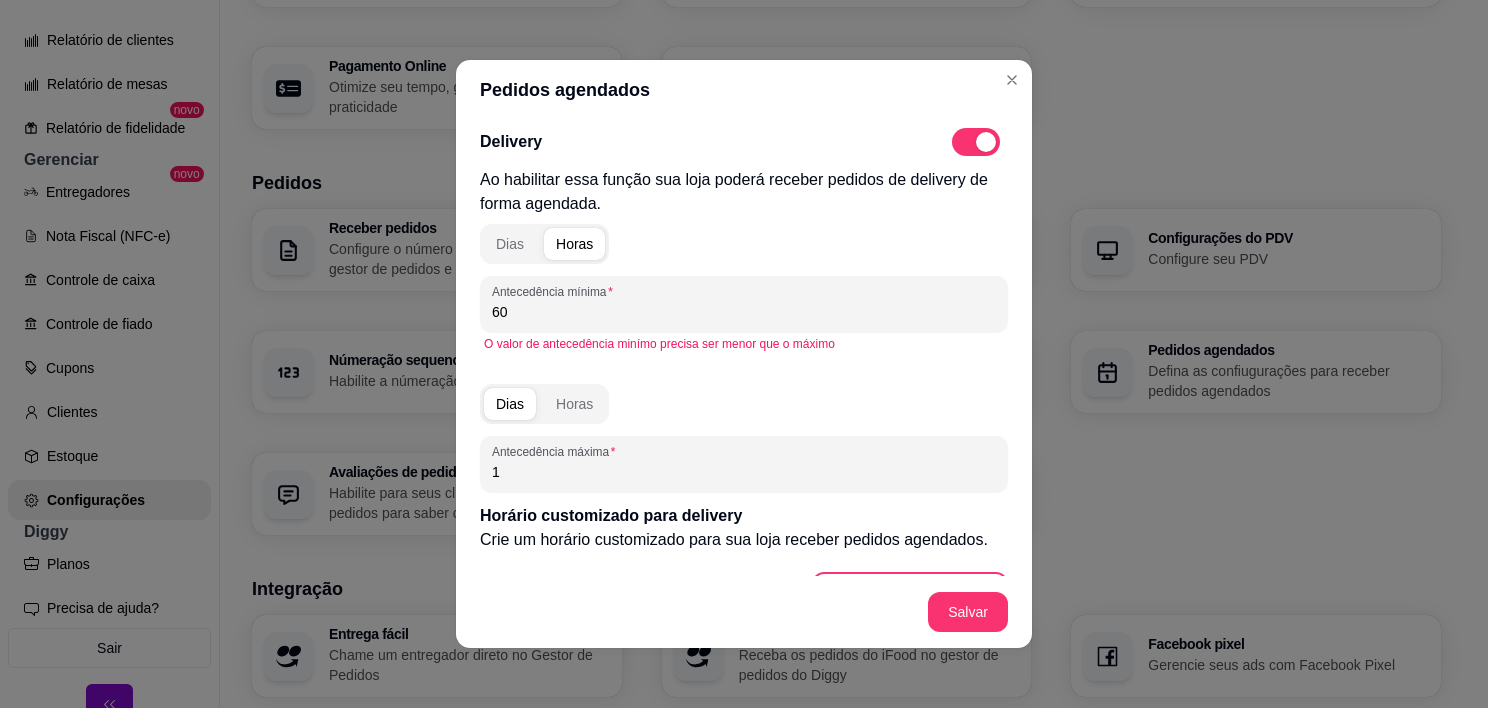 click on "1" at bounding box center (744, 472) 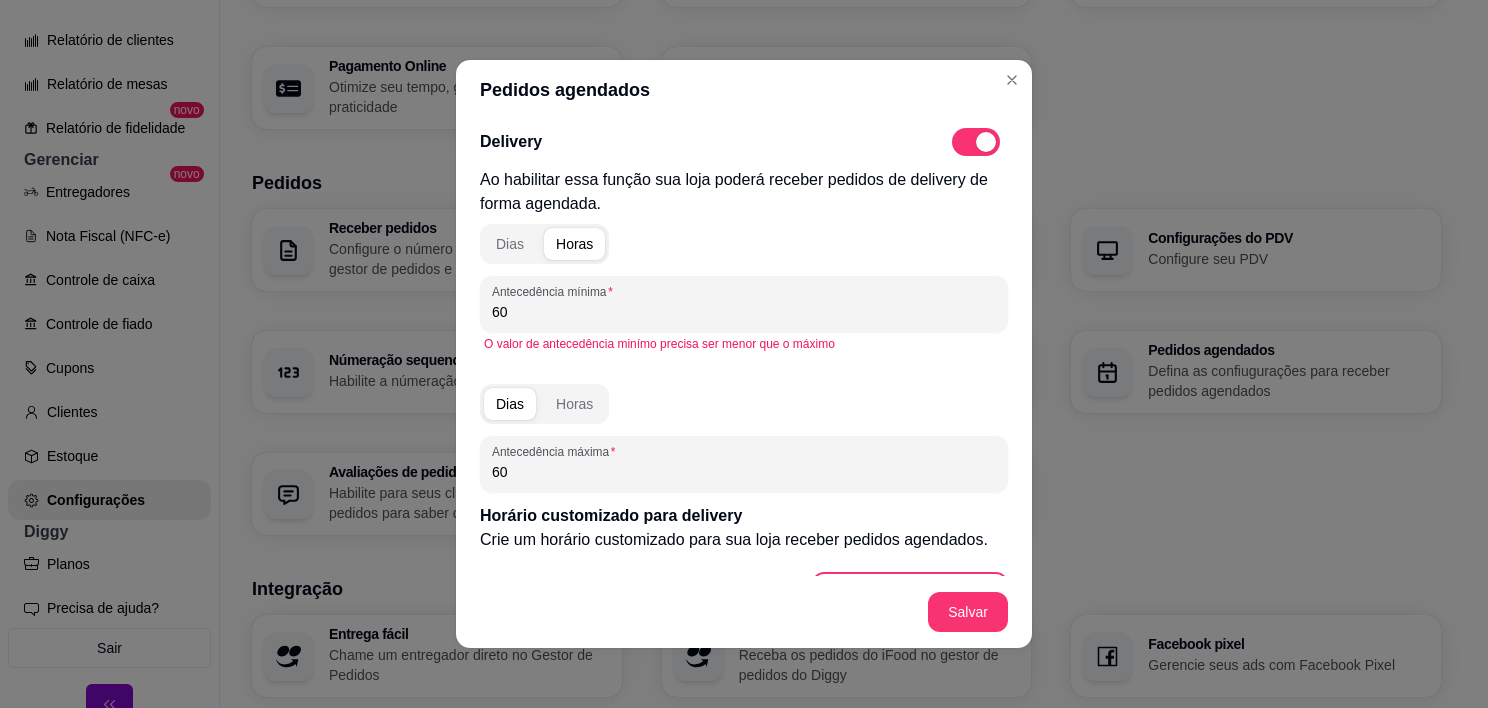 type on "60" 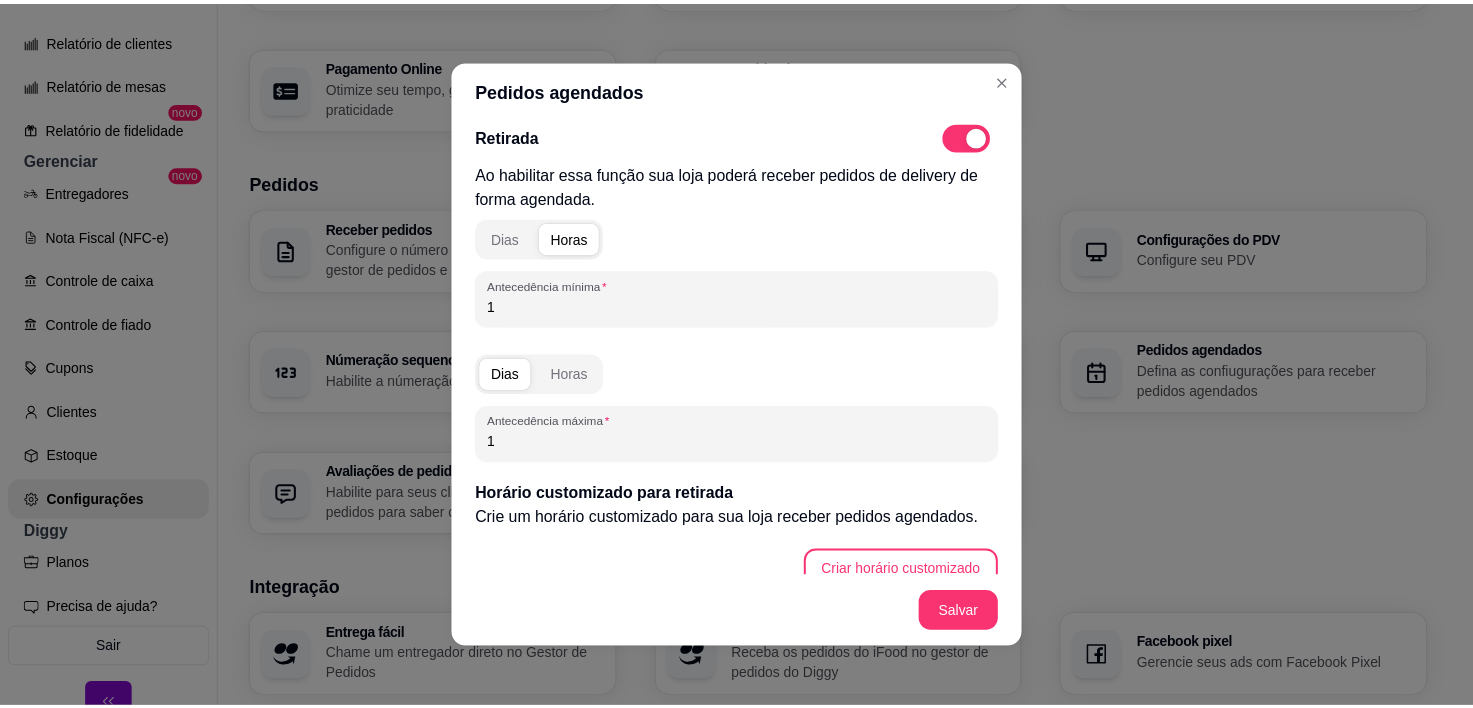 scroll, scrollTop: 576, scrollLeft: 0, axis: vertical 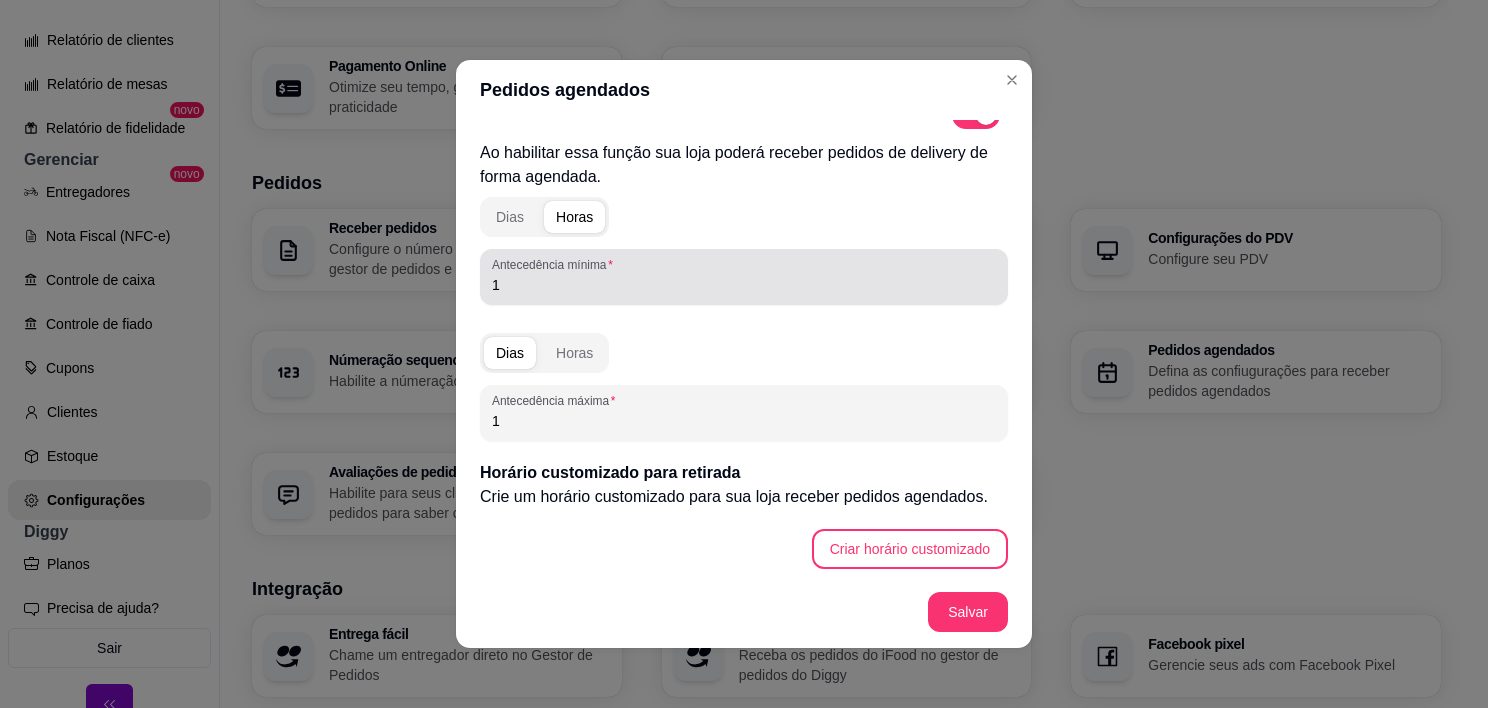 click on "1" at bounding box center [744, 285] 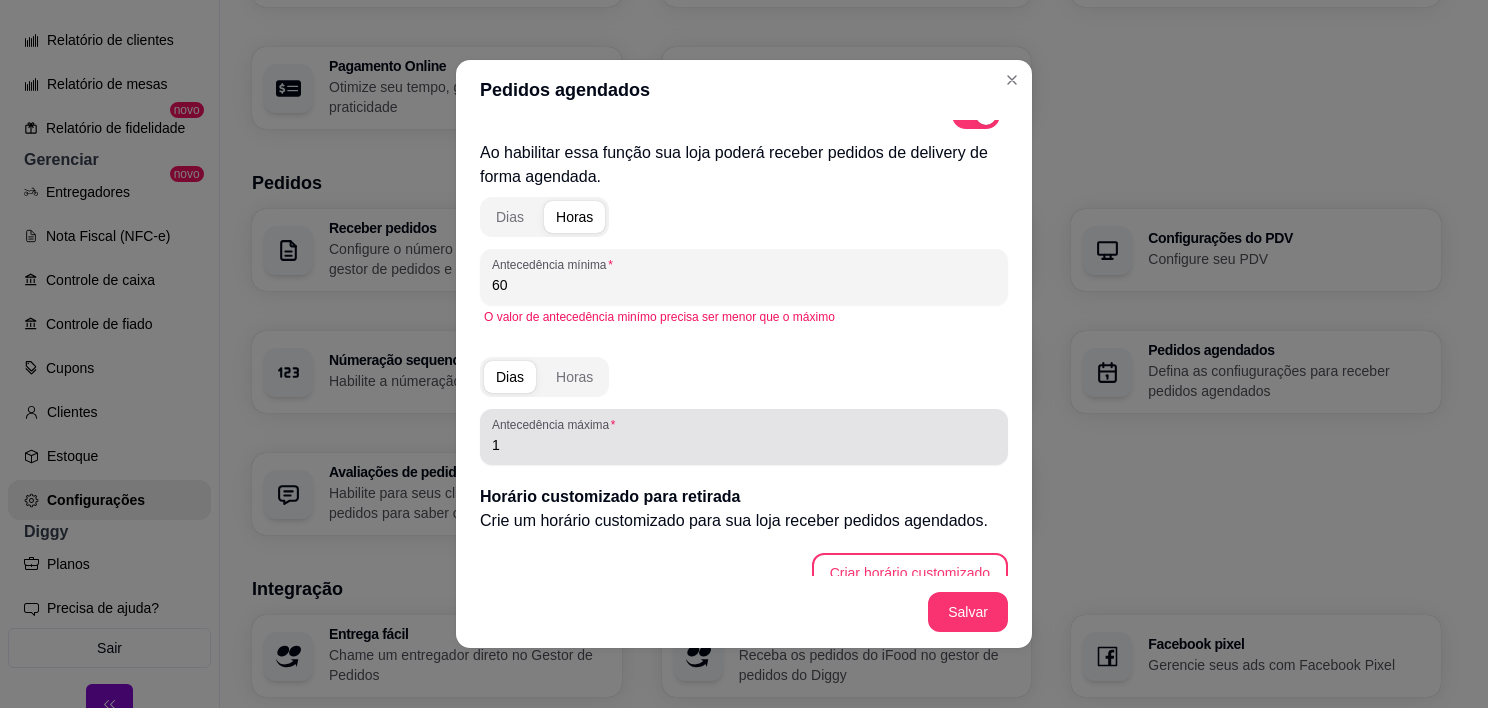 type on "60" 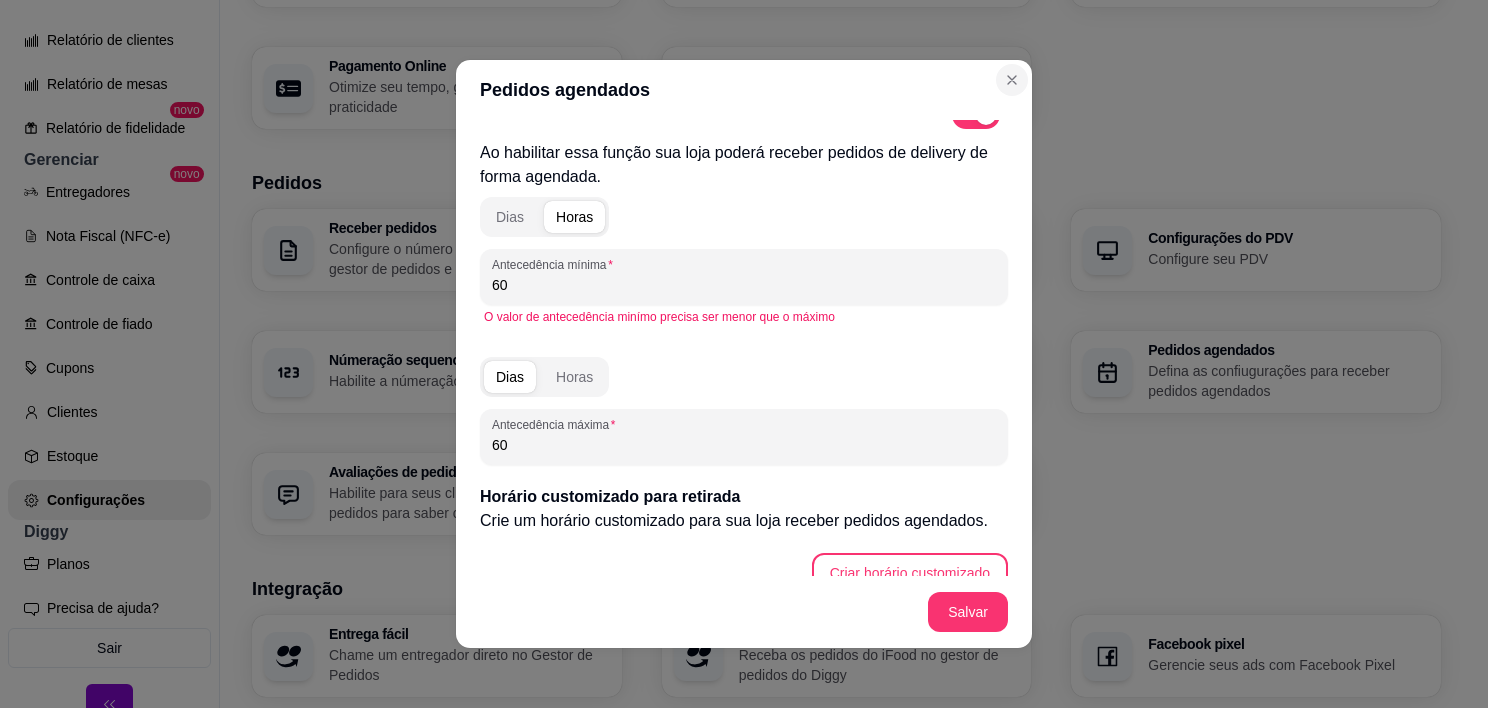 type on "60" 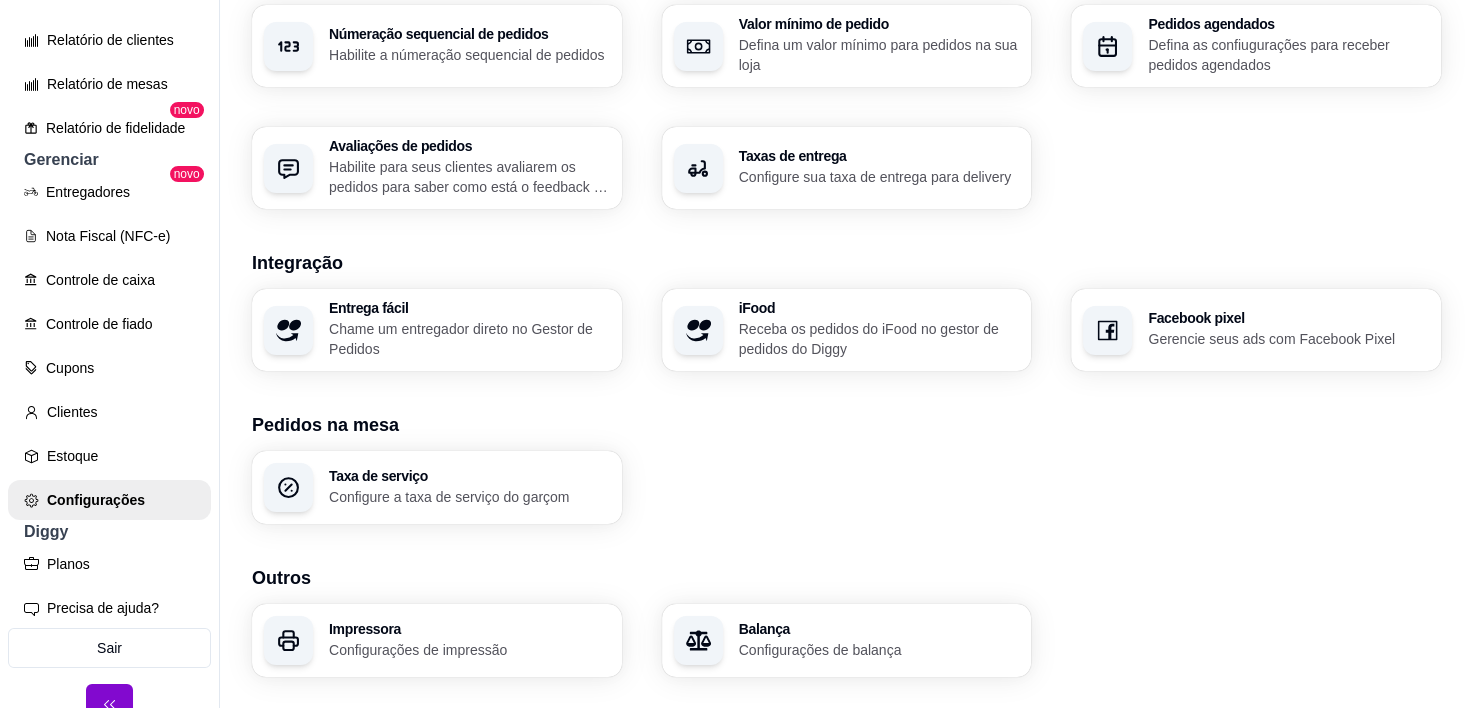 scroll, scrollTop: 707, scrollLeft: 0, axis: vertical 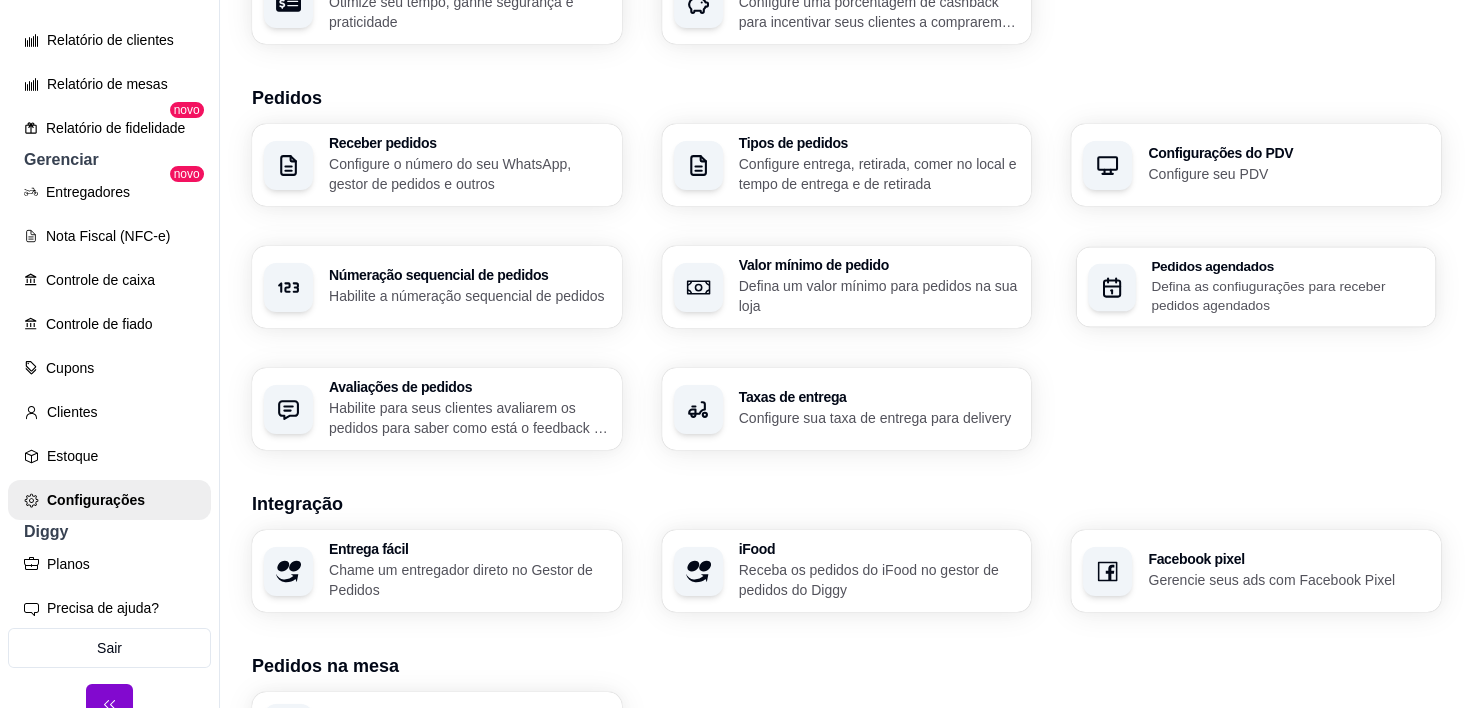 click on "Defina as confiugurações para receber pedidos agendados" at bounding box center [1288, 295] 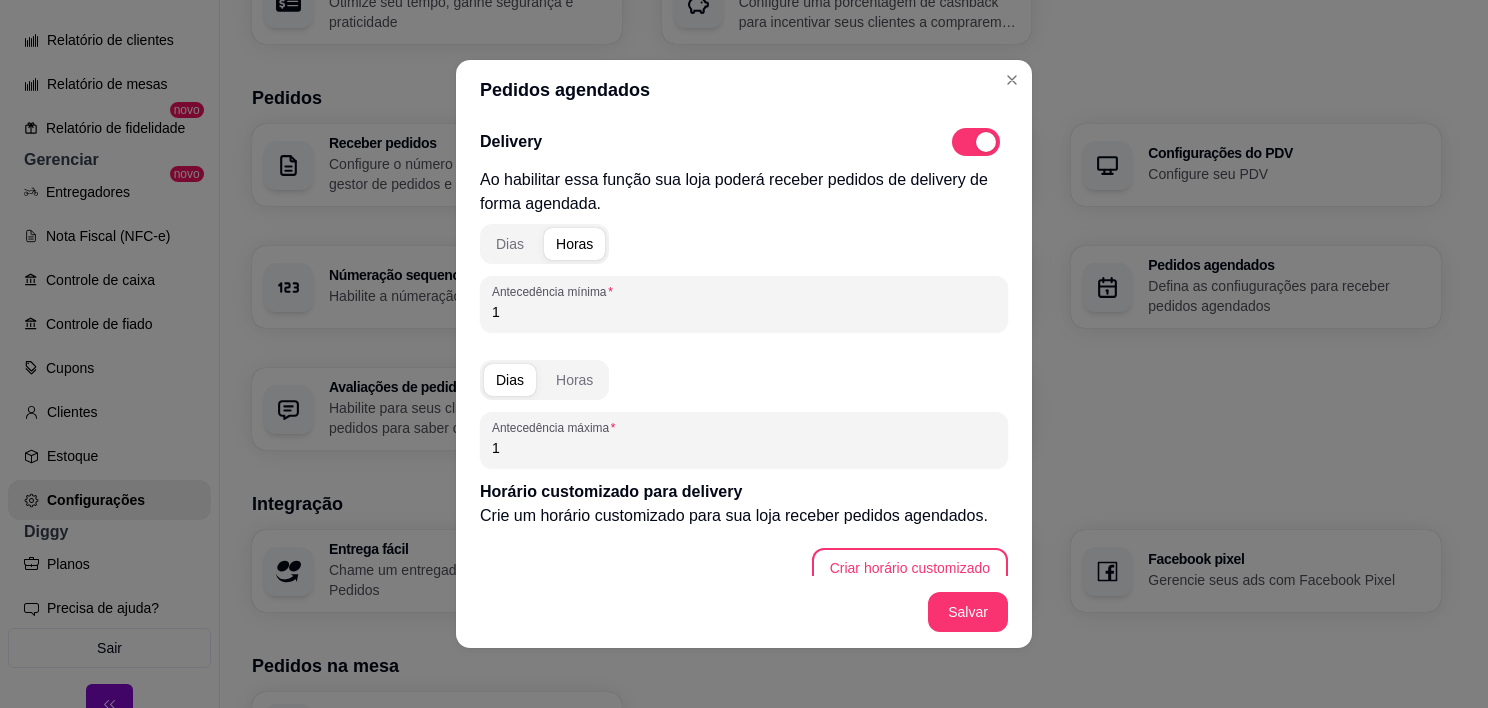 click at bounding box center [986, 142] 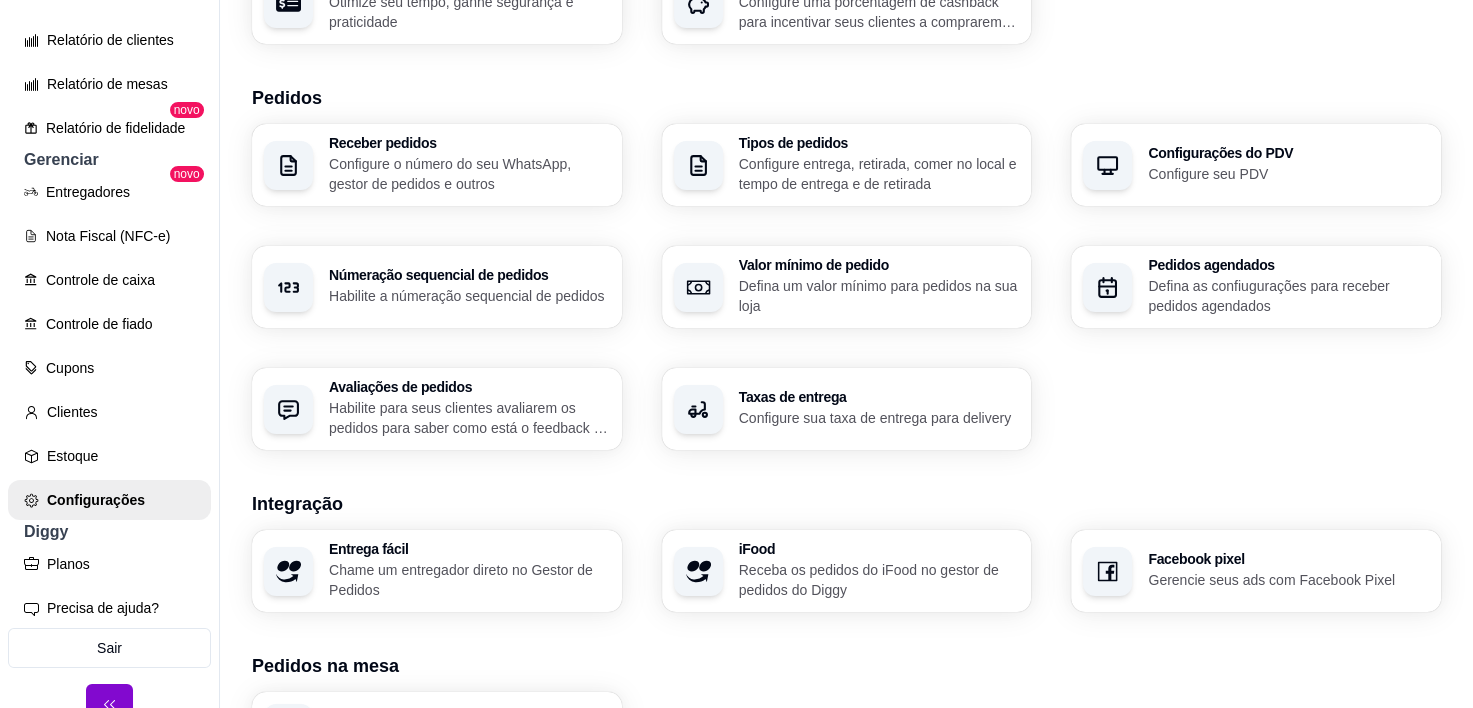 click on "Defina as confiugurações para receber pedidos agendados" at bounding box center [1288, 296] 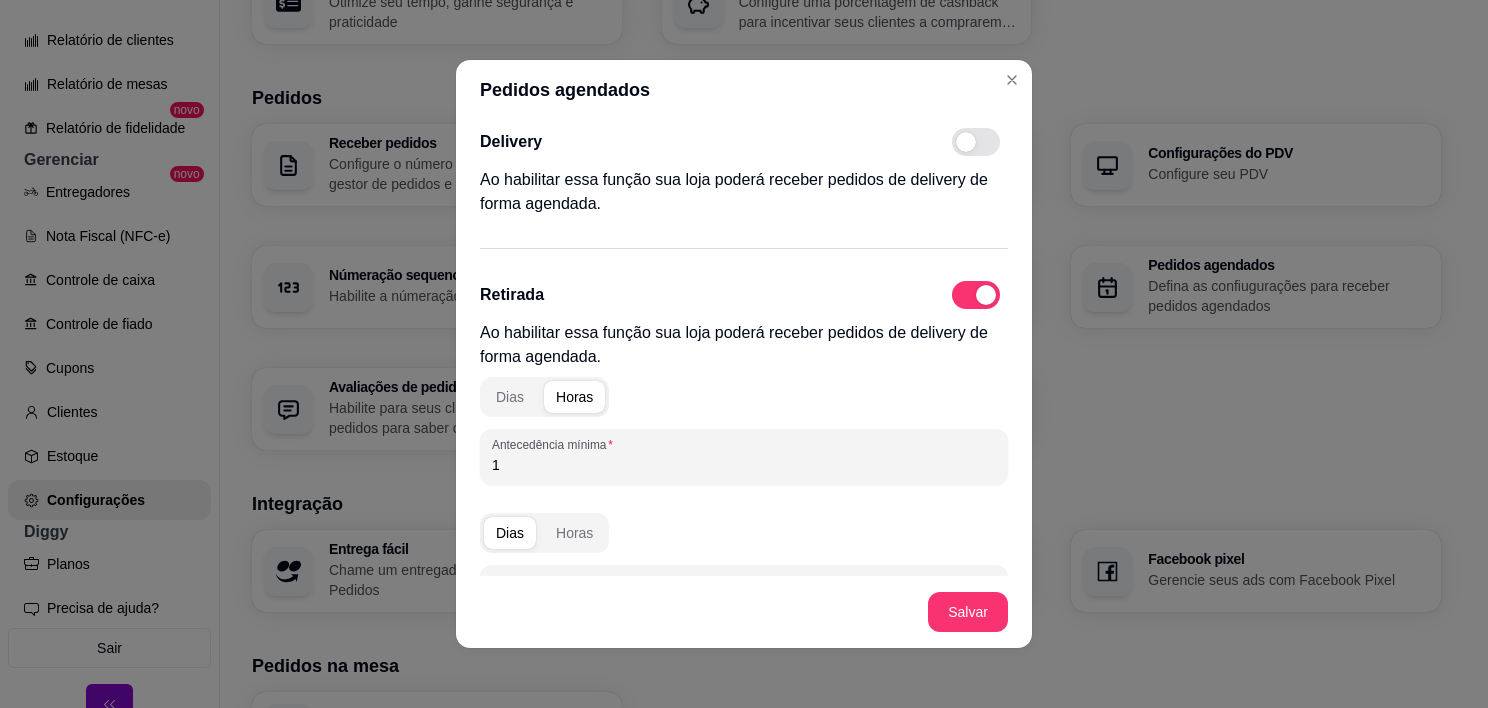 click at bounding box center (966, 142) 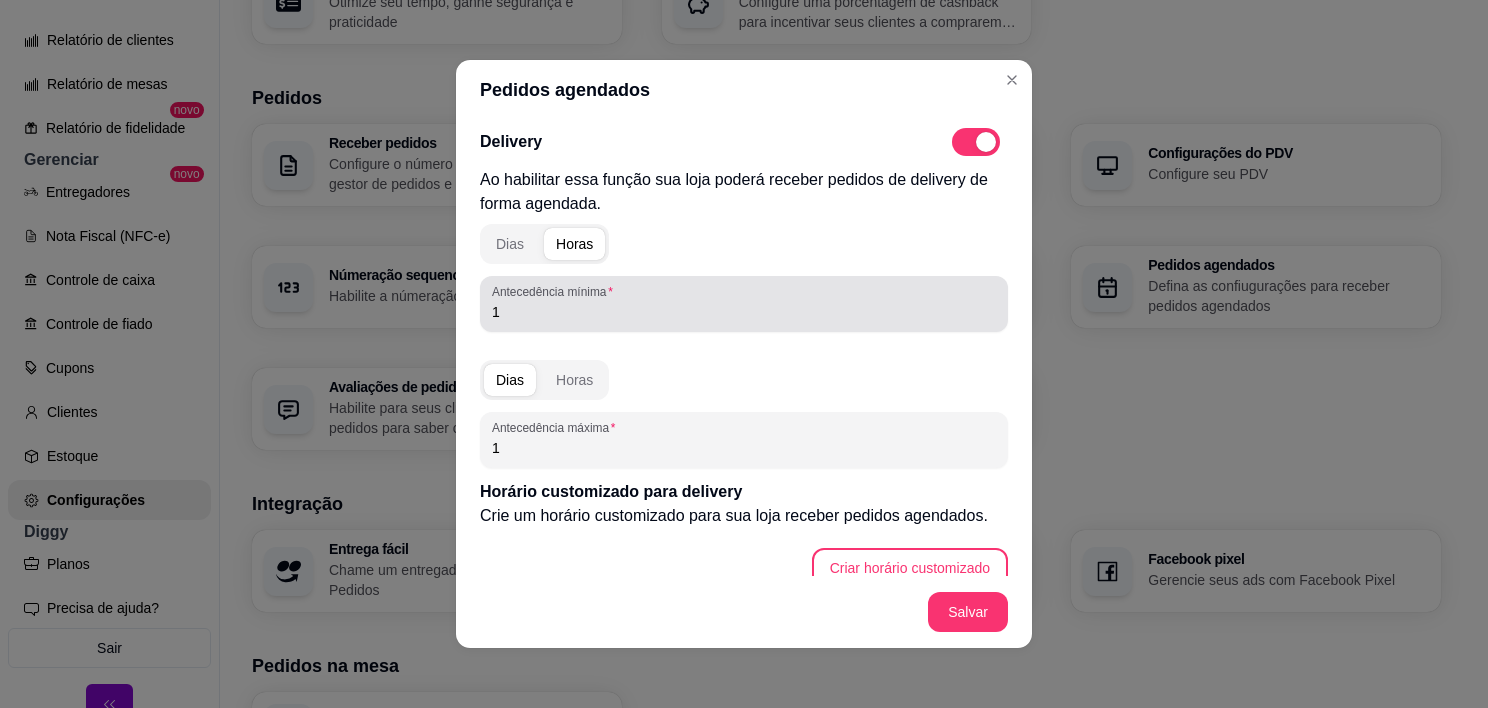 click on "1" at bounding box center (744, 312) 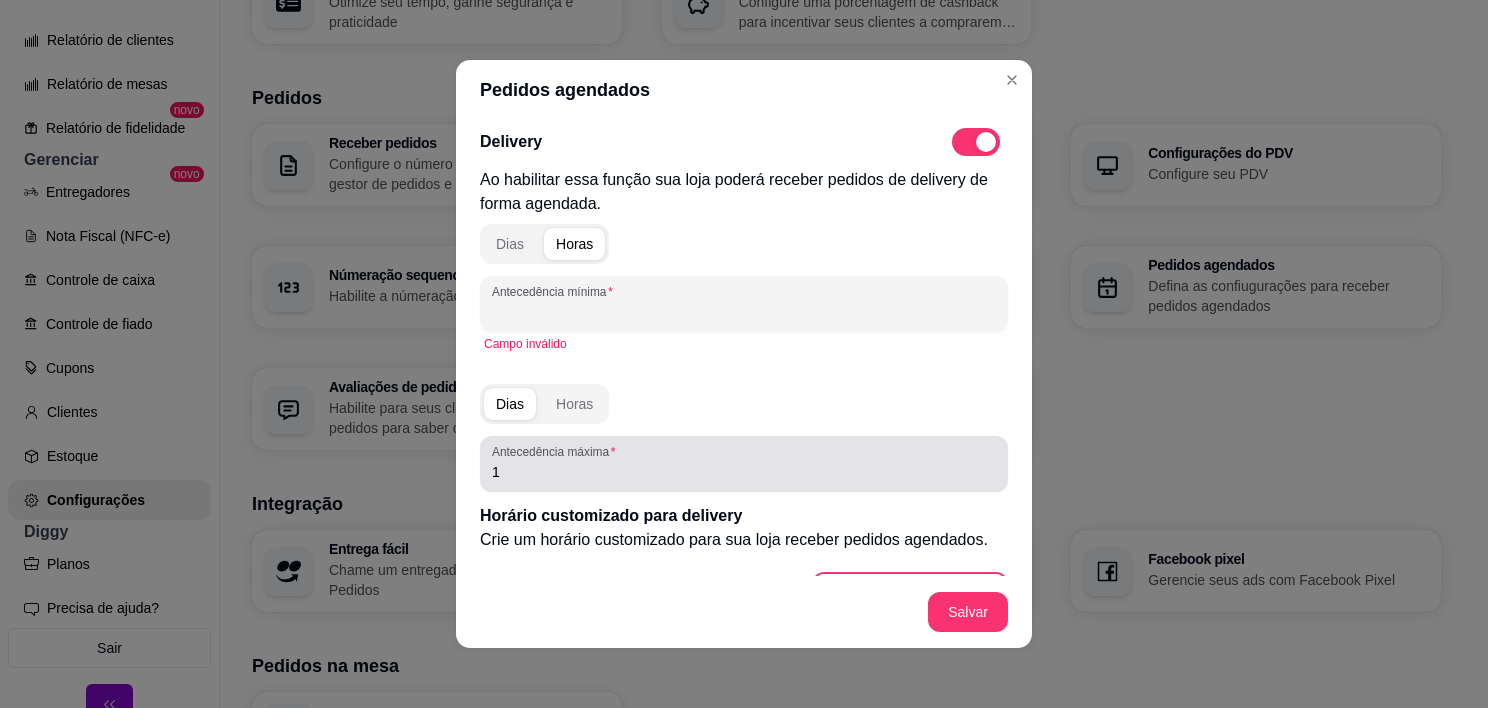 type 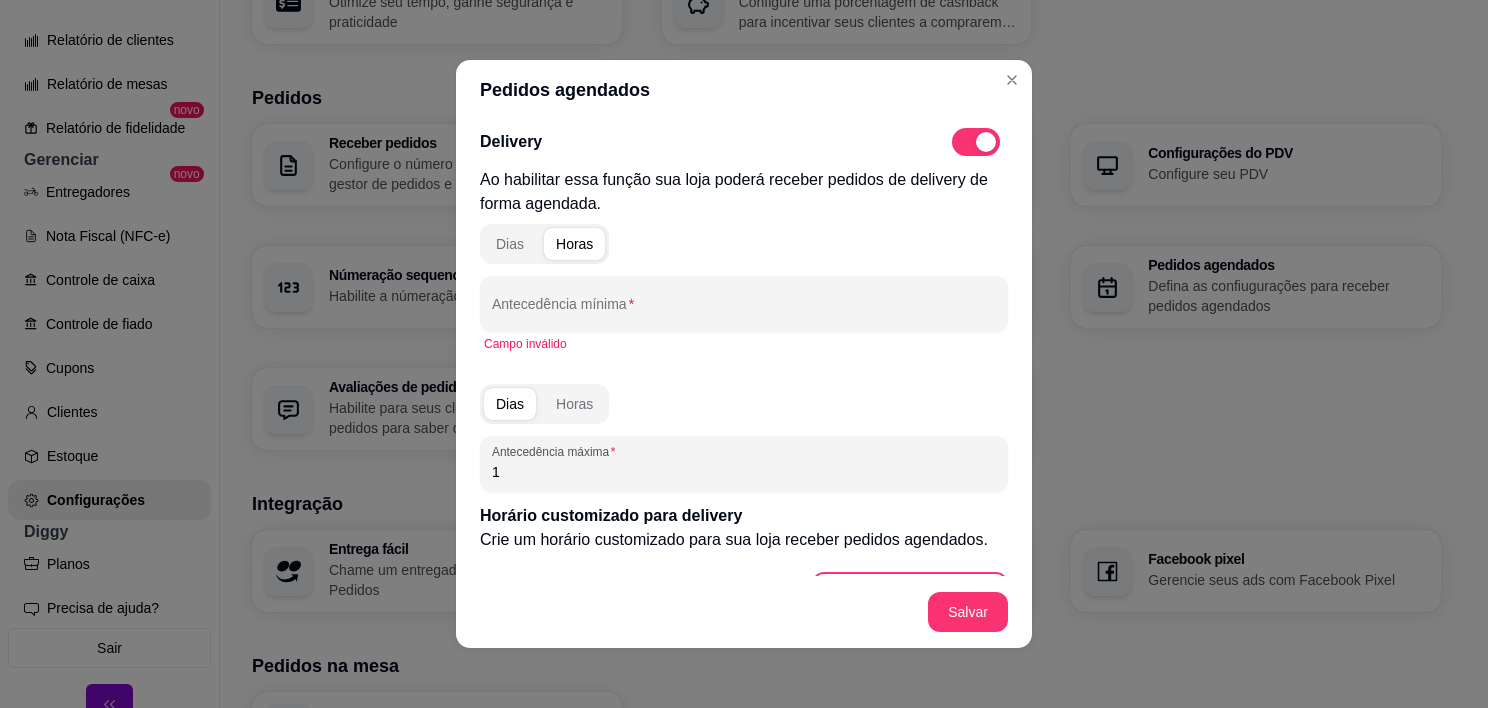 click on "1" at bounding box center [744, 472] 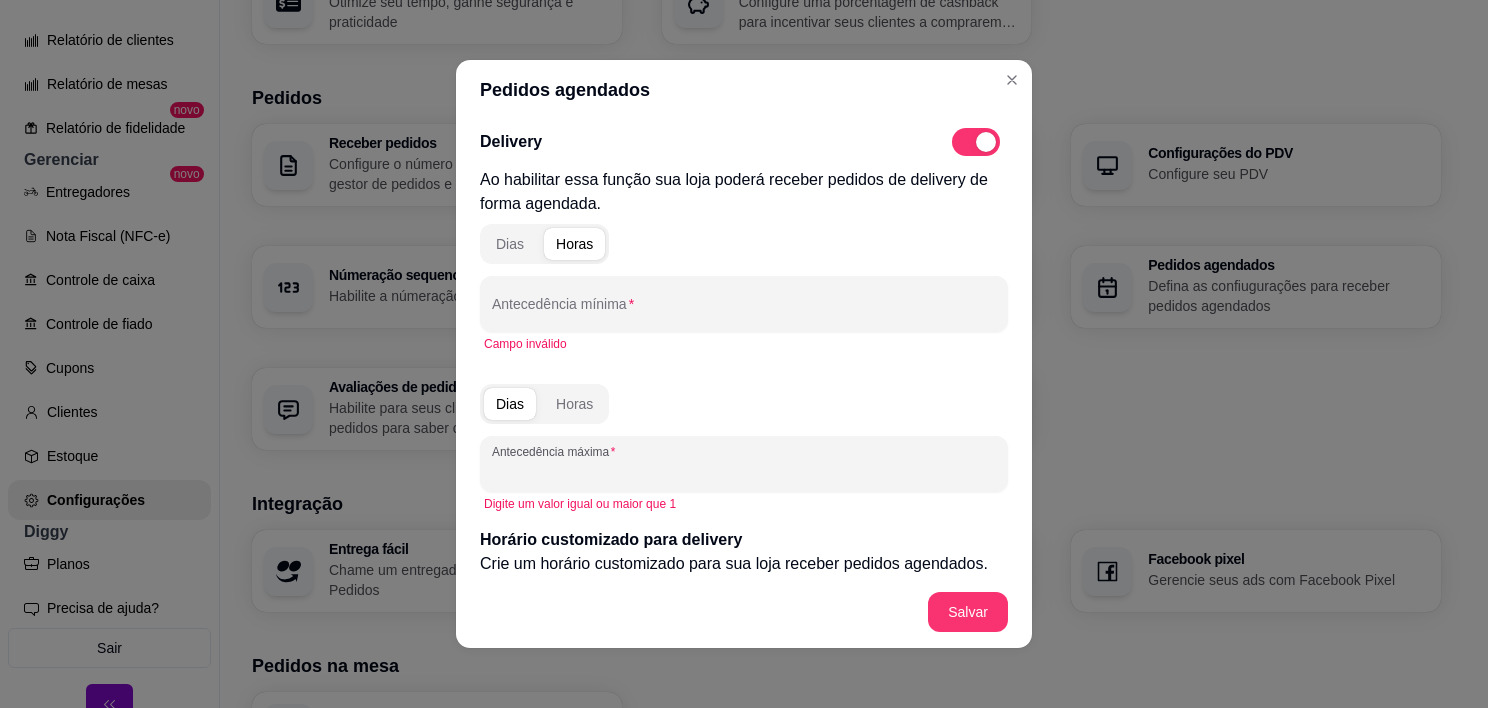 type 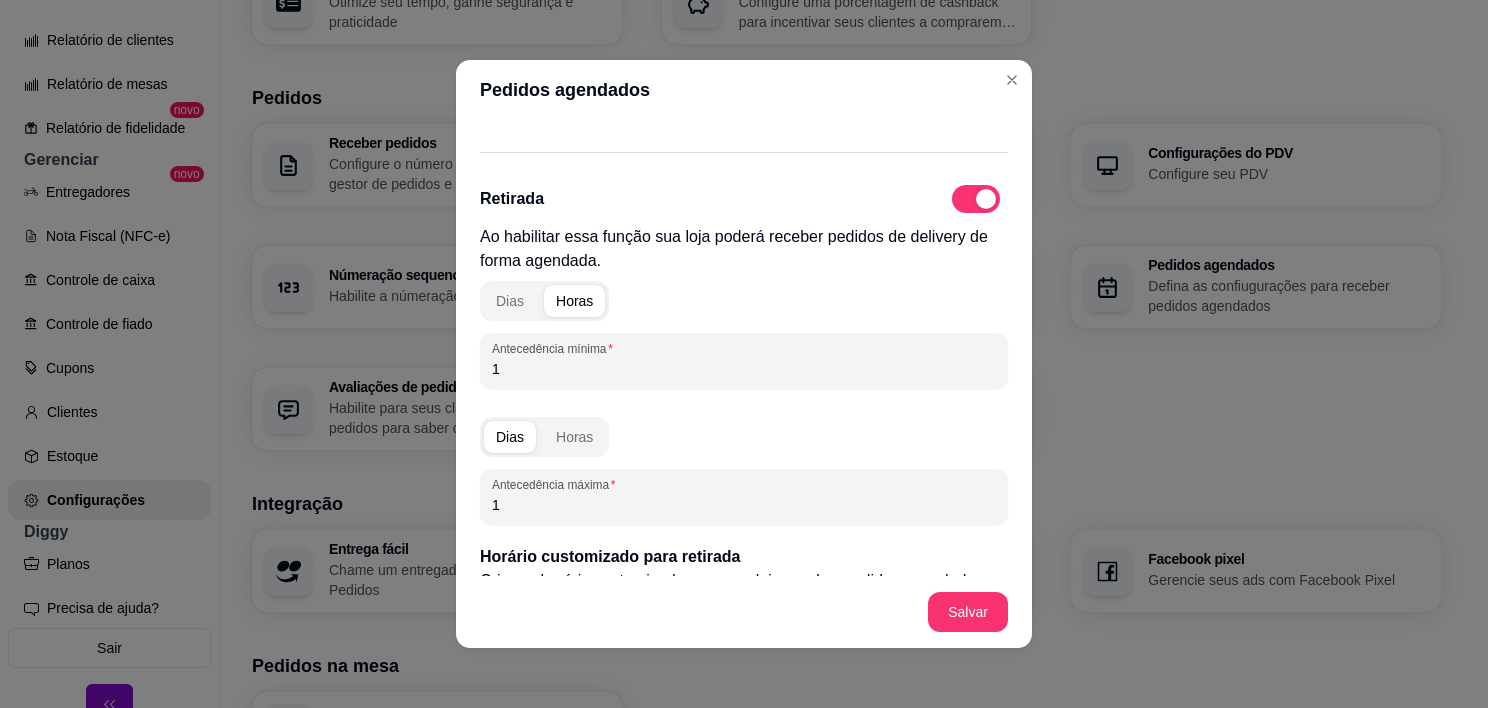 scroll, scrollTop: 527, scrollLeft: 0, axis: vertical 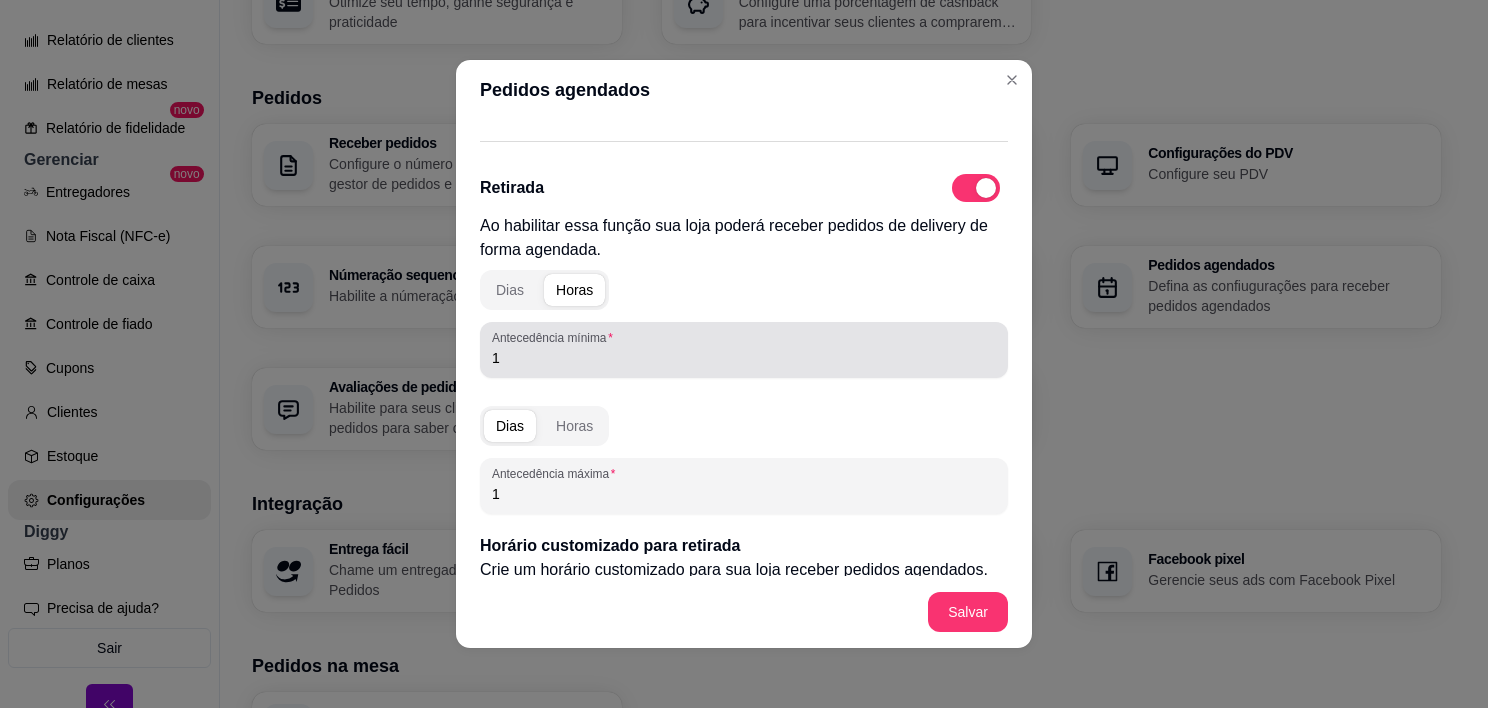 click on "1" at bounding box center [744, 358] 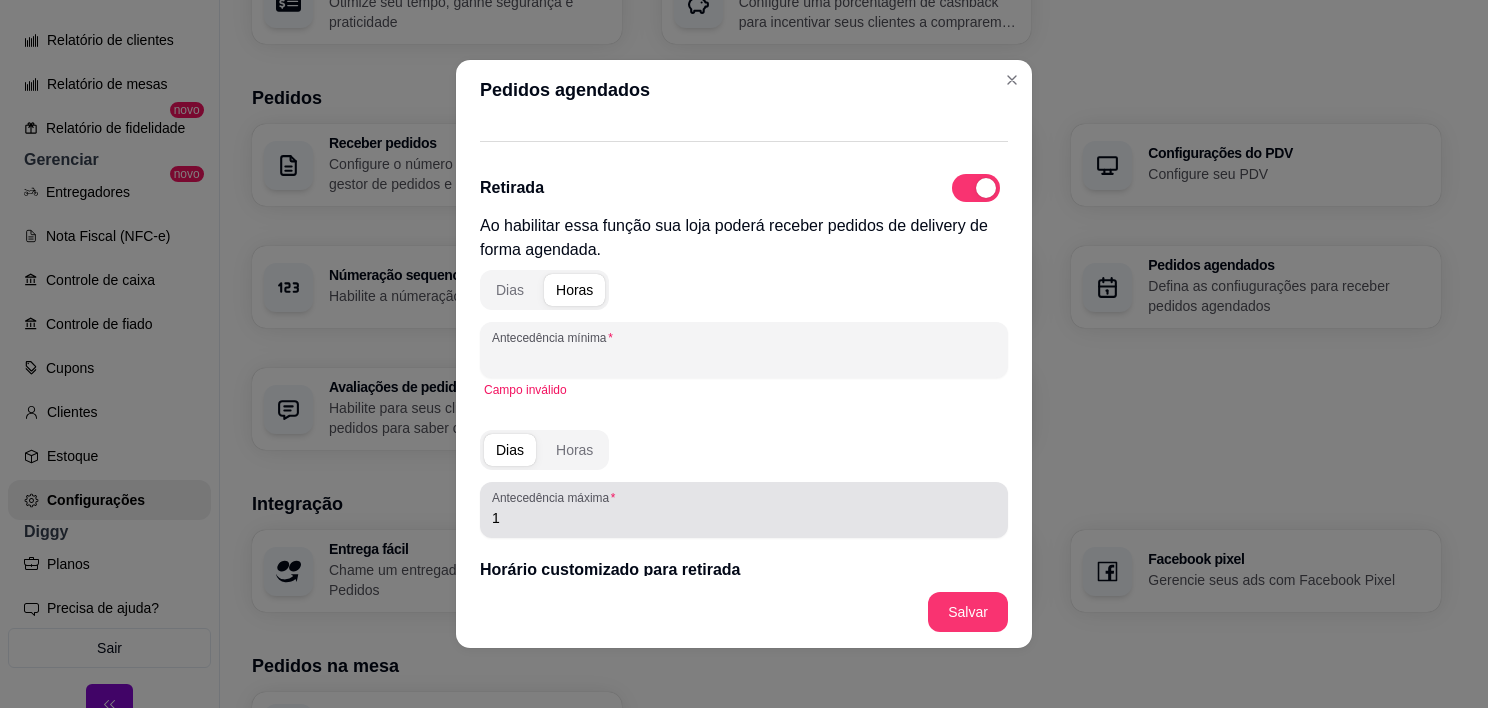 type 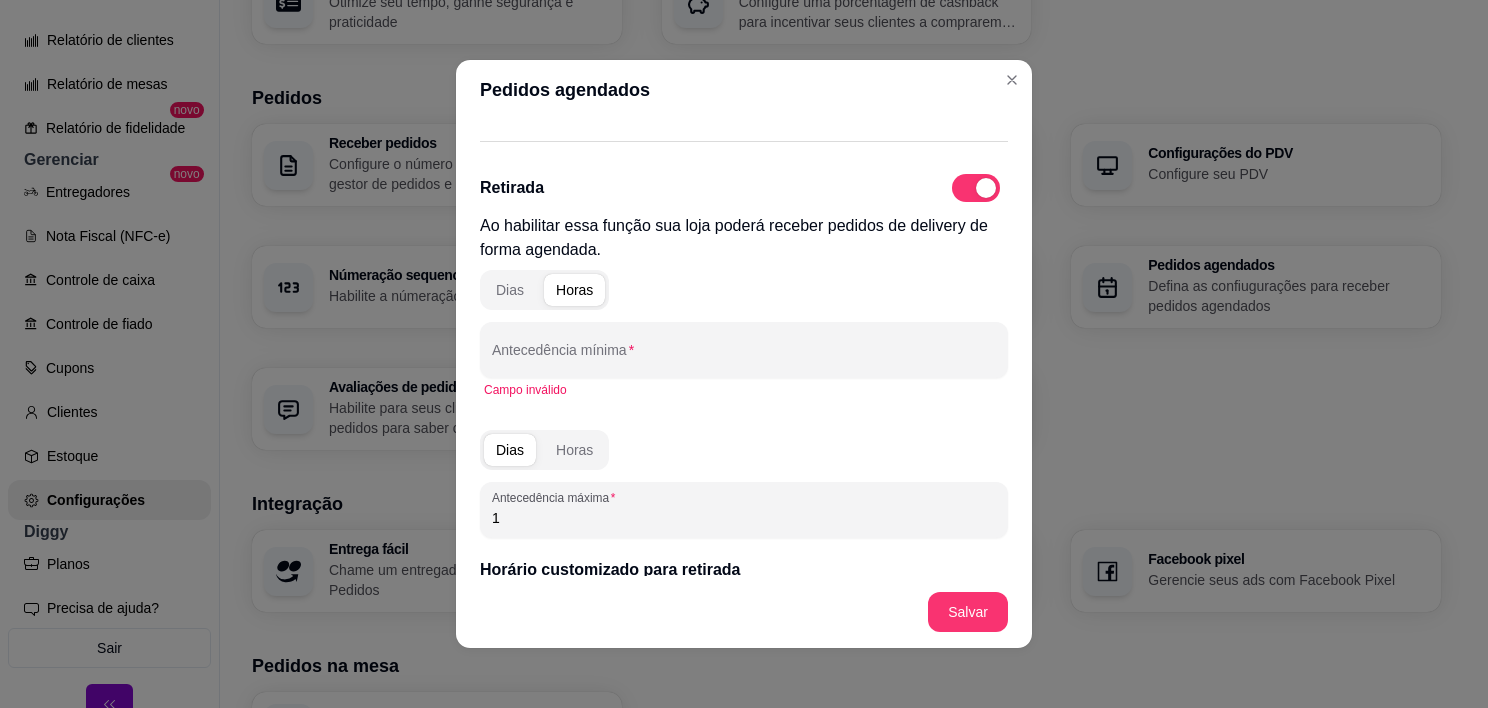 click on "1" at bounding box center [744, 518] 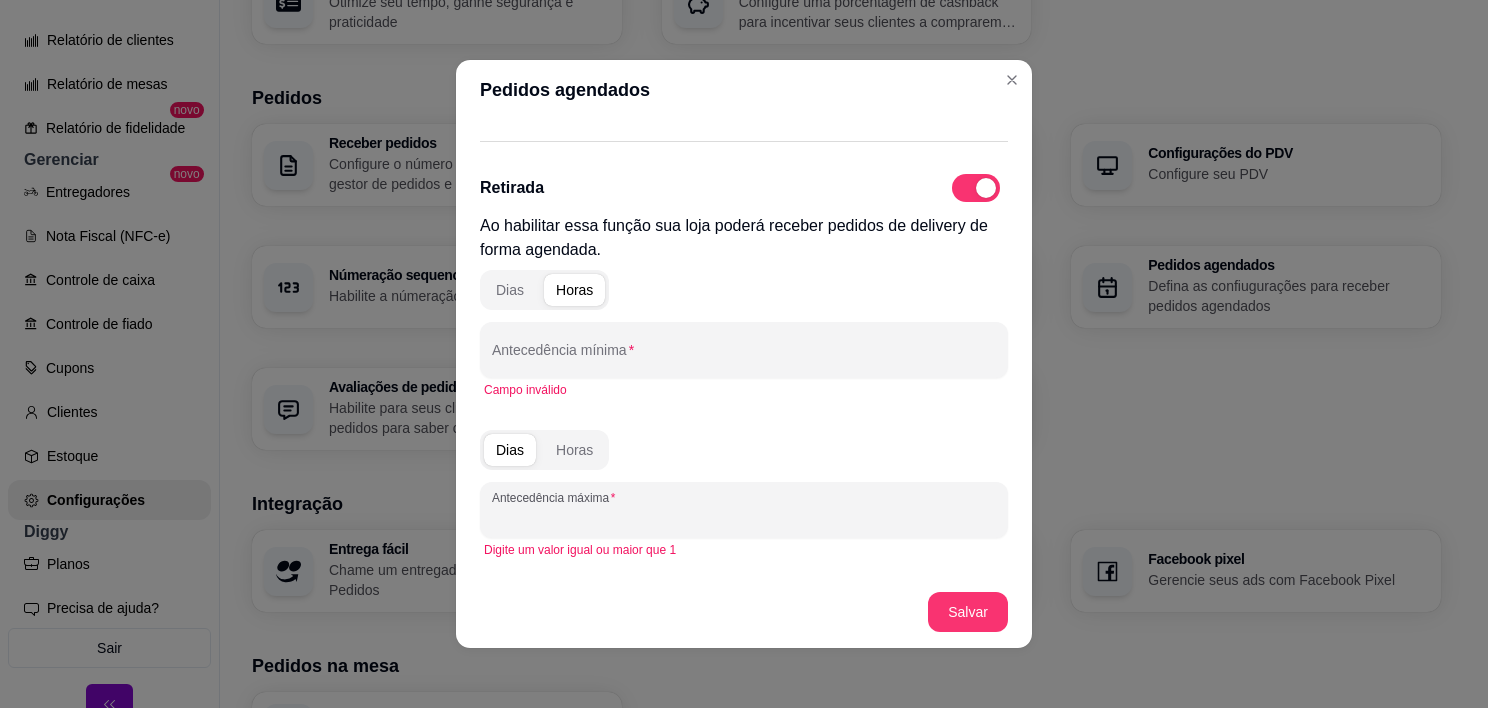 type 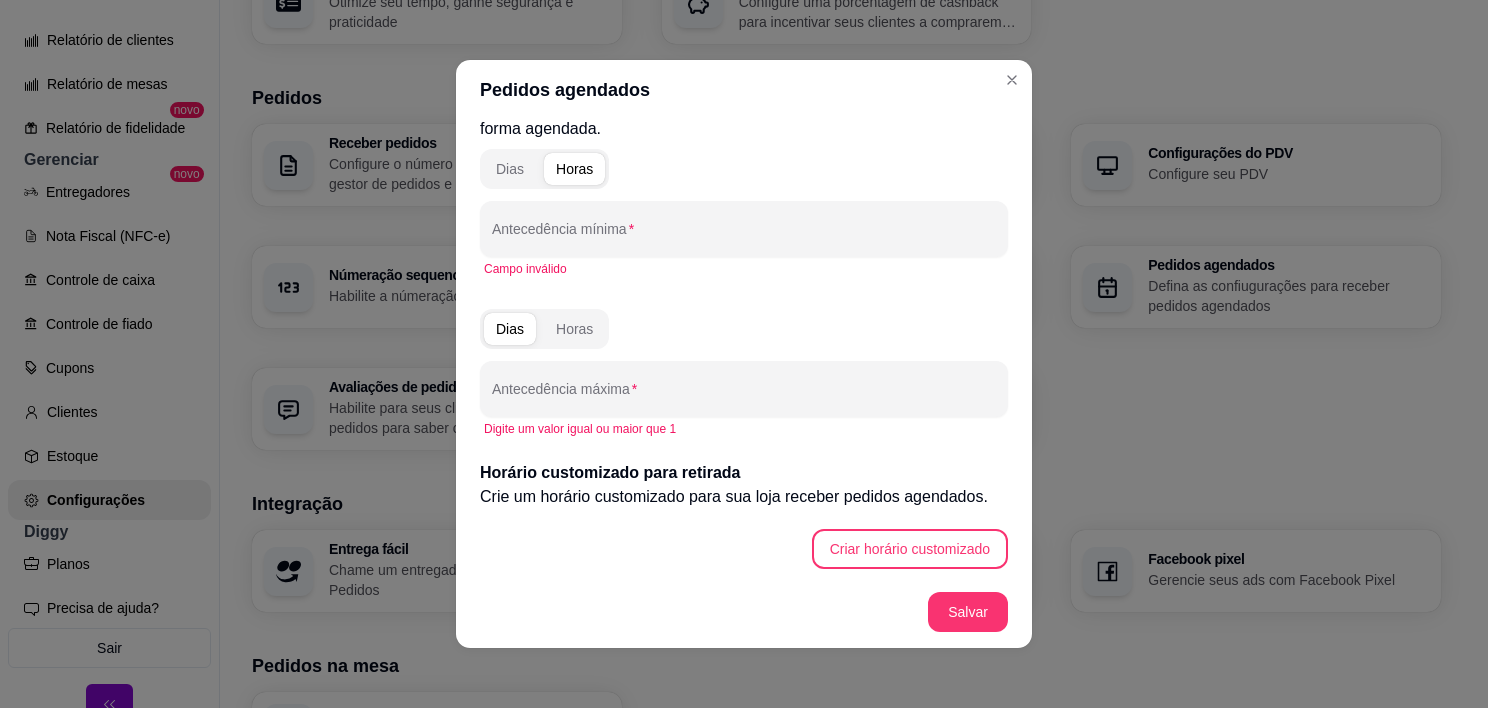scroll, scrollTop: 0, scrollLeft: 0, axis: both 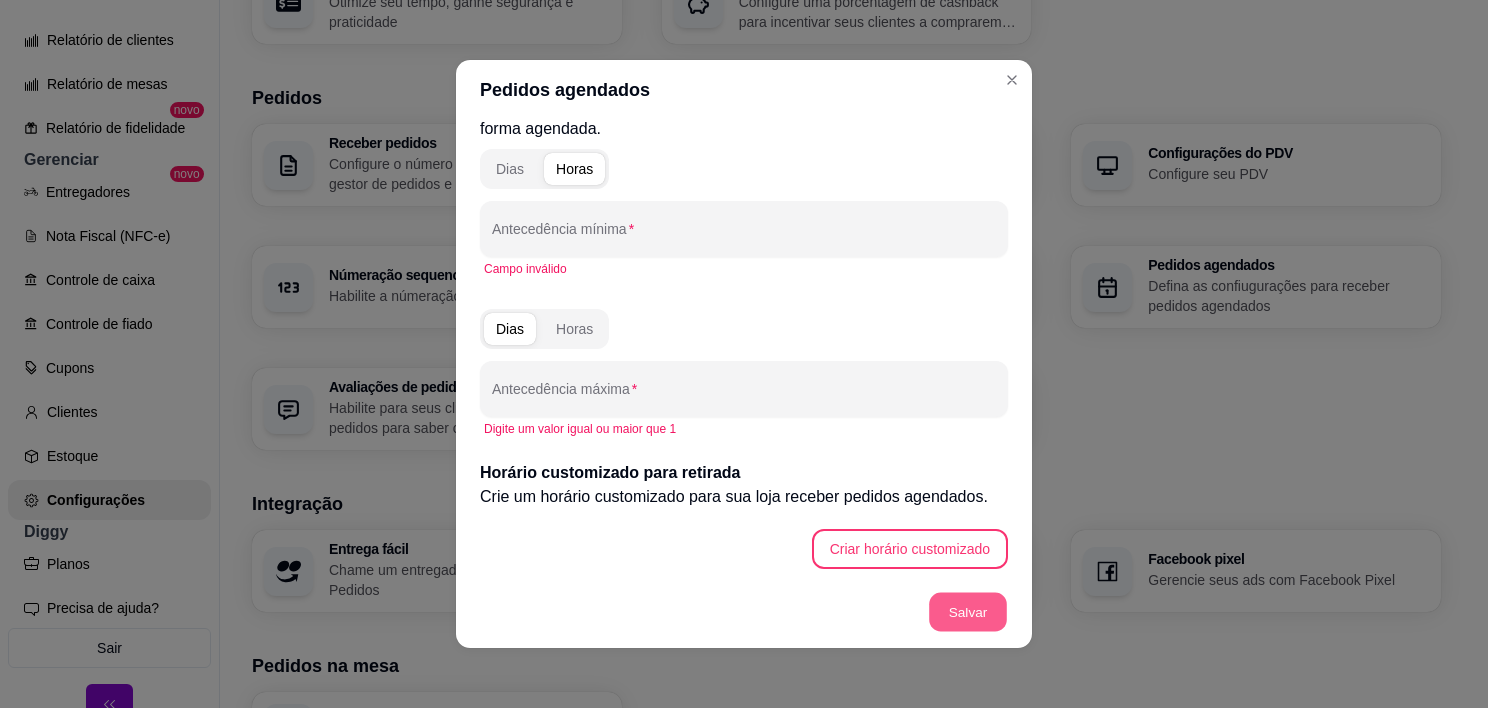 click on "Salvar" at bounding box center [968, 612] 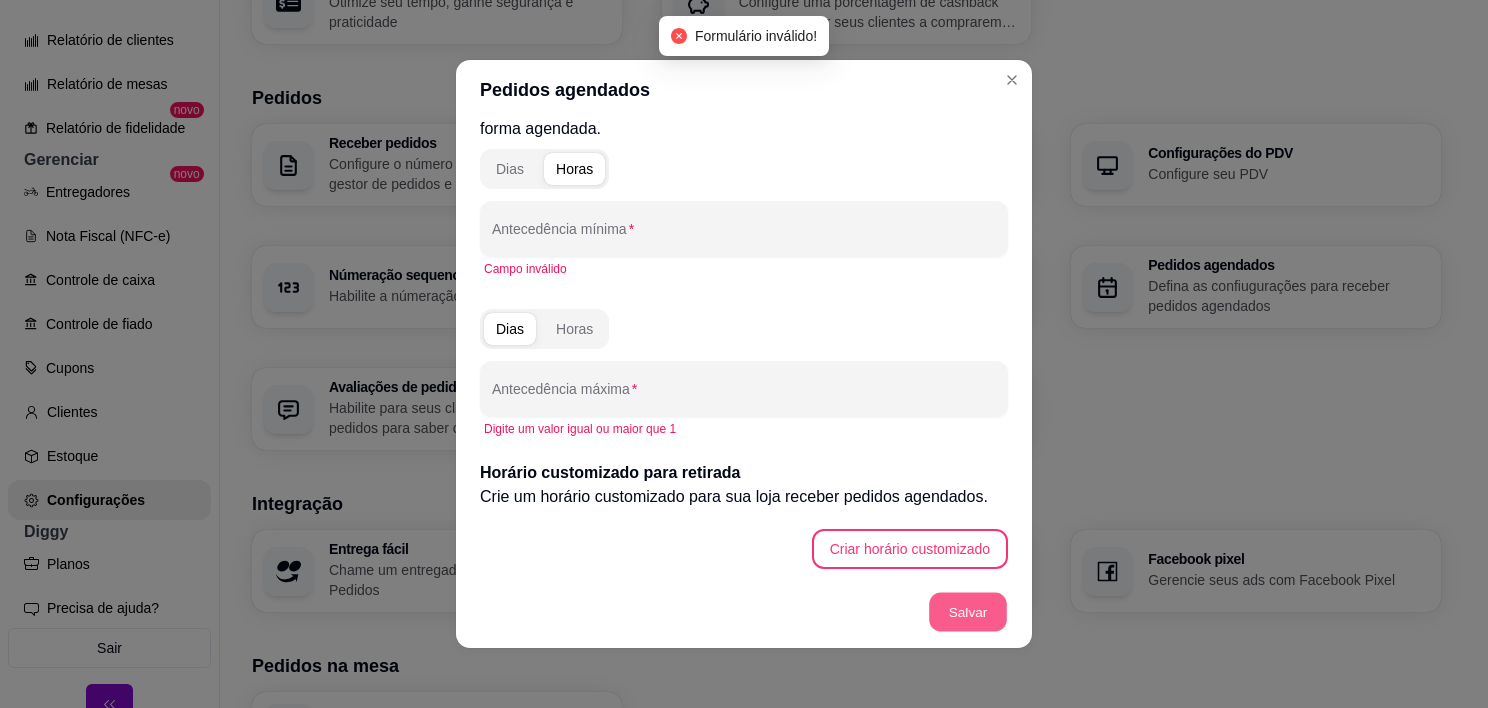 click on "Salvar" at bounding box center [968, 612] 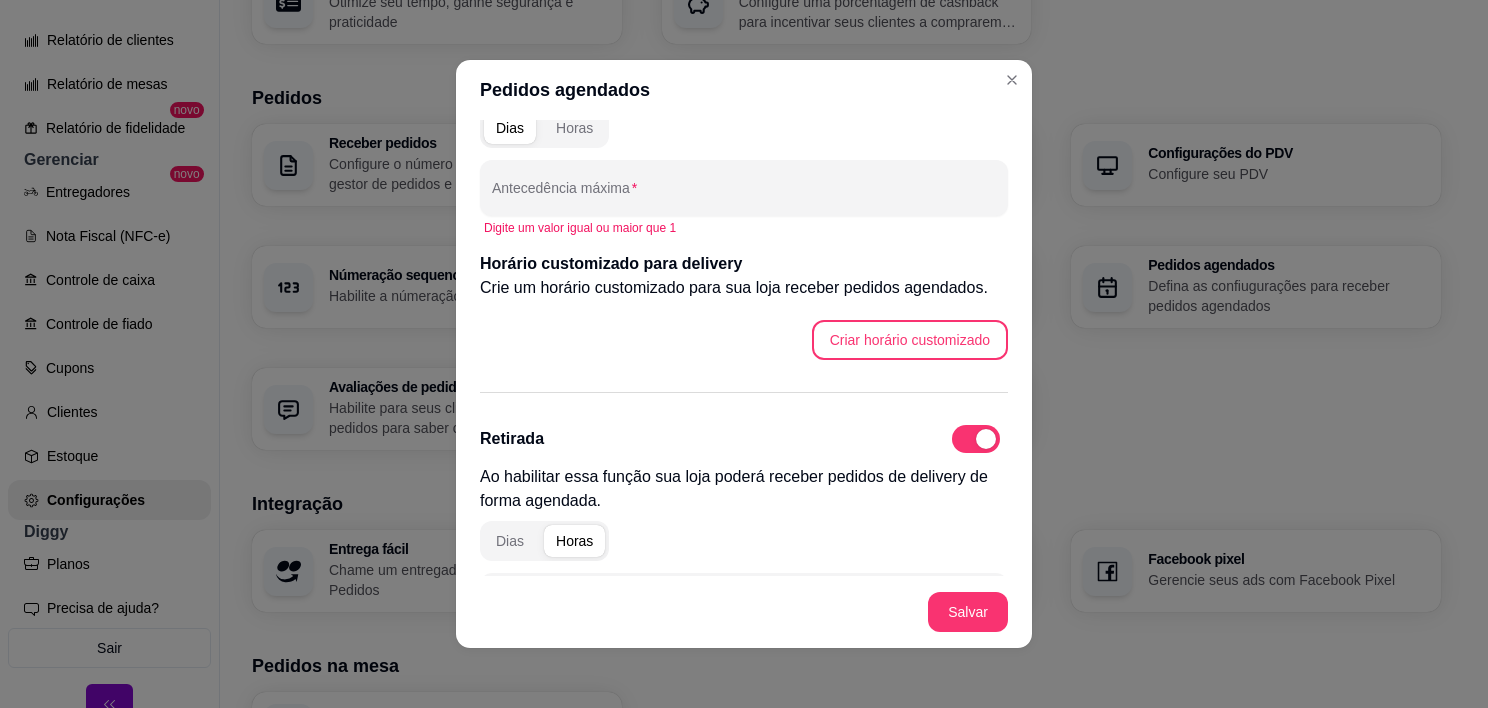 scroll, scrollTop: 260, scrollLeft: 0, axis: vertical 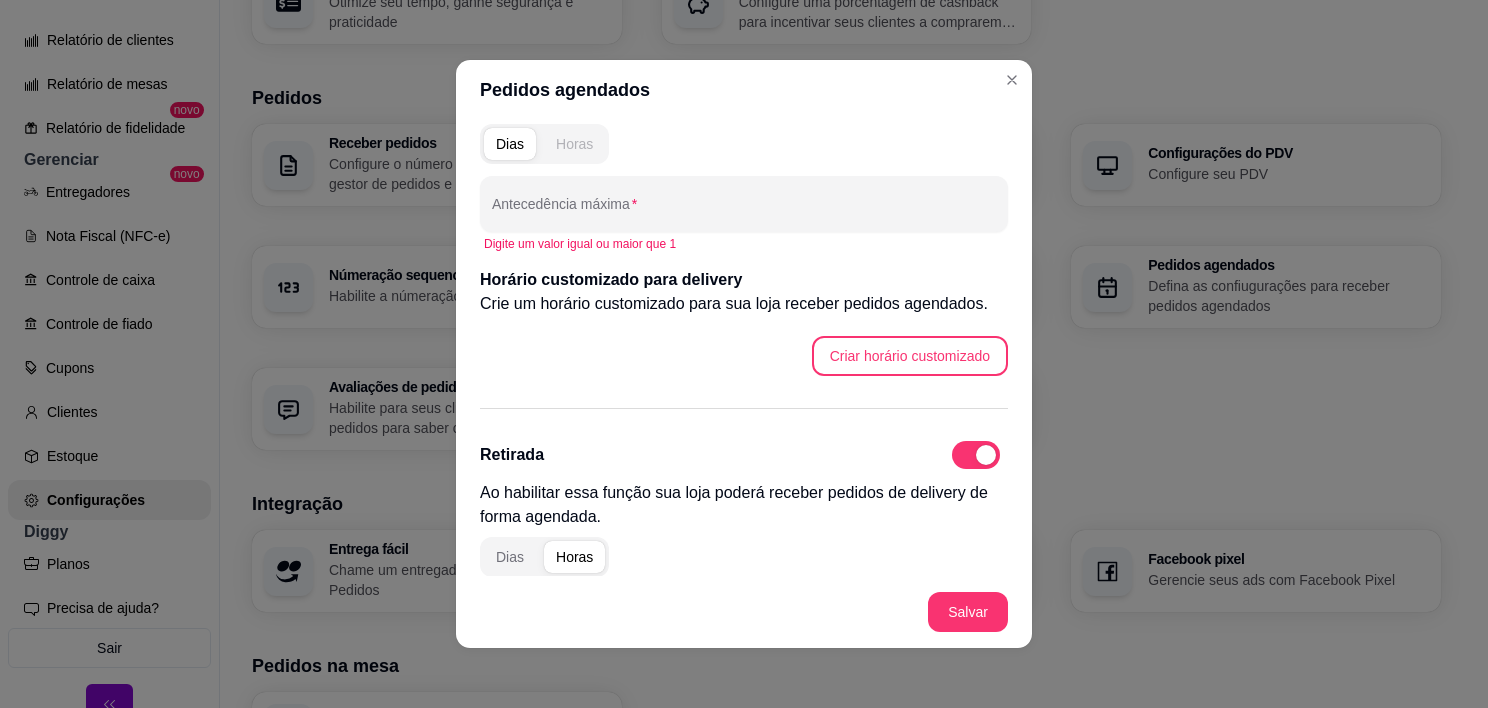 click on "Horas" at bounding box center [574, 144] 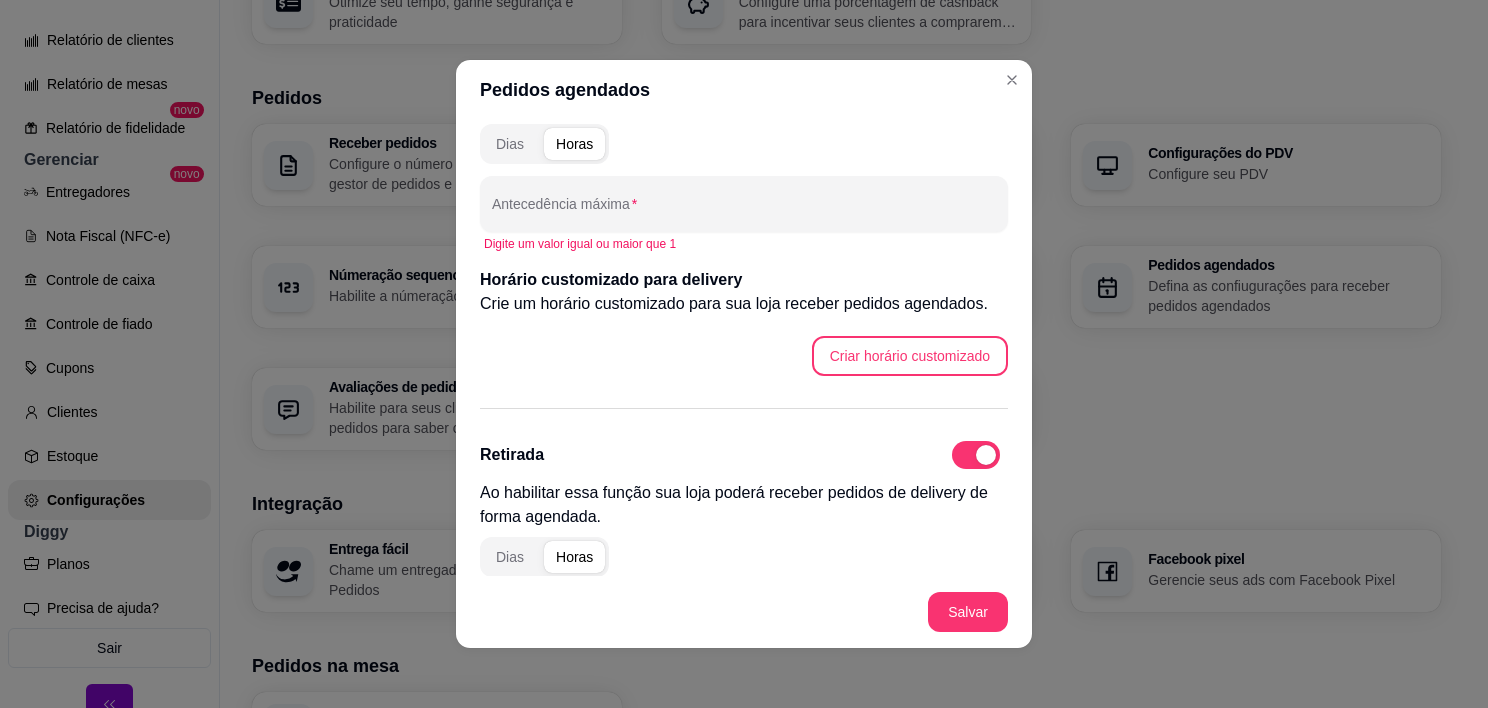 click on "Horas" at bounding box center [574, 144] 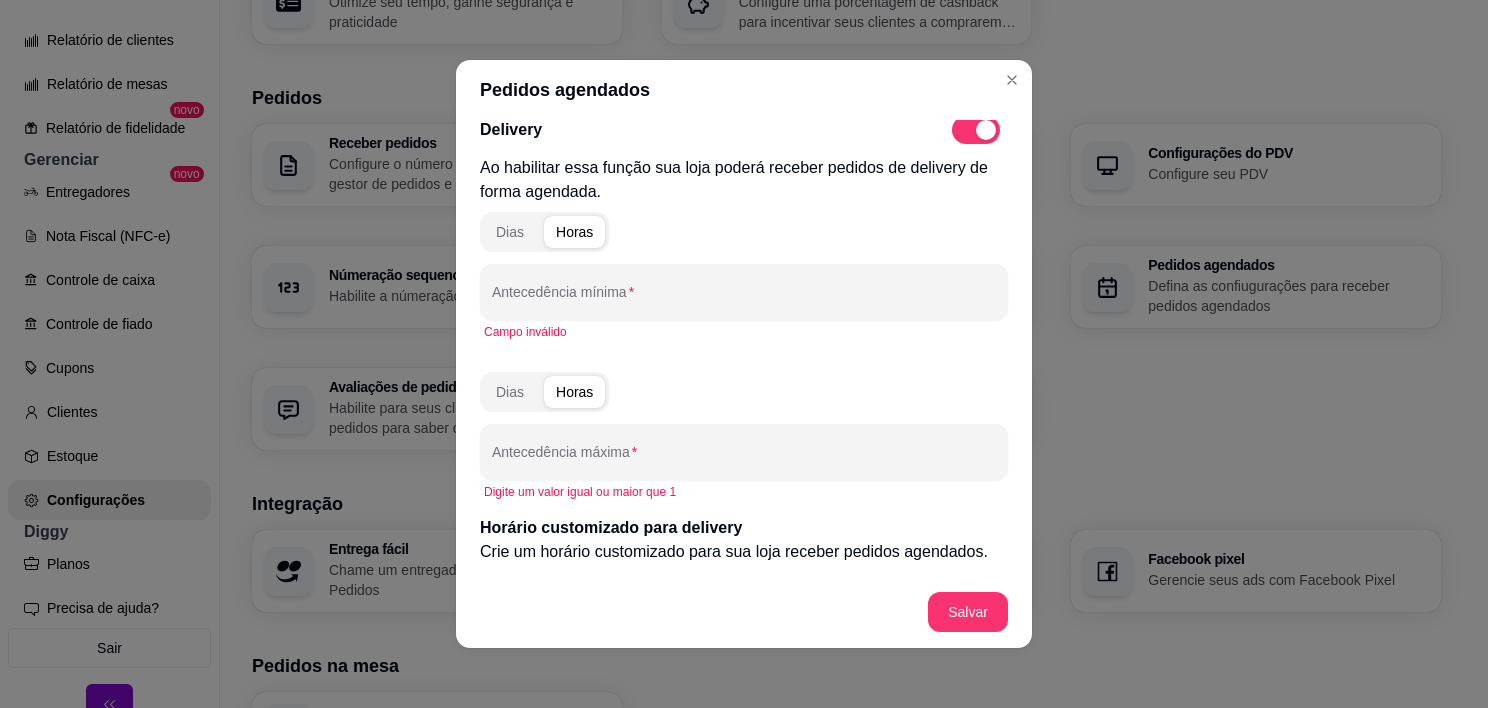 scroll, scrollTop: 0, scrollLeft: 0, axis: both 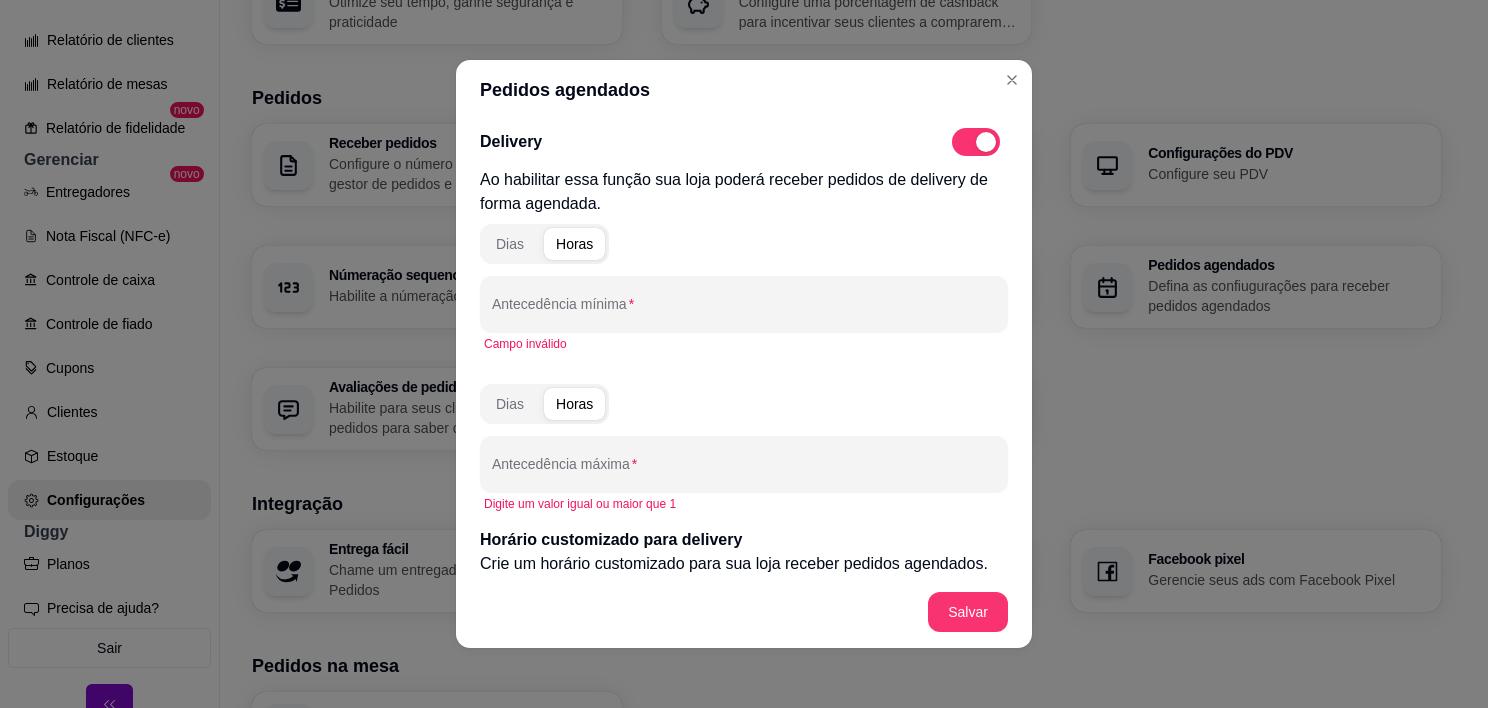 click at bounding box center [986, 142] 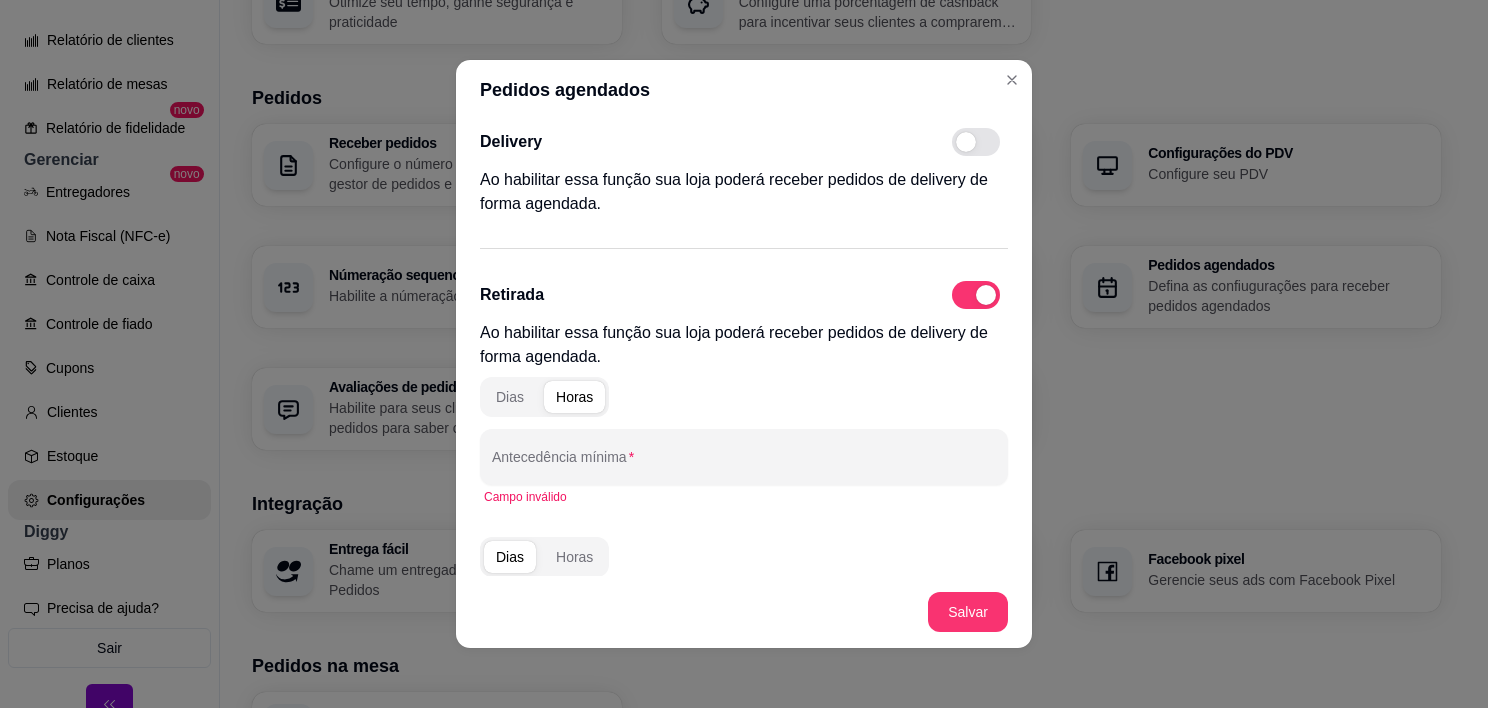 click at bounding box center [986, 295] 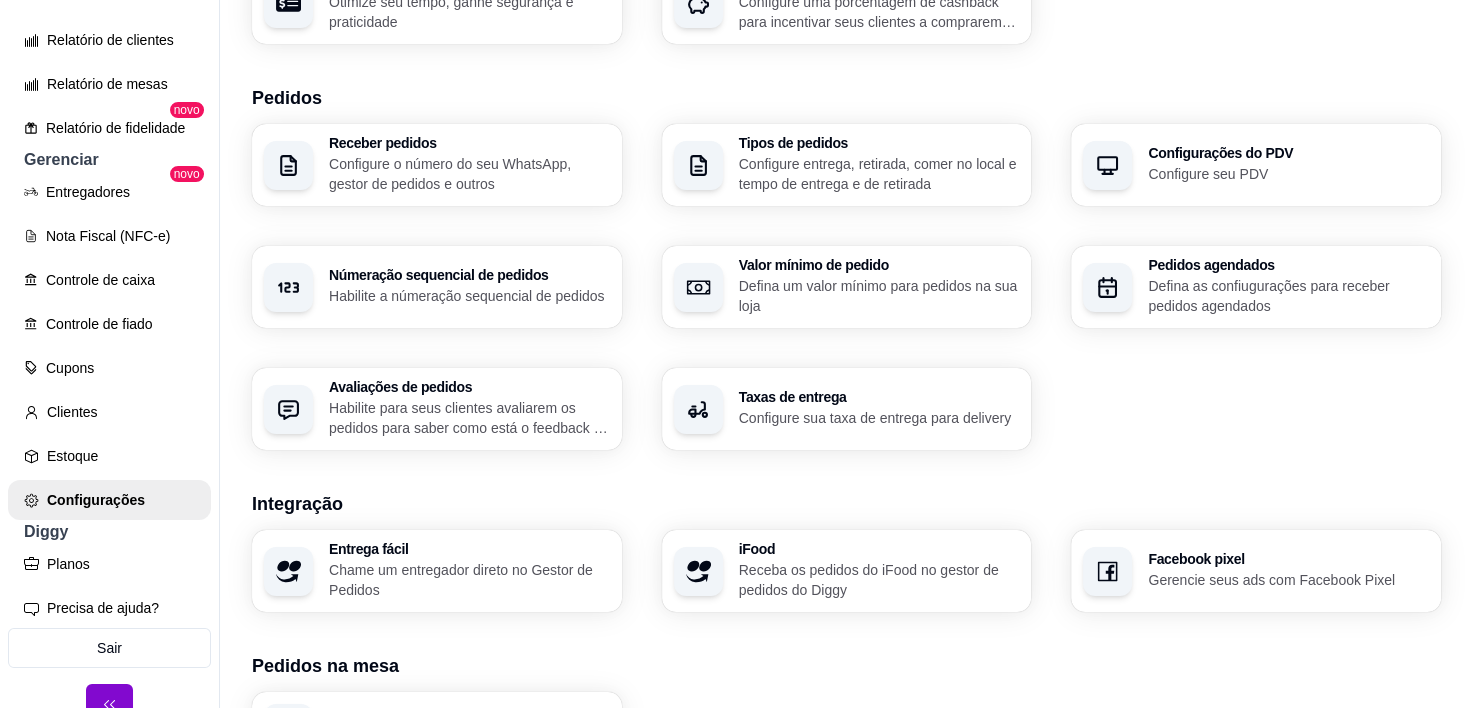 click on "Configure entrega, retirada, comer no local e tempo de entrega e de retirada" at bounding box center (879, 174) 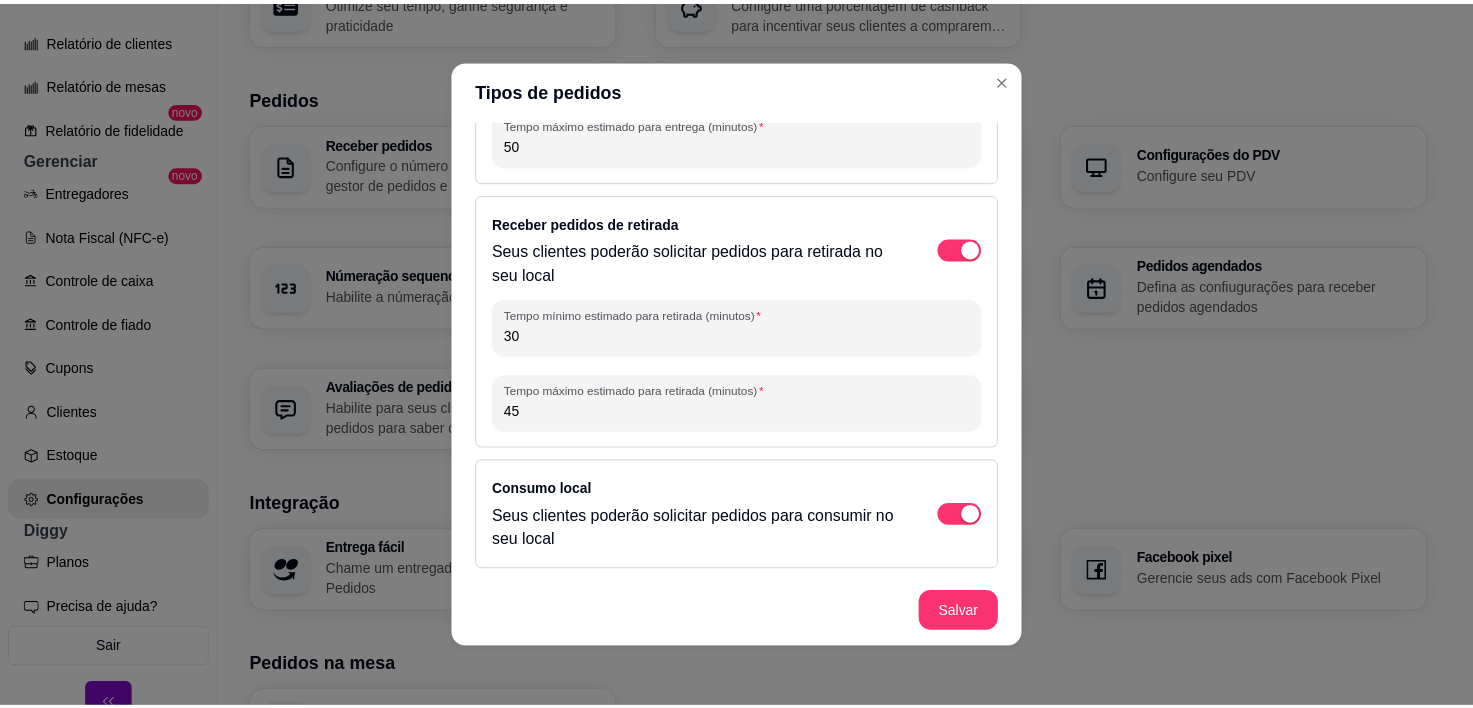 scroll, scrollTop: 0, scrollLeft: 0, axis: both 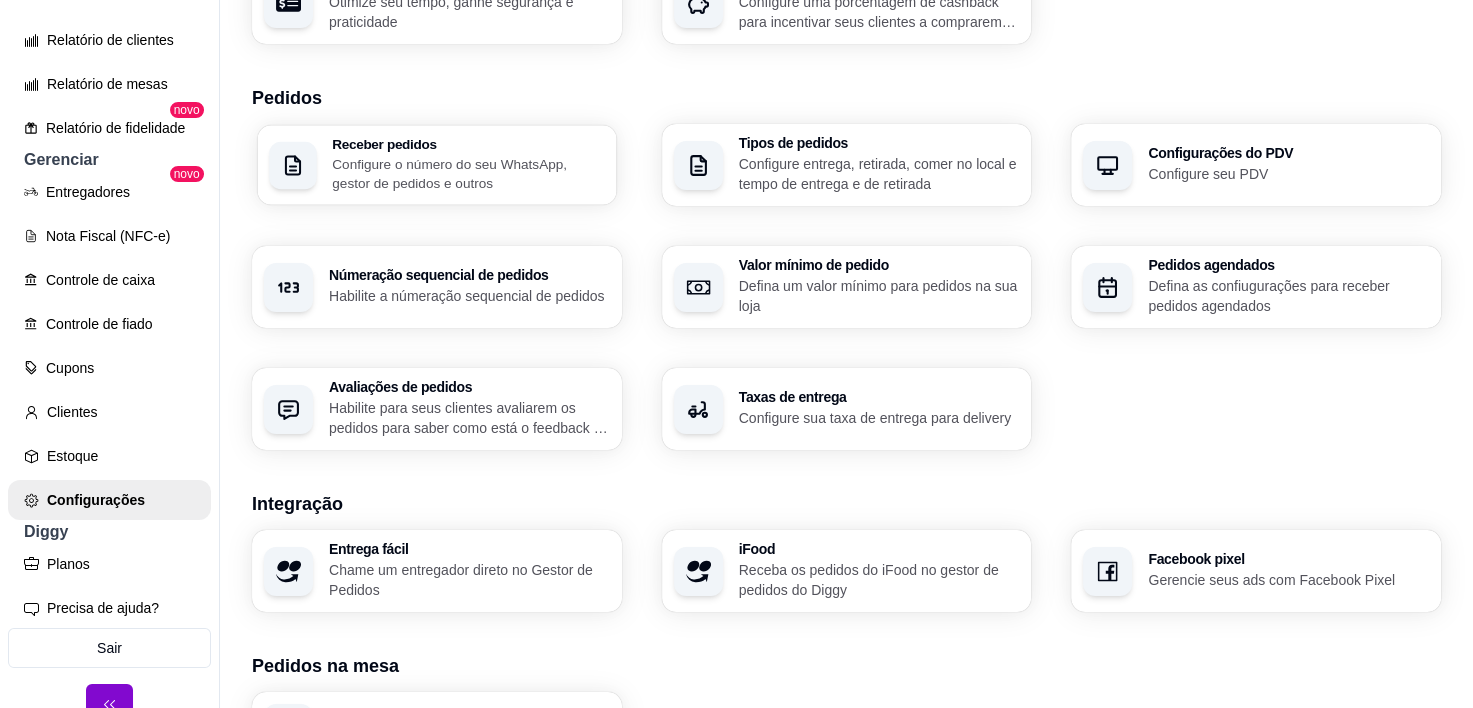 click on "Configure o número do seu WhatsApp, gestor de pedidos e outros" at bounding box center (468, 173) 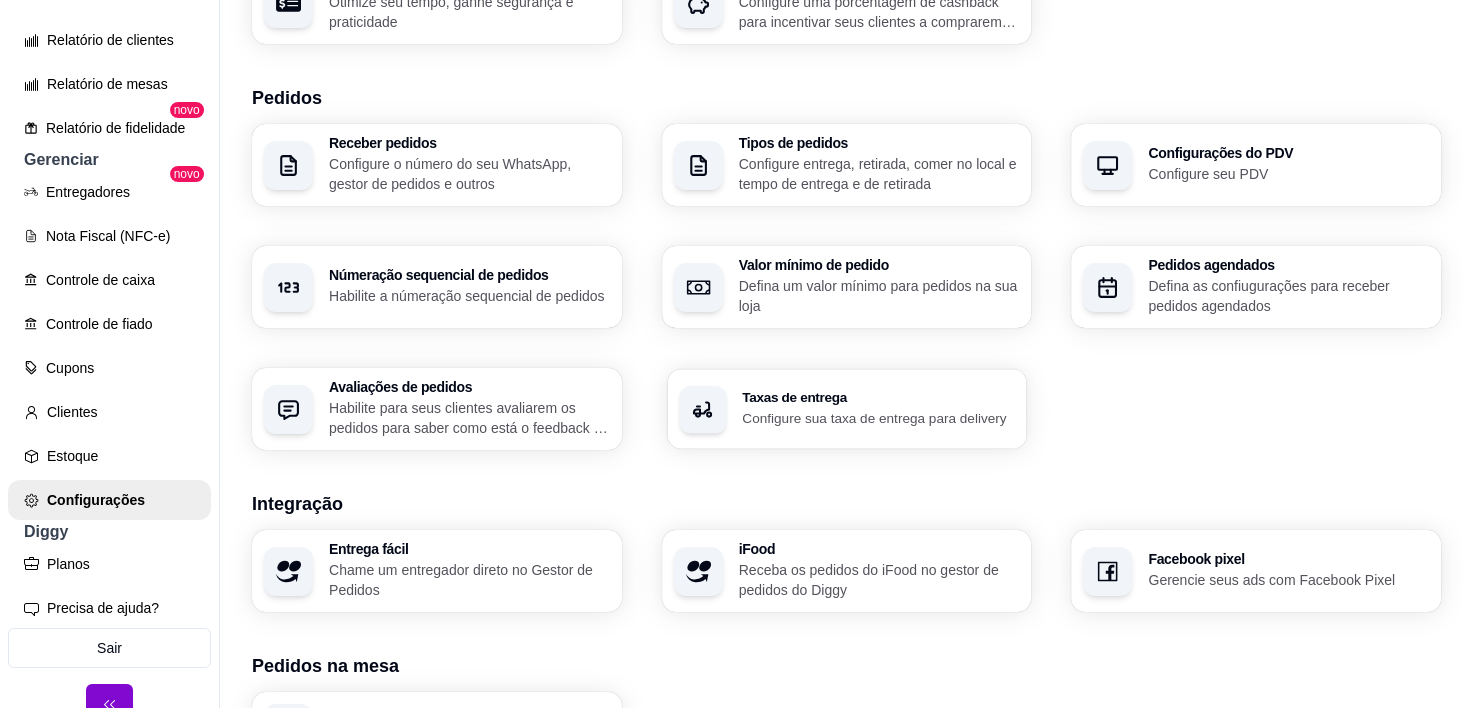 click on "Taxas de entrega" at bounding box center [878, 398] 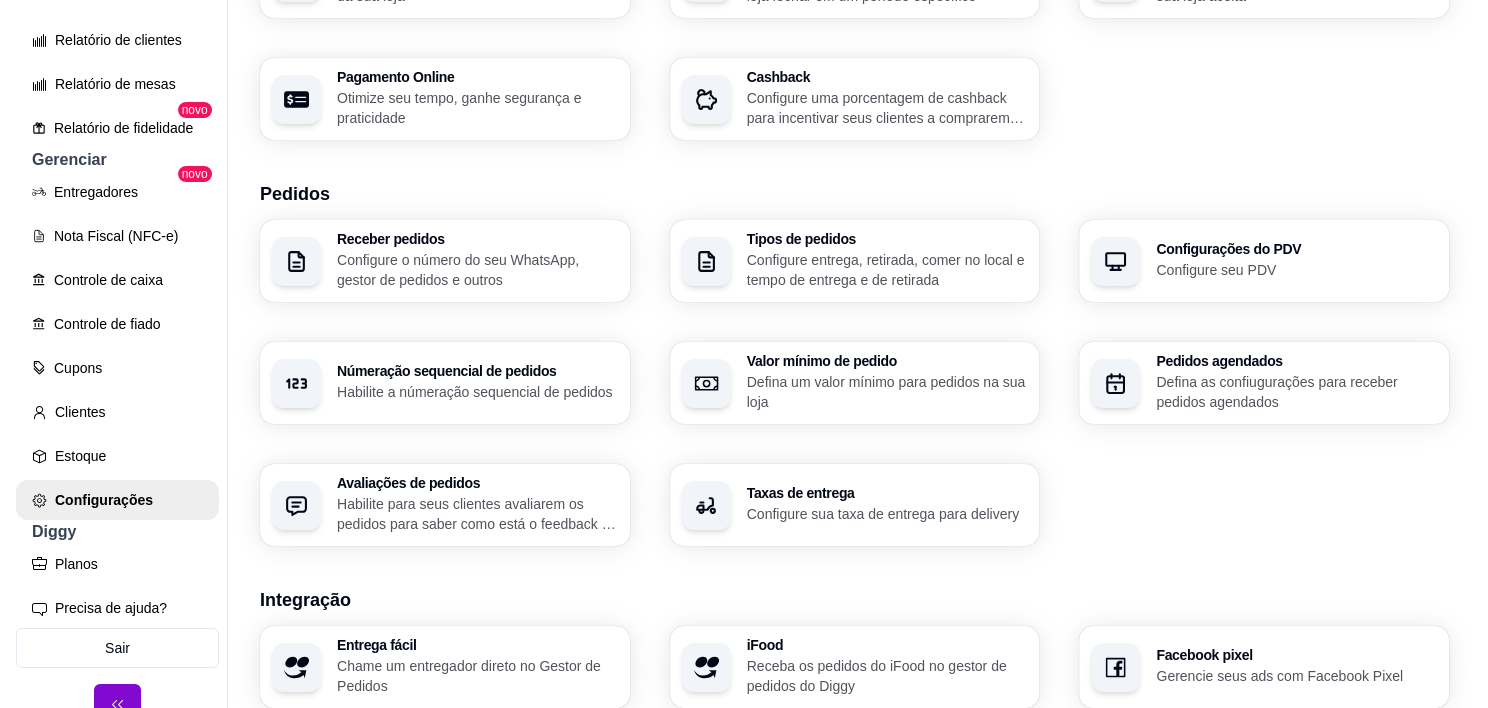 scroll, scrollTop: 319, scrollLeft: 0, axis: vertical 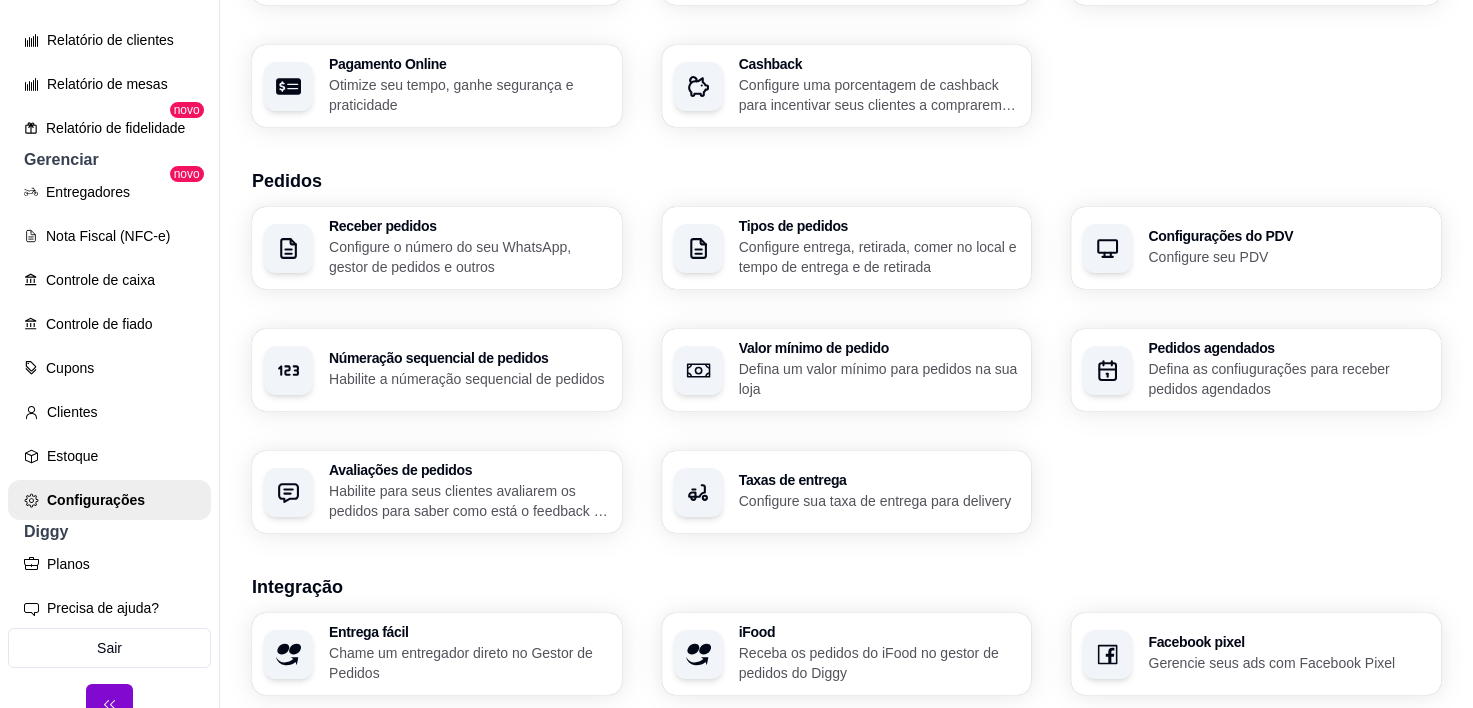 click on "Receber pedidos Configure o número do seu WhatsApp, gestor de pedidos e outros Tipos de pedidos Configure entrega, retirada, comer no local e tempo de entrega e de retirada Configurações do PDV Configure seu PDV Númeração sequencial de pedidos Habilite a númeração sequencial de pedidos Valor mínimo de pedido Defina um valor mínimo para pedidos na sua loja Pedidos agendados Defina as confiugurações para receber pedidos agendados Avaliações de pedidos Habilite para seus clientes avaliarem os pedidos para saber como está o feedback da sua loja Taxas de entrega Configure sua taxa de entrega para delivery" at bounding box center (846, 370) 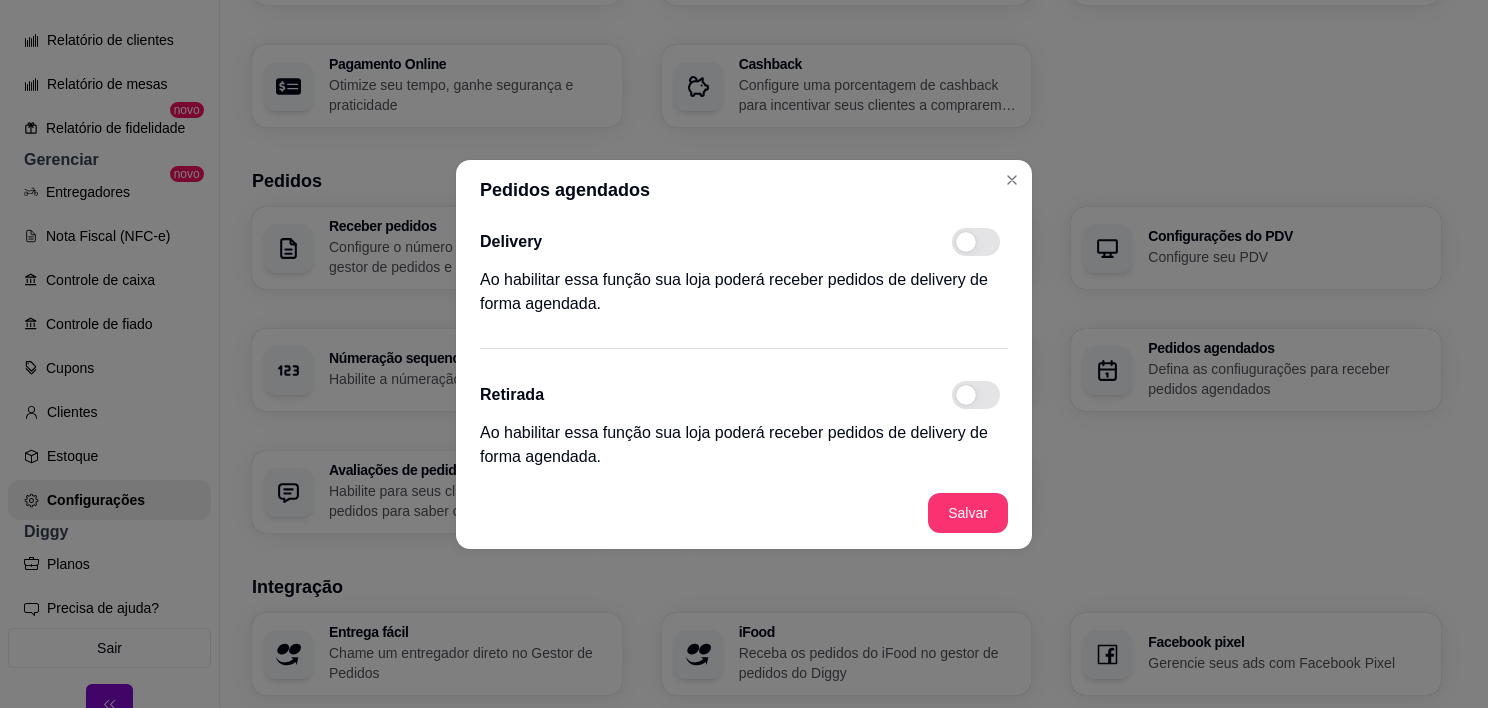 click at bounding box center [976, 242] 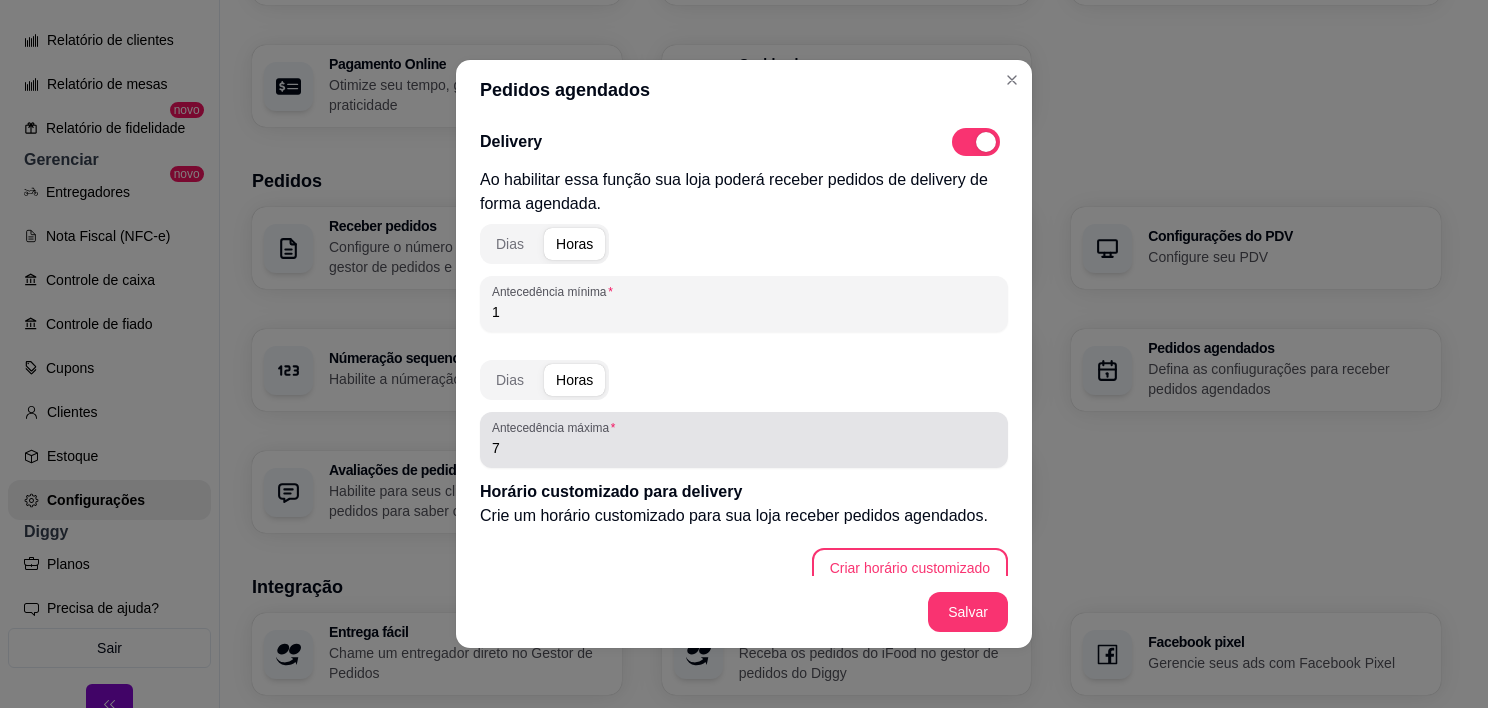 click on "7" at bounding box center [744, 448] 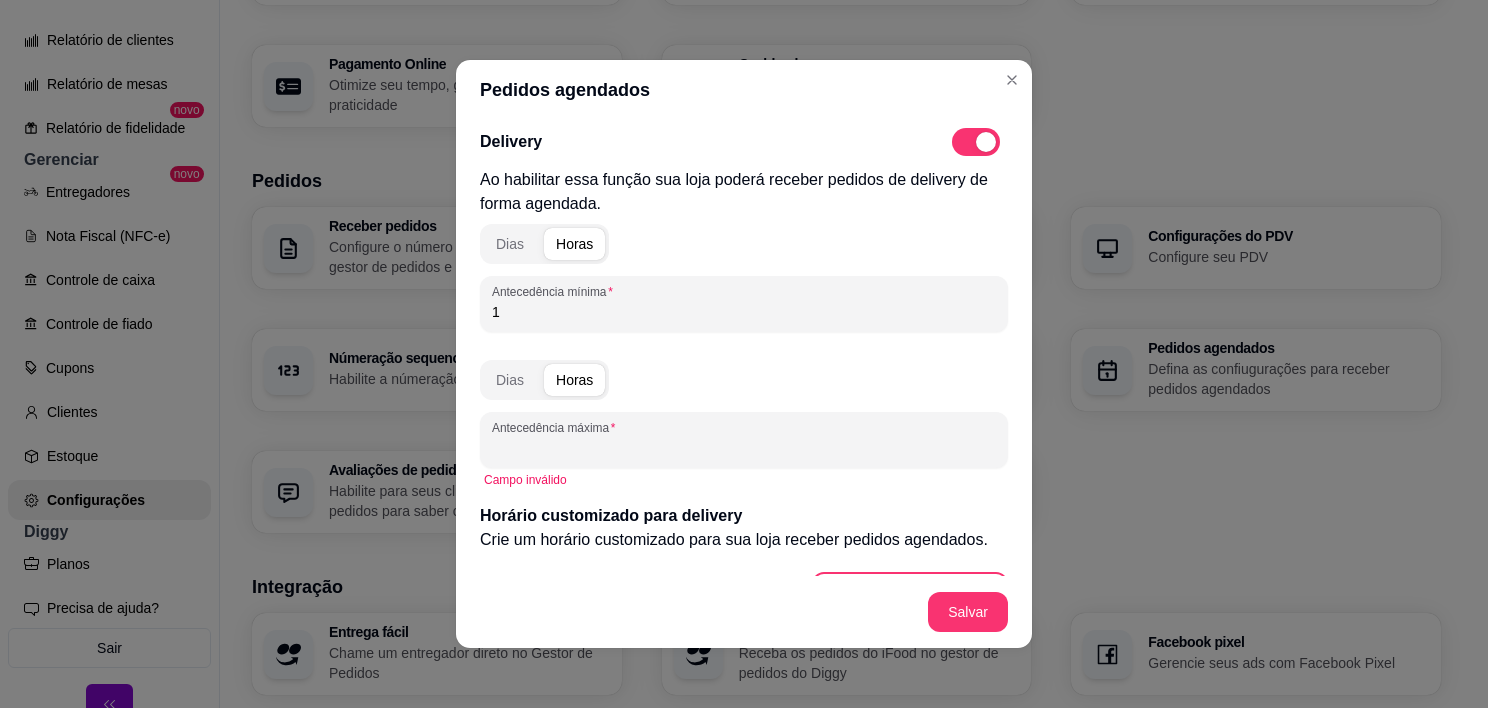type 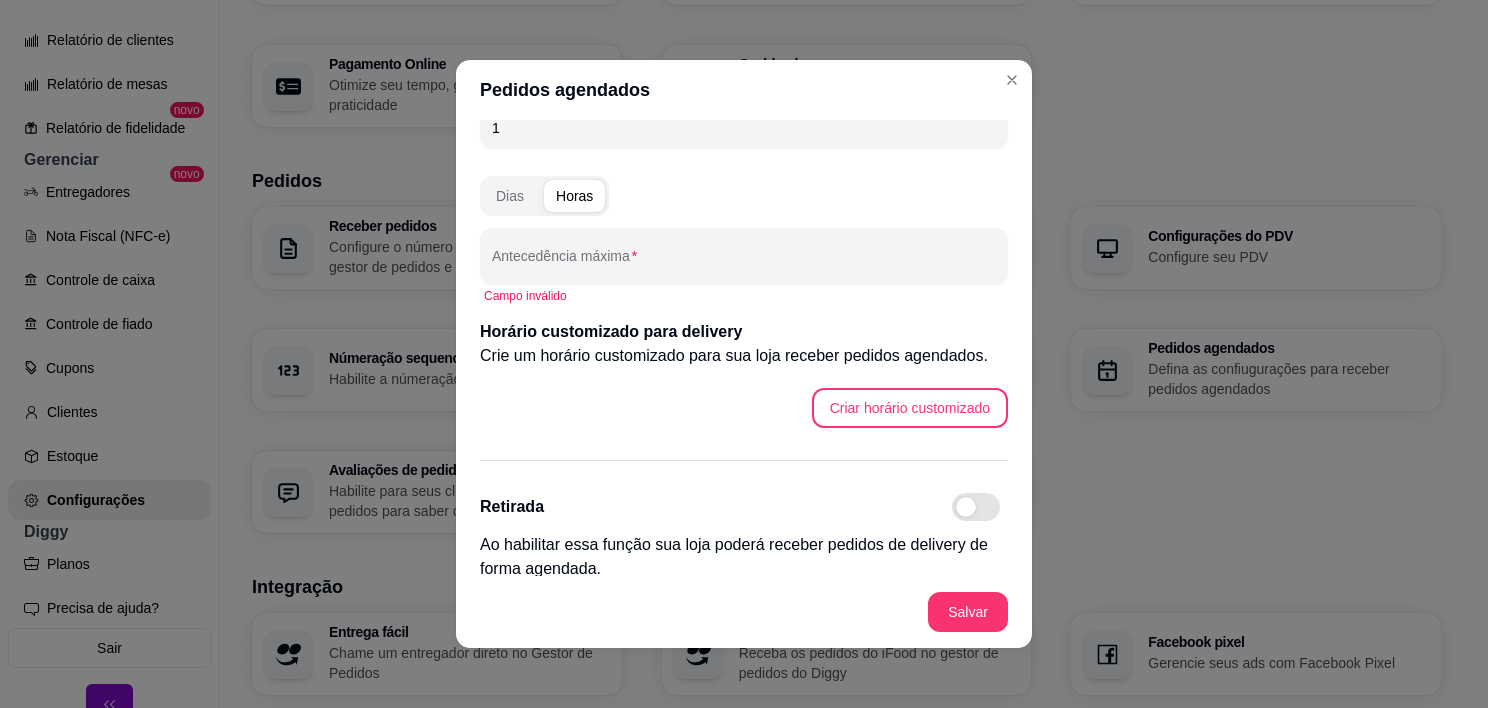 scroll, scrollTop: 196, scrollLeft: 0, axis: vertical 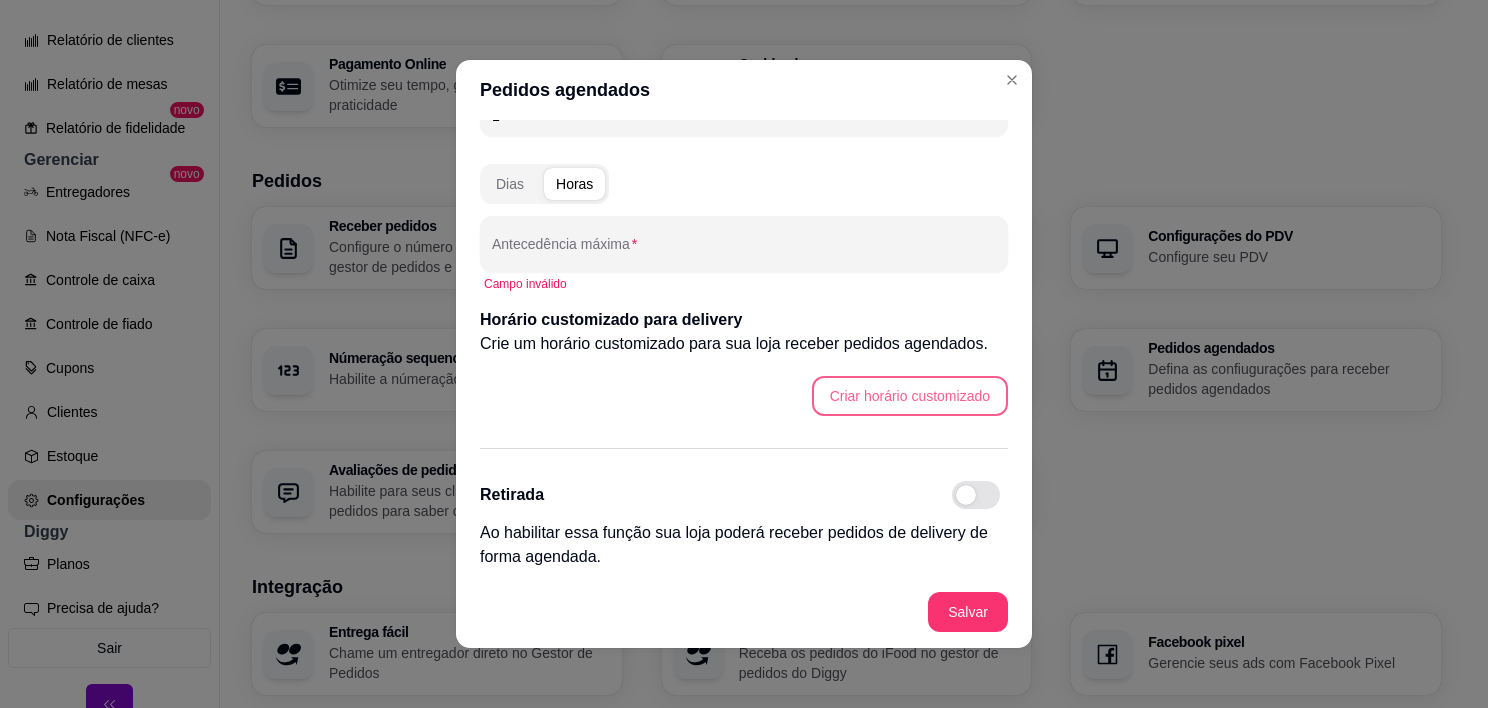 click on "Criar horário customizado" at bounding box center (910, 396) 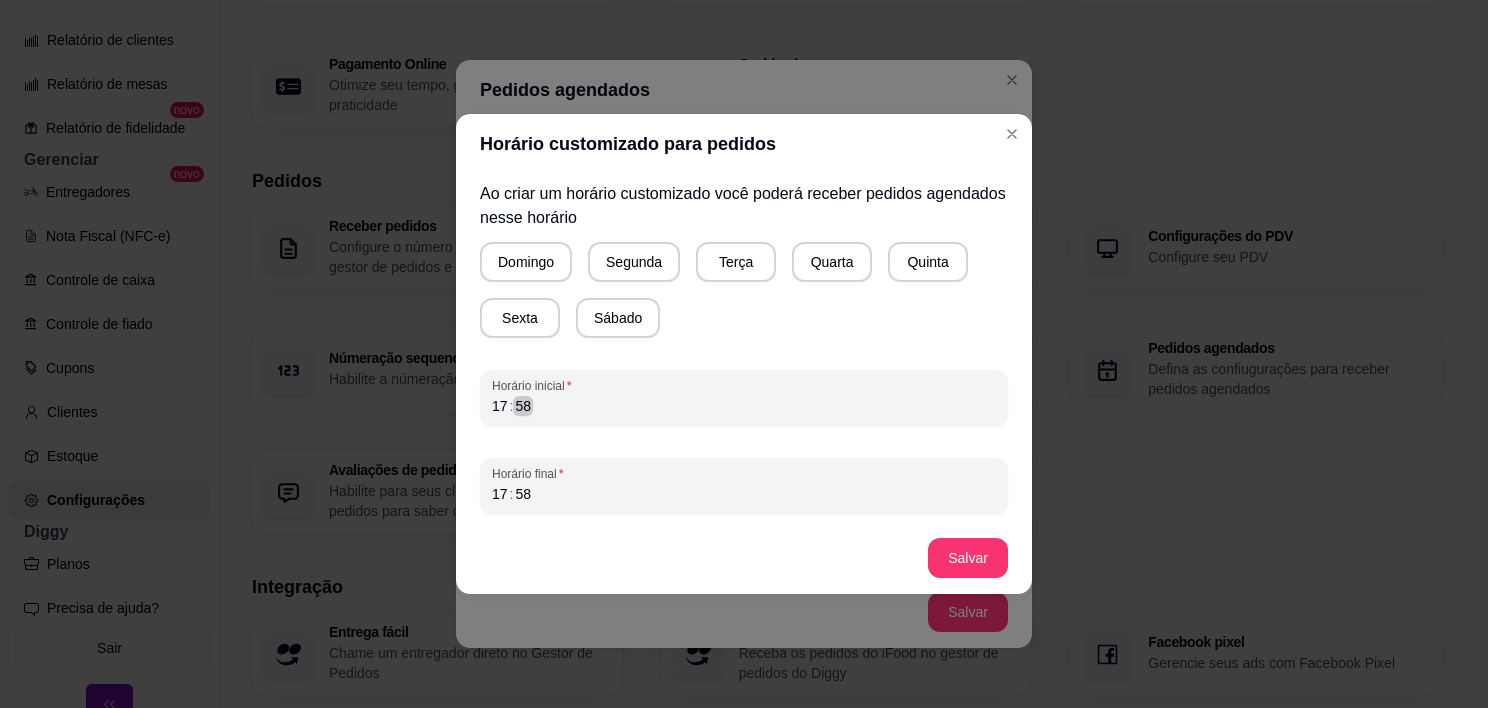 click on "17 : 58" at bounding box center [744, 406] 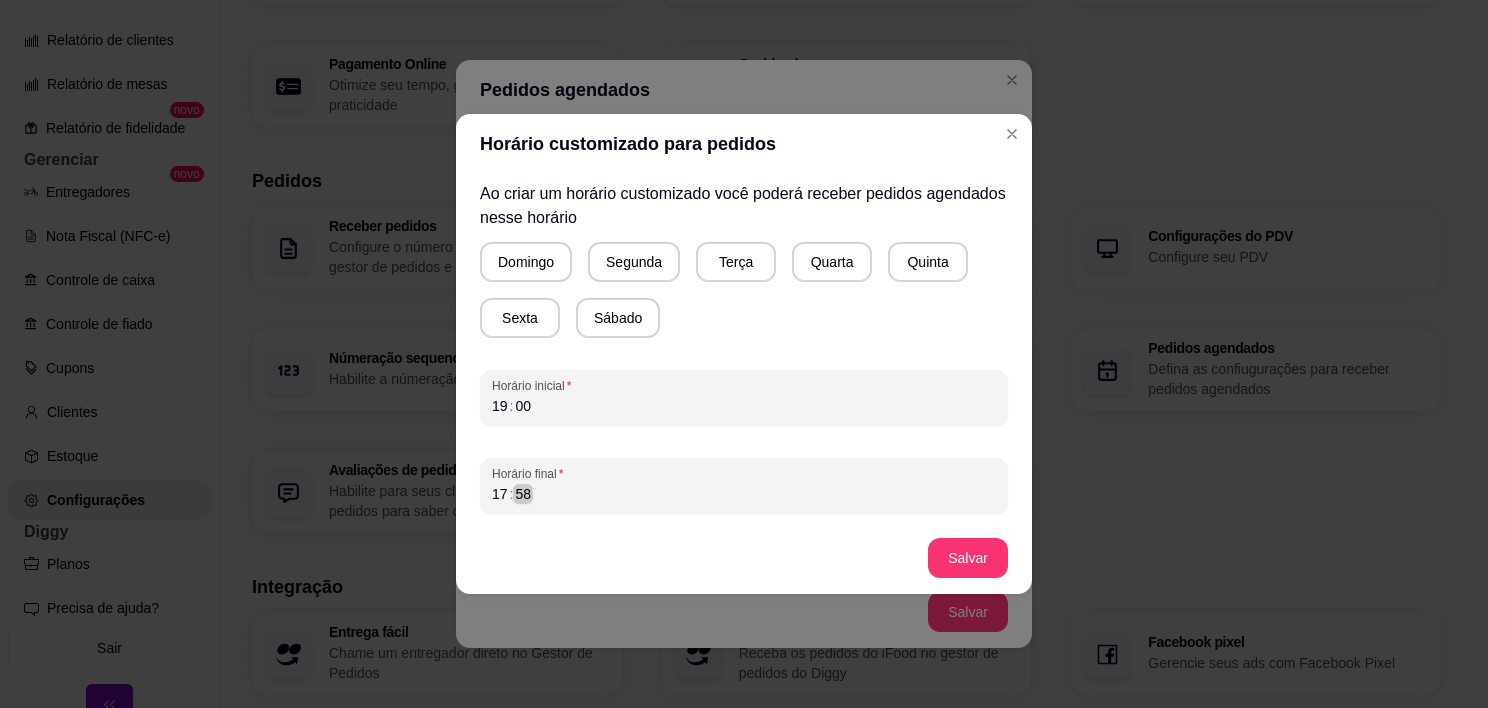 click on "Horário final [TIME]" at bounding box center (744, 486) 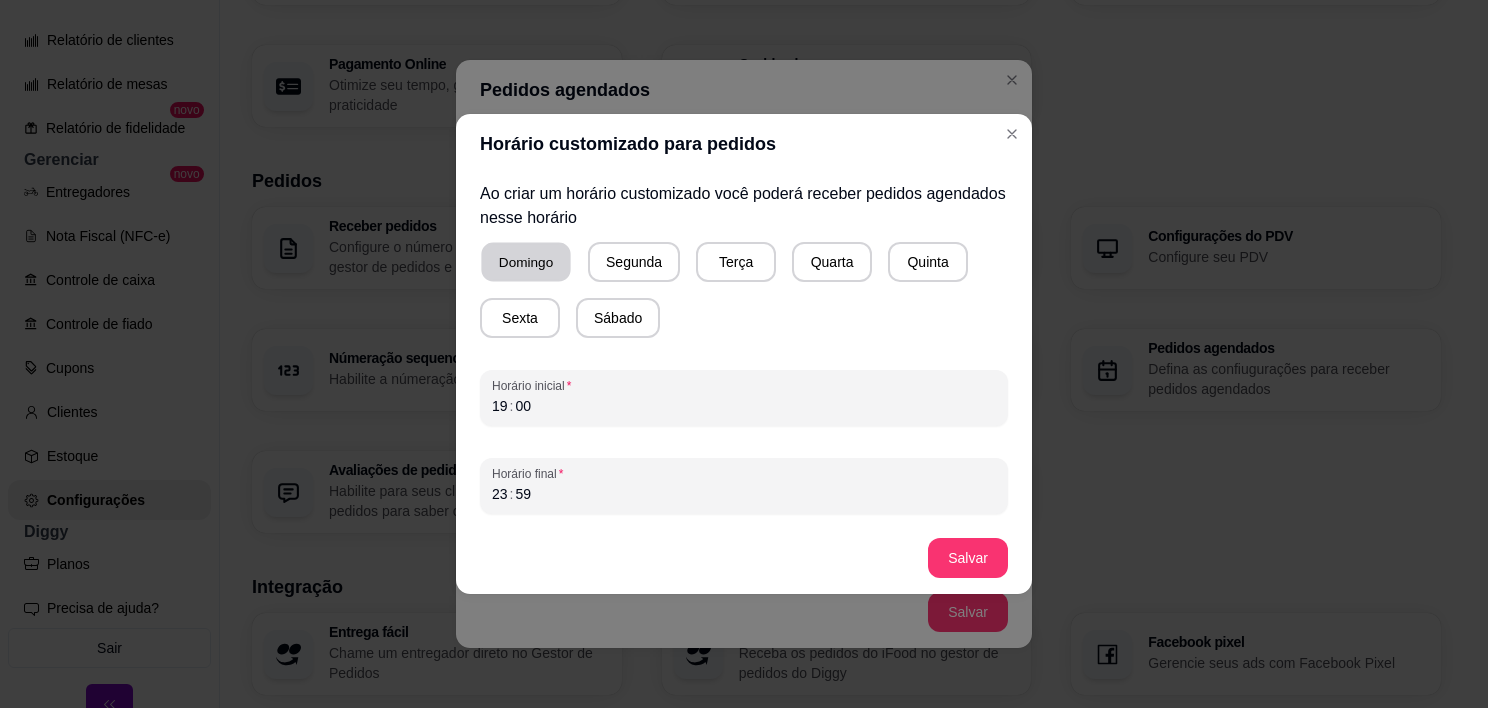 click on "Domingo" at bounding box center [525, 262] 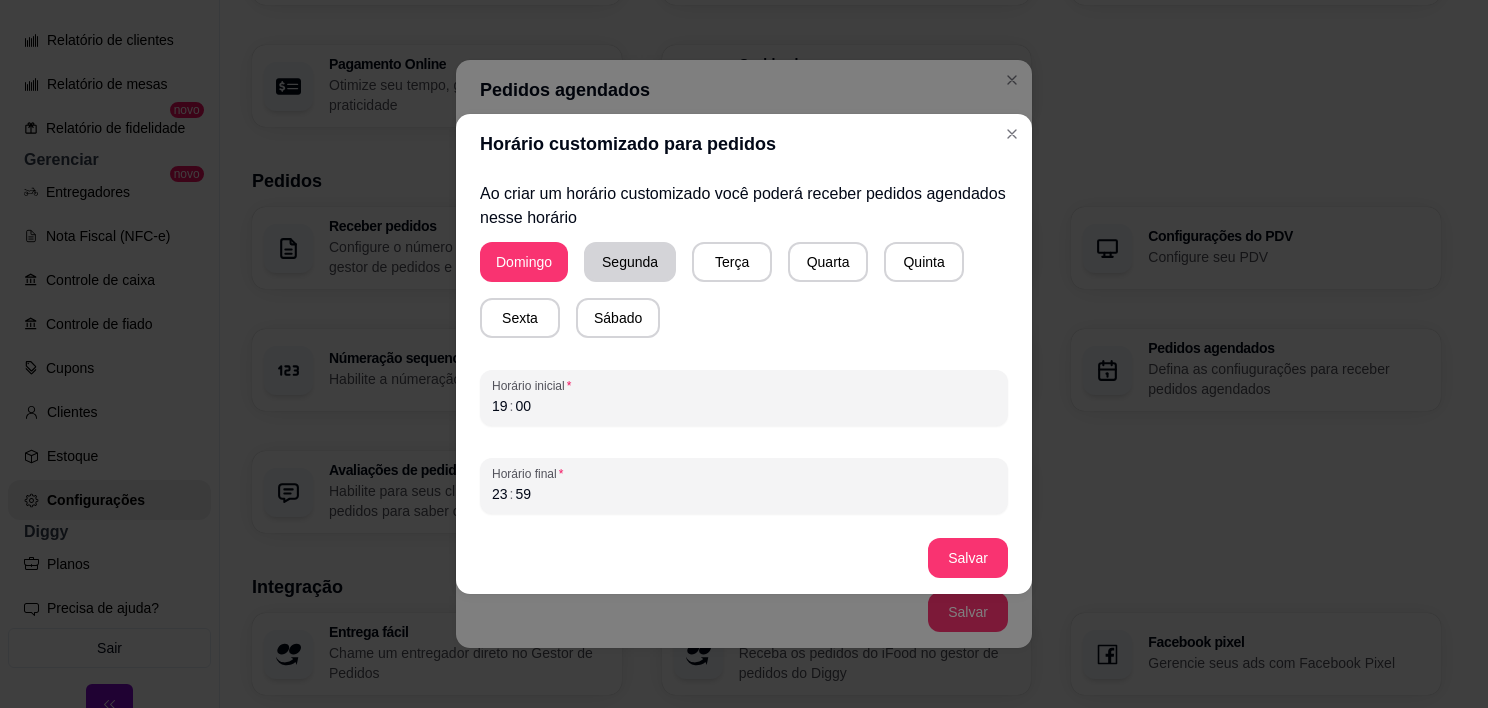 click on "Segunda" at bounding box center (630, 262) 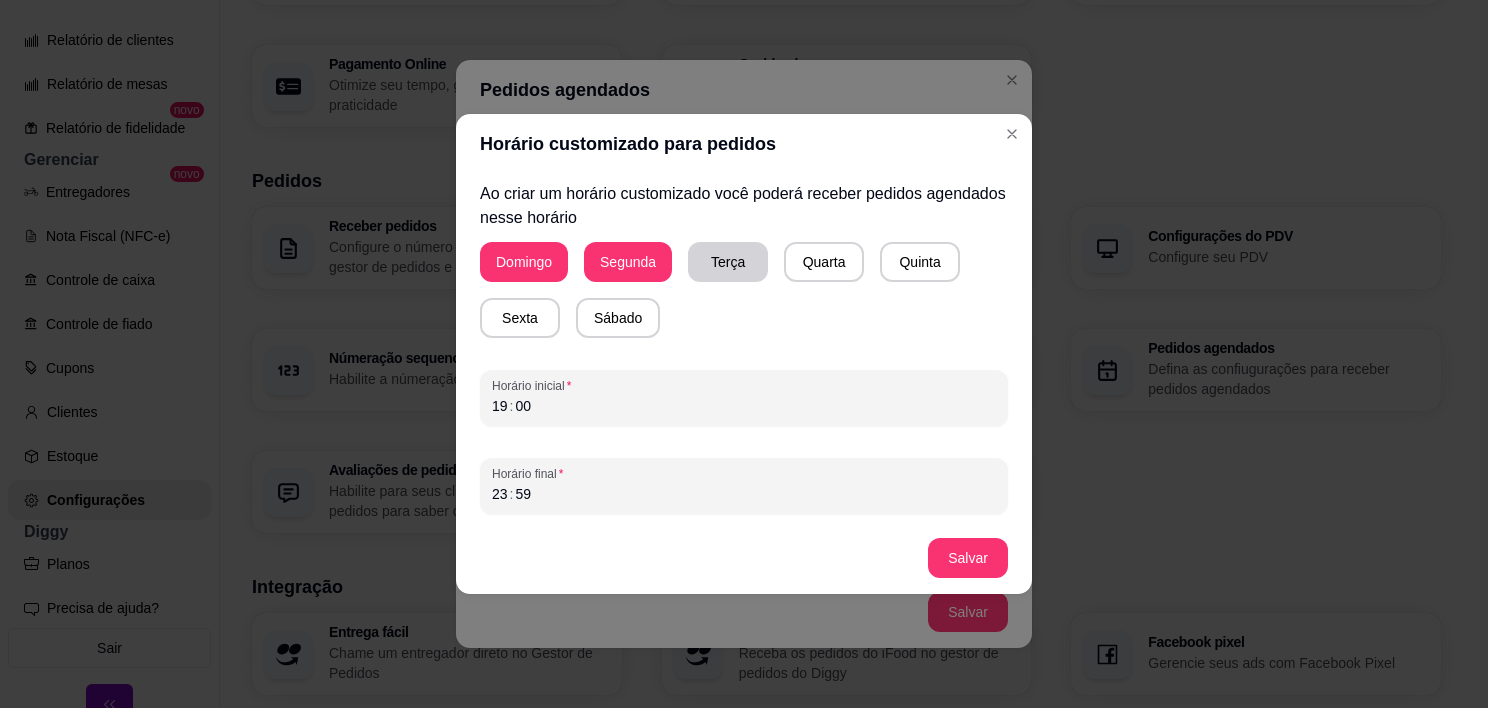 click on "Terça" at bounding box center [728, 262] 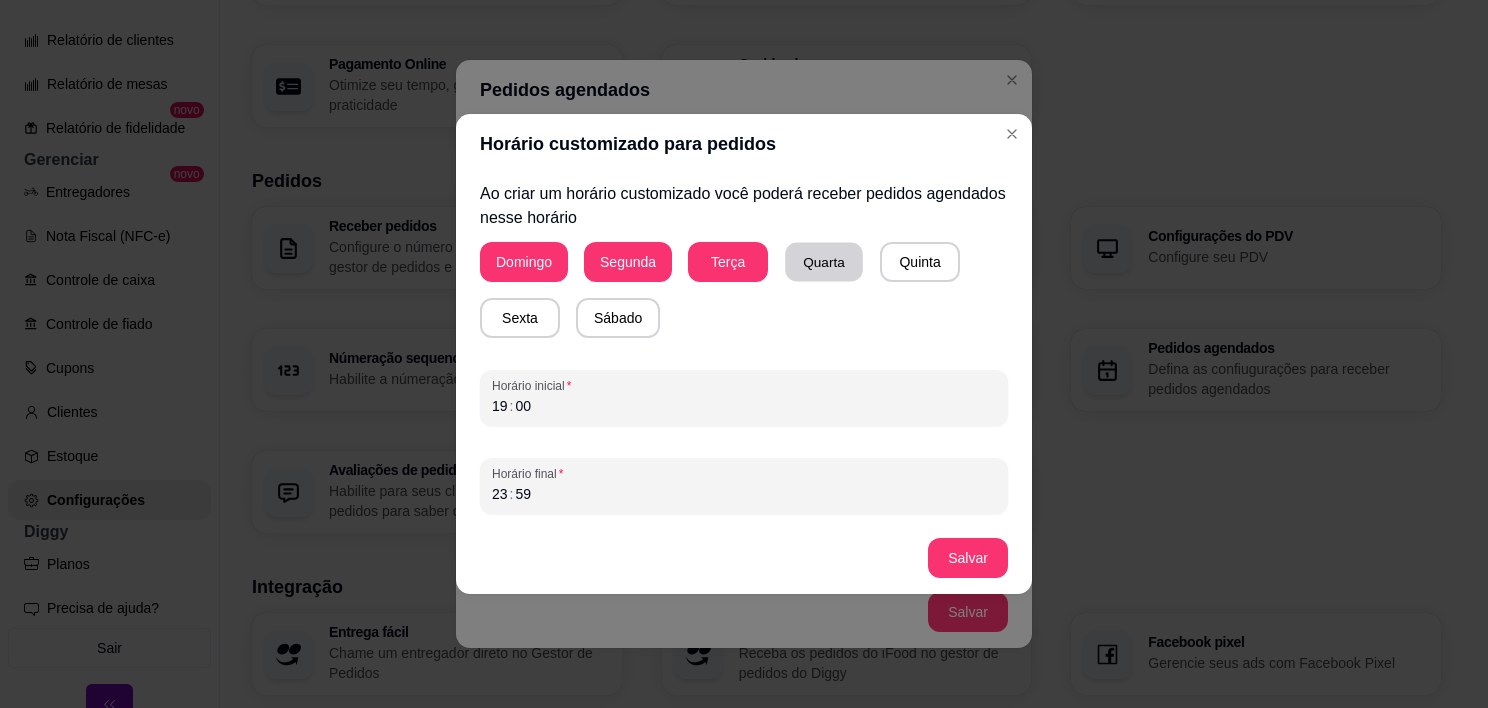 click on "Quarta" at bounding box center (824, 262) 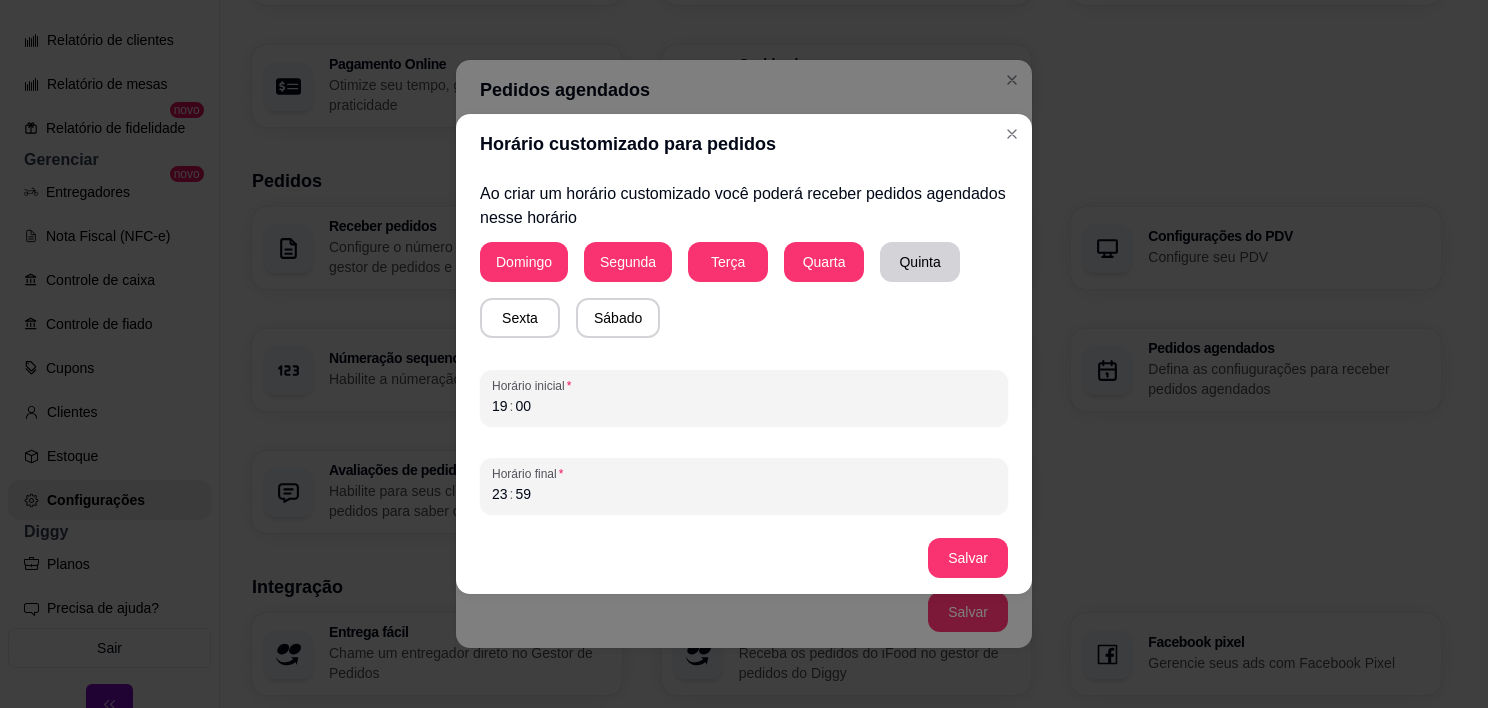 click on "Quinta" at bounding box center [920, 262] 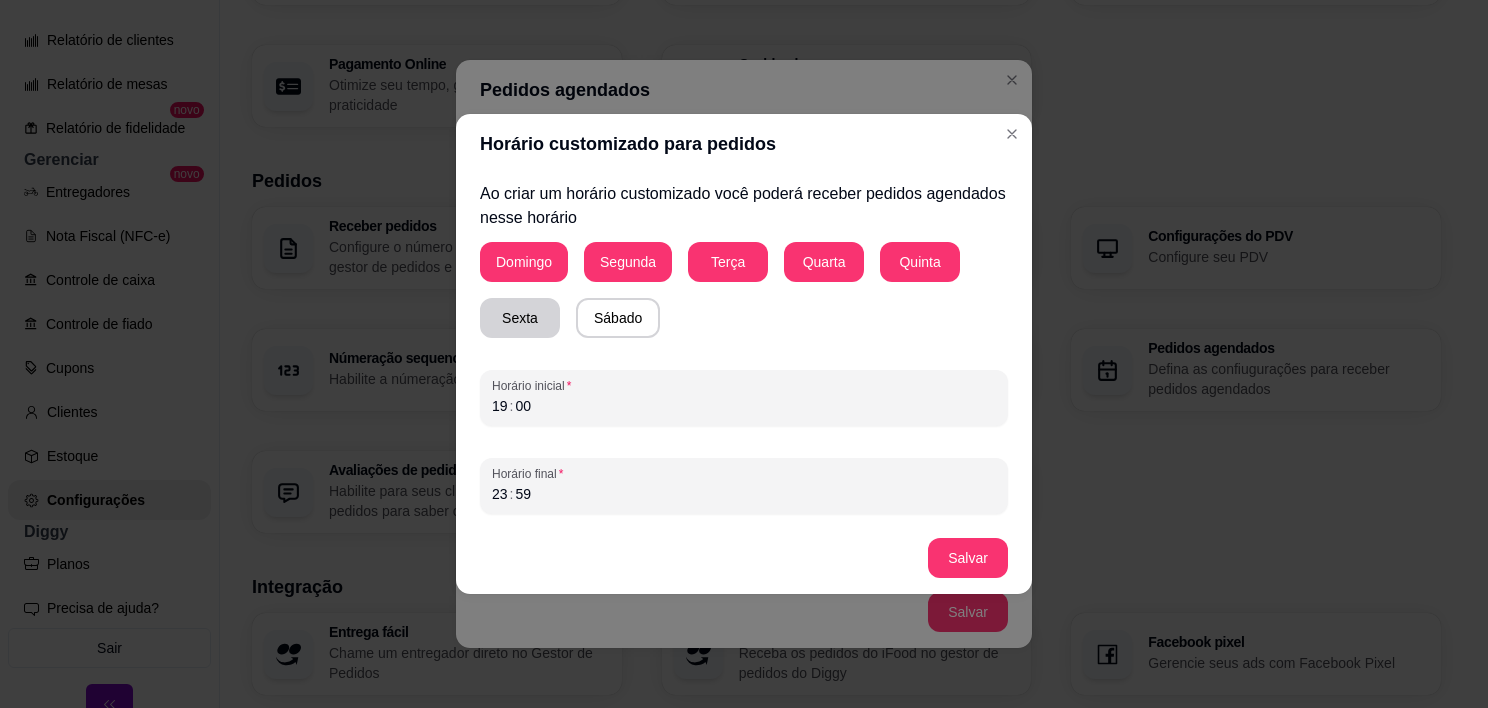 click on "Sexta" at bounding box center [520, 318] 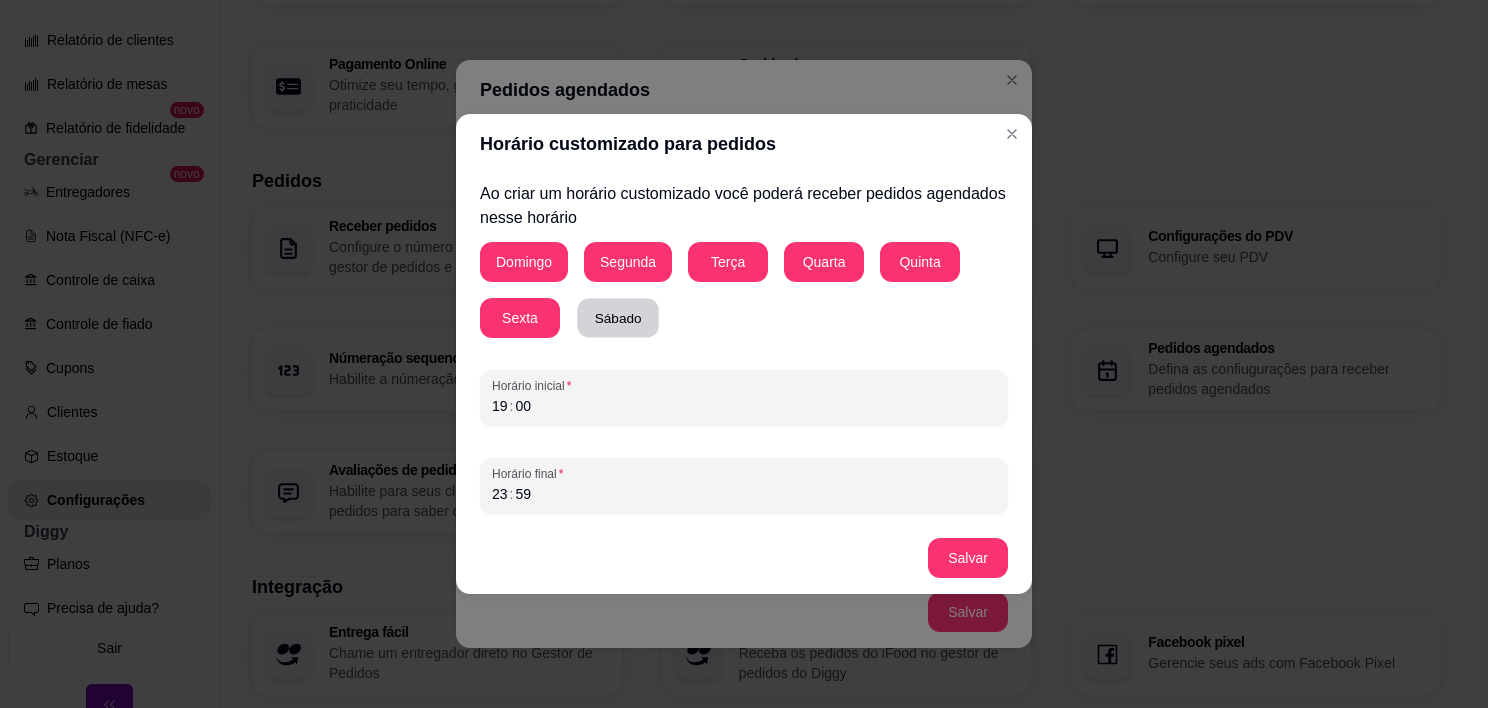 click on "Sábado" at bounding box center [618, 318] 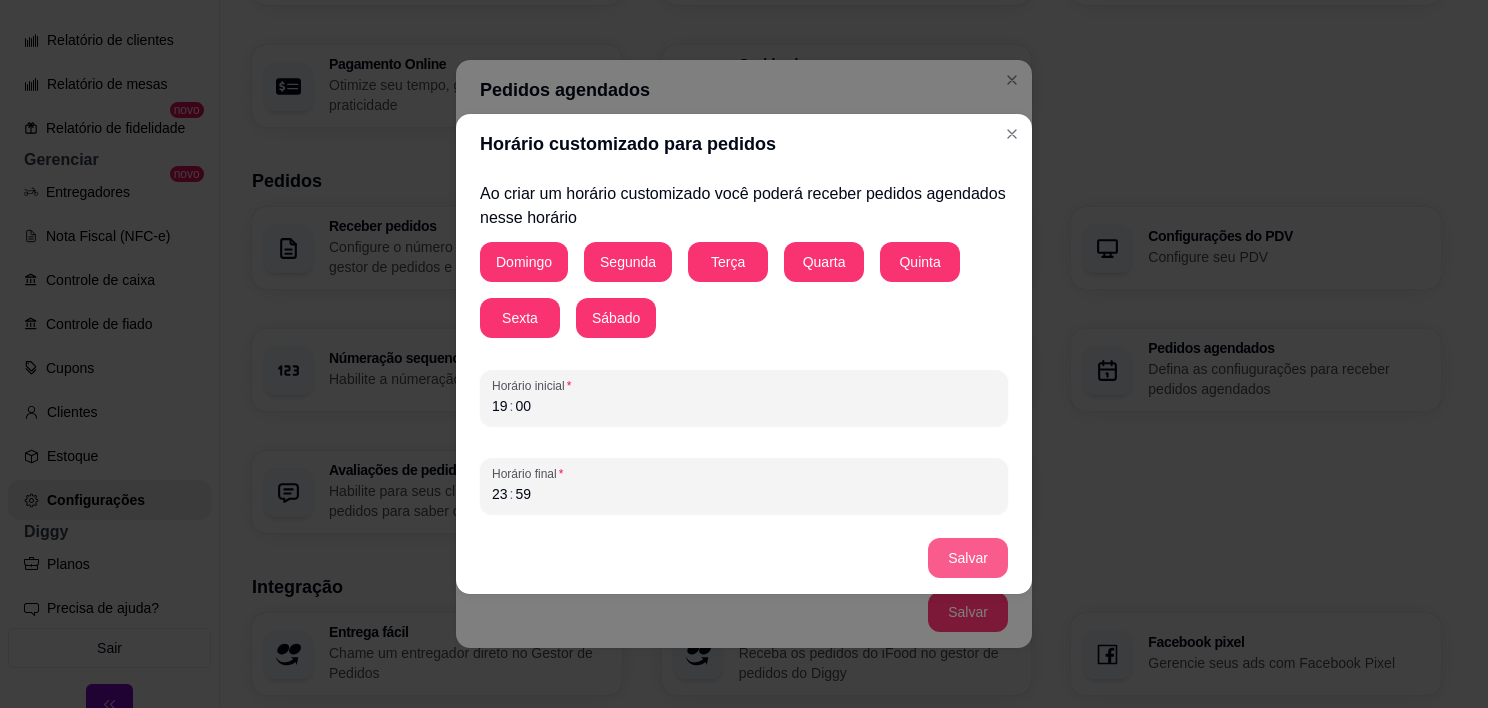 click on "Salvar" at bounding box center [968, 558] 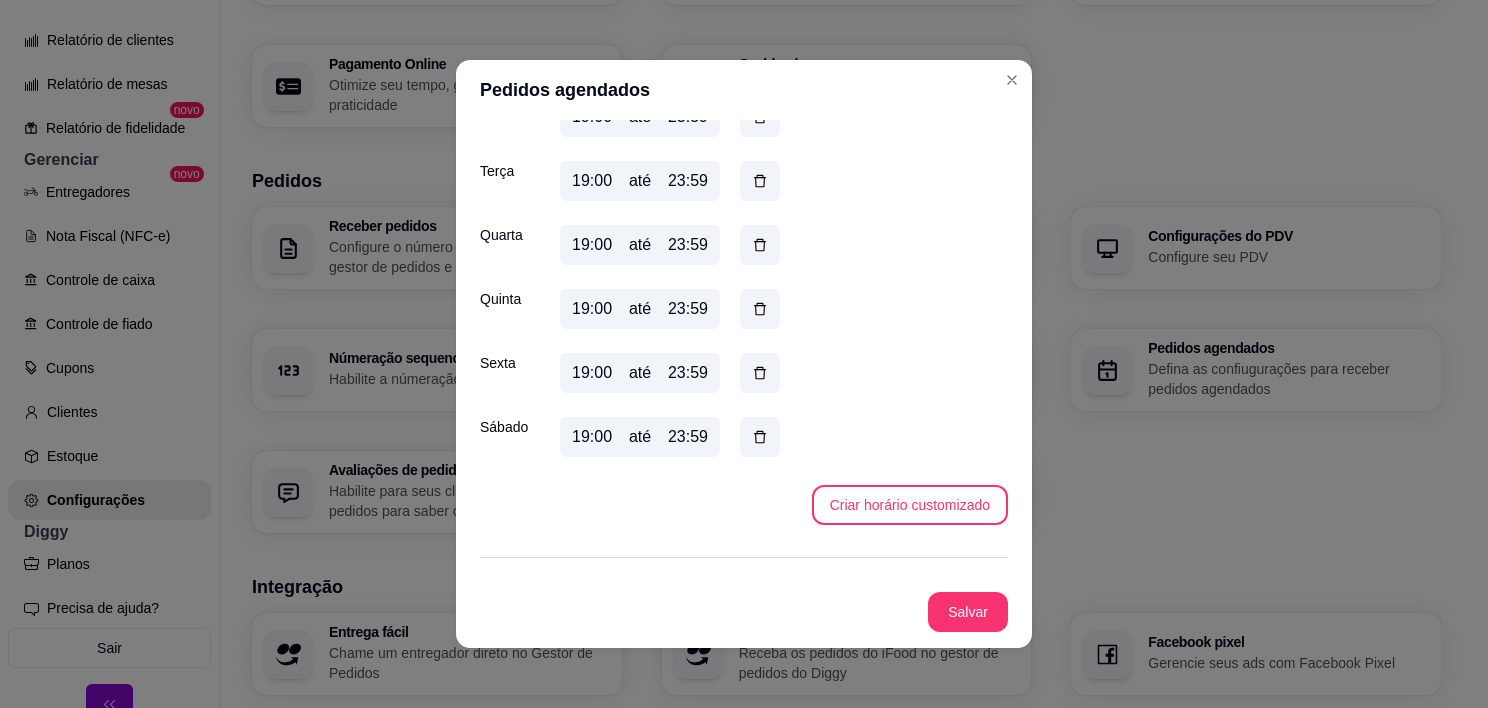 scroll, scrollTop: 644, scrollLeft: 0, axis: vertical 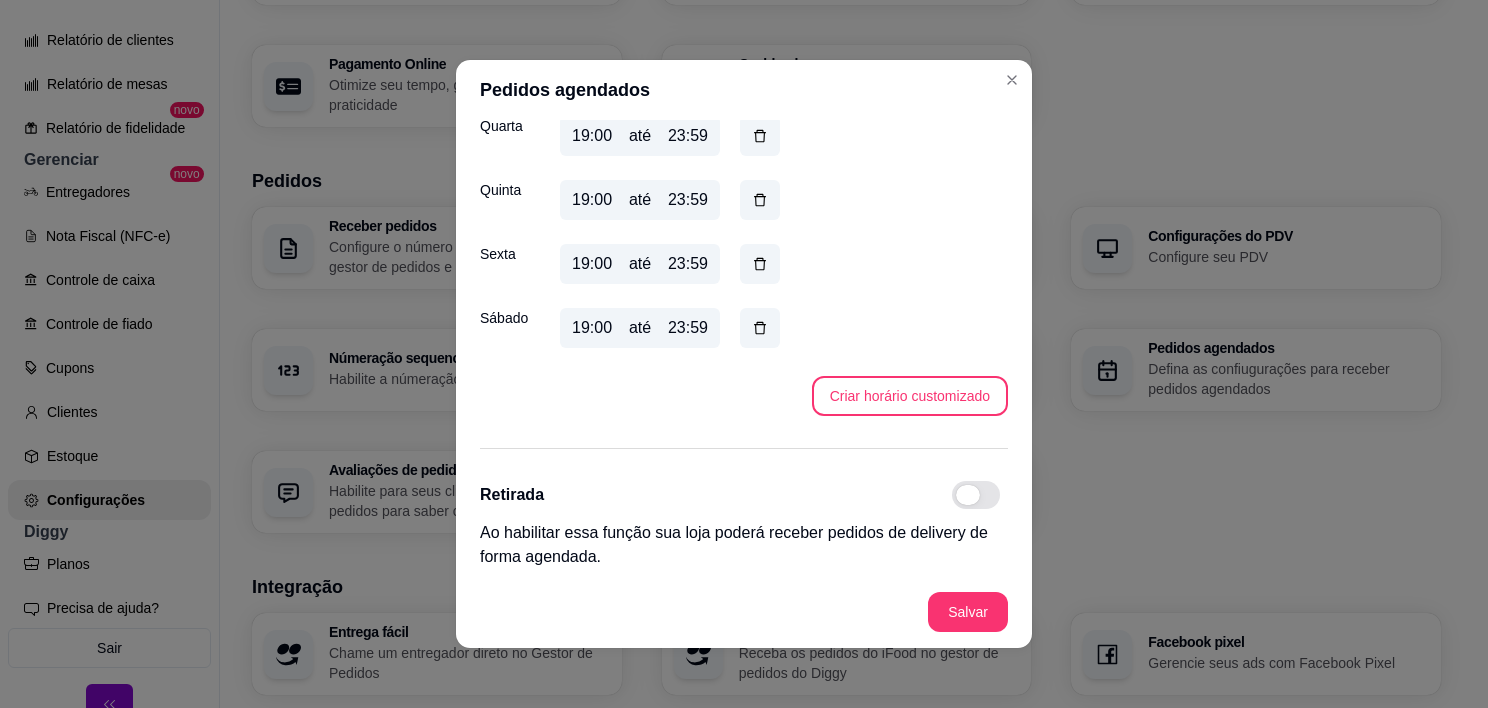 click at bounding box center (976, 495) 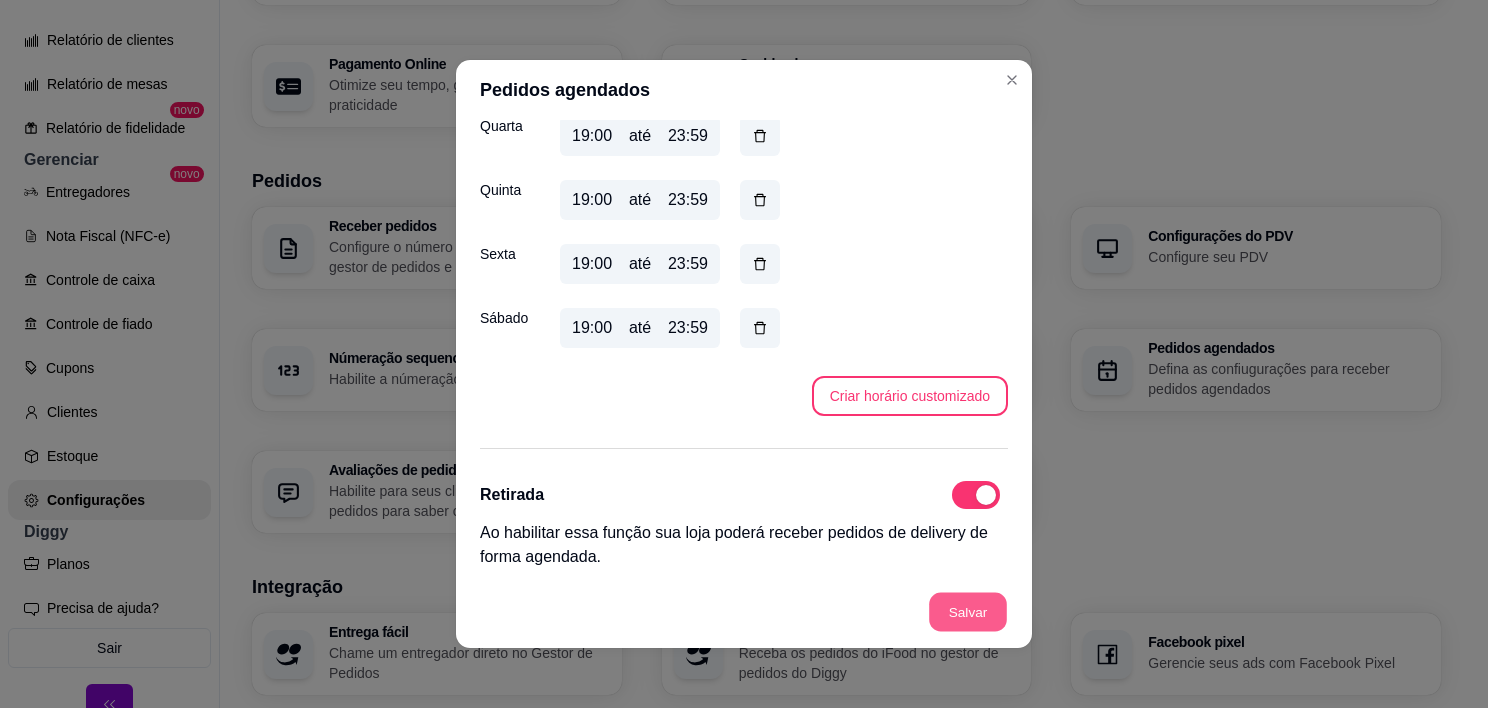 click on "Salvar" at bounding box center [968, 612] 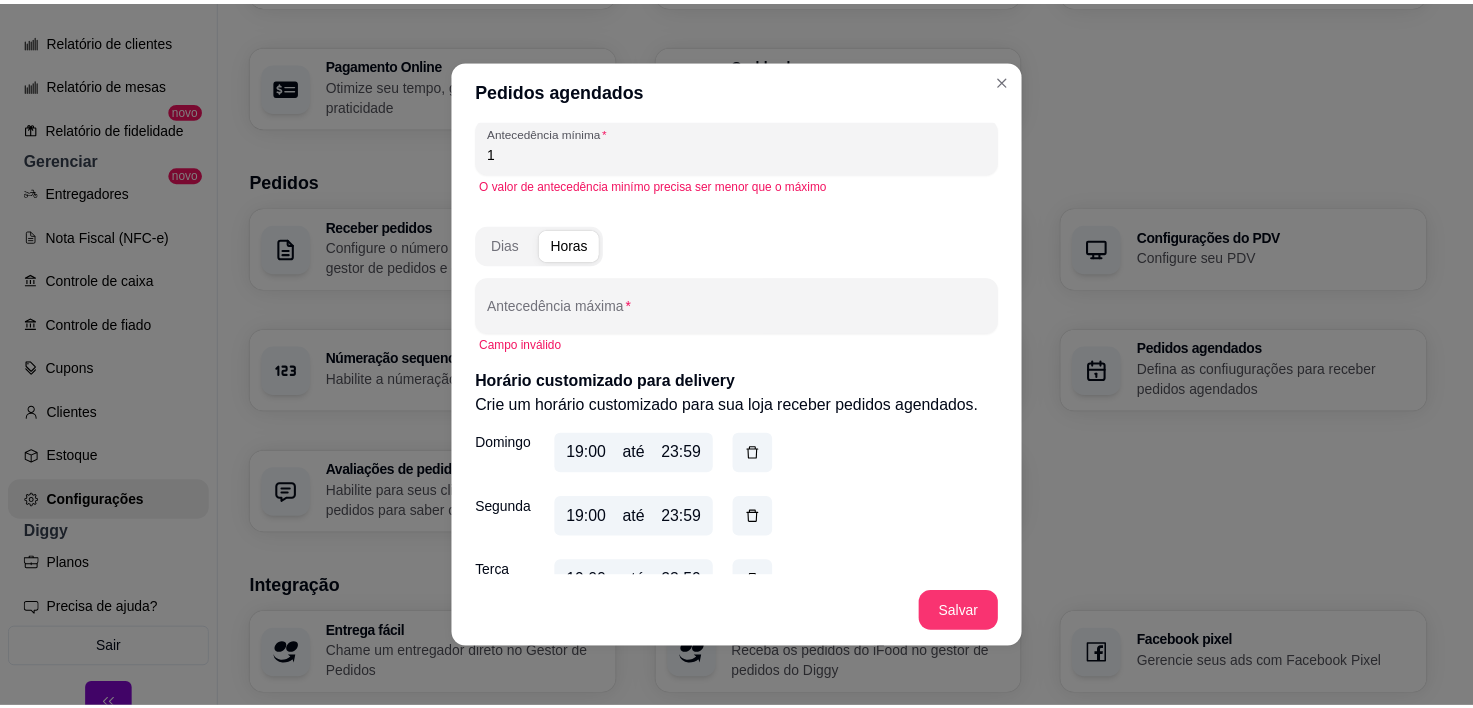 scroll, scrollTop: 0, scrollLeft: 0, axis: both 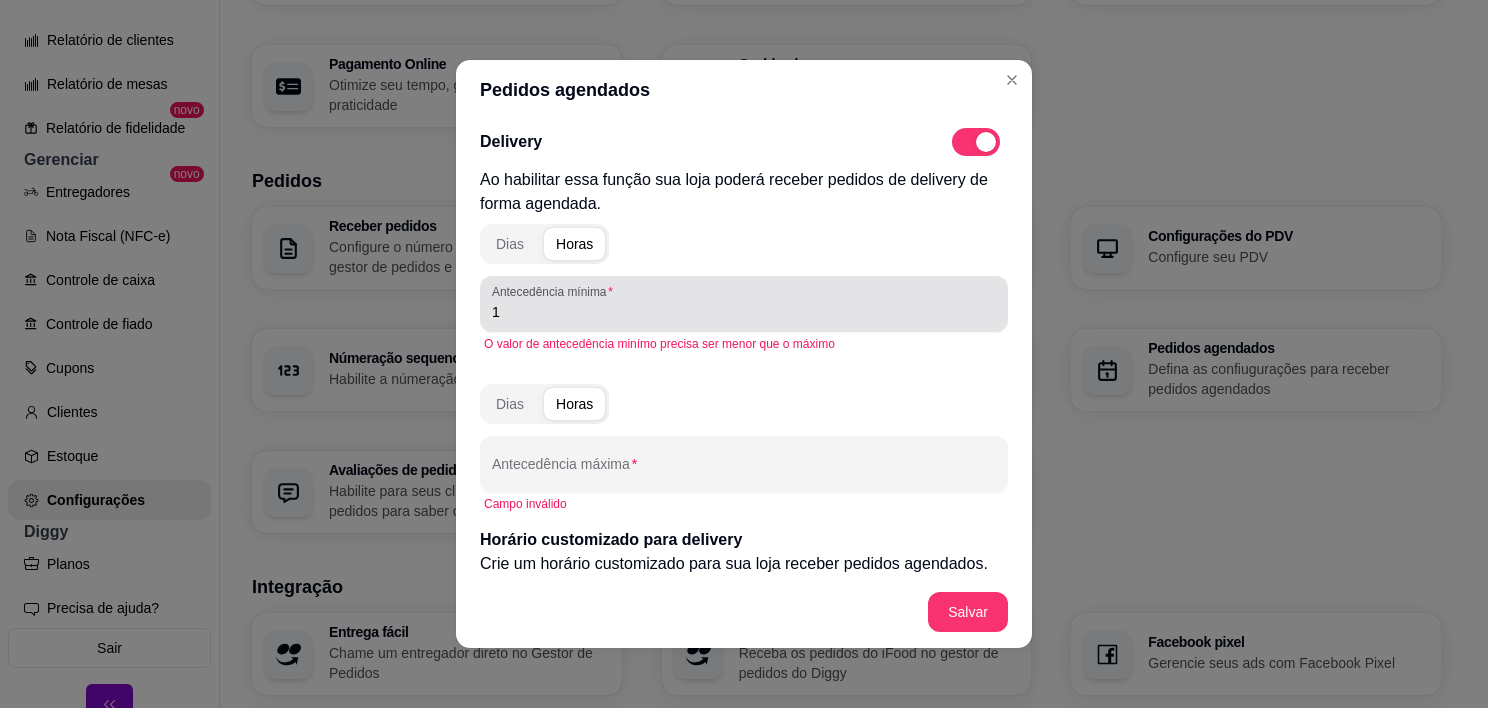 click on "1" at bounding box center (744, 312) 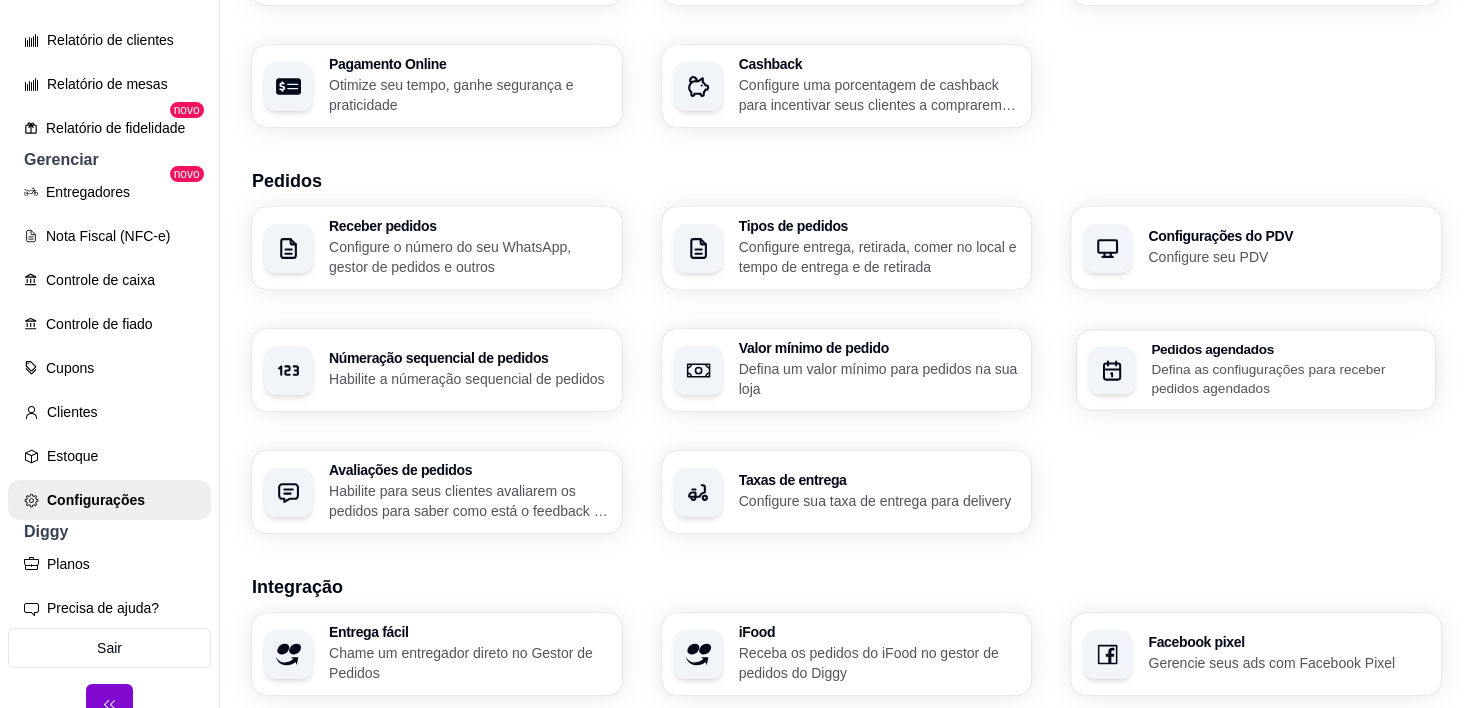 click on "Defina as confiugurações para receber pedidos agendados" at bounding box center [1288, 378] 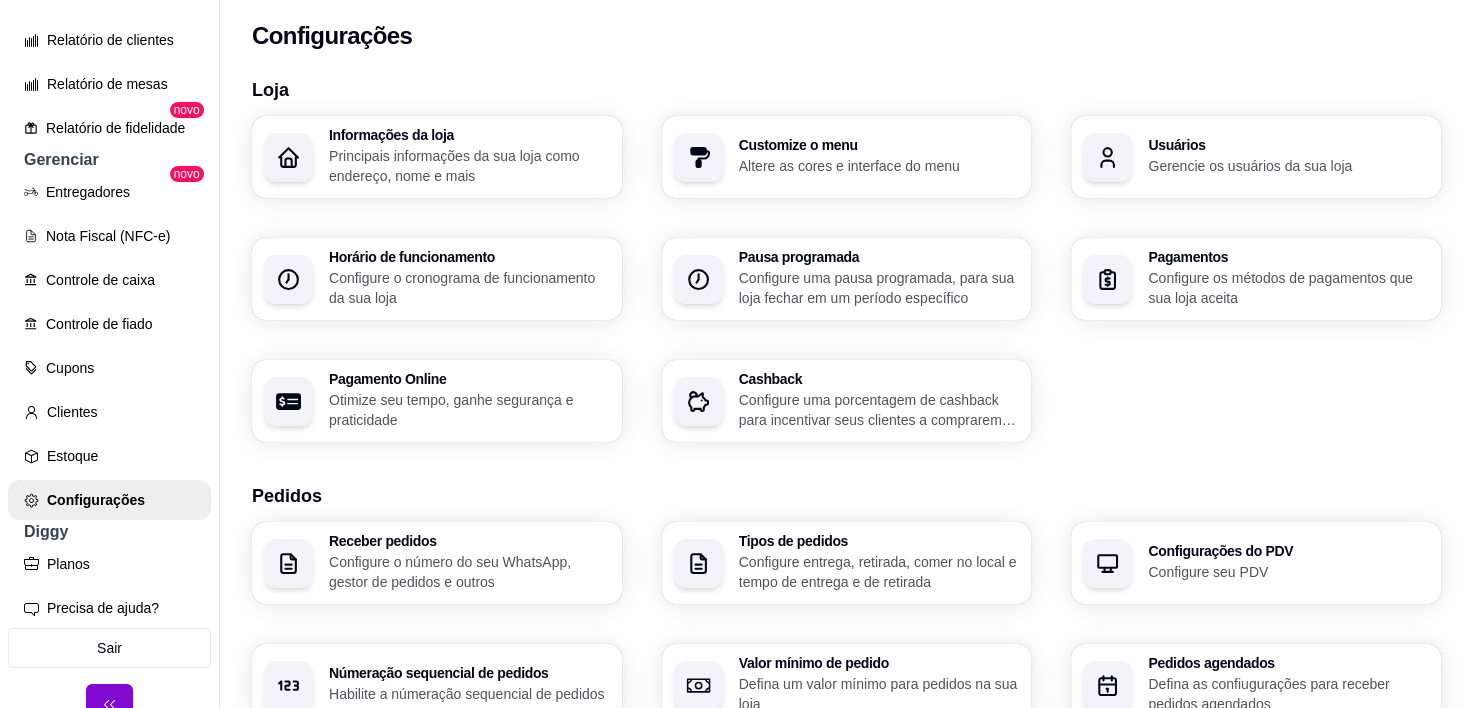 scroll, scrollTop: 0, scrollLeft: 0, axis: both 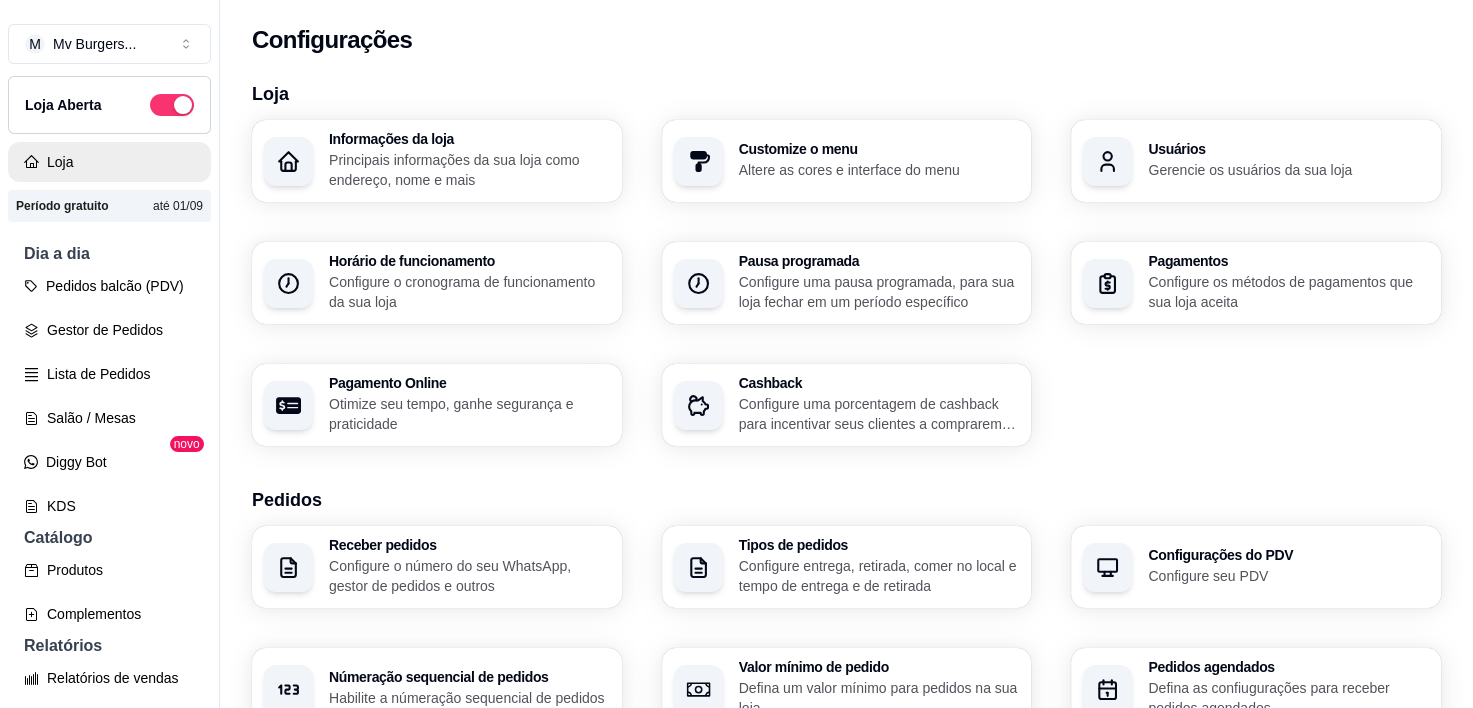 click on "Loja" at bounding box center [109, 162] 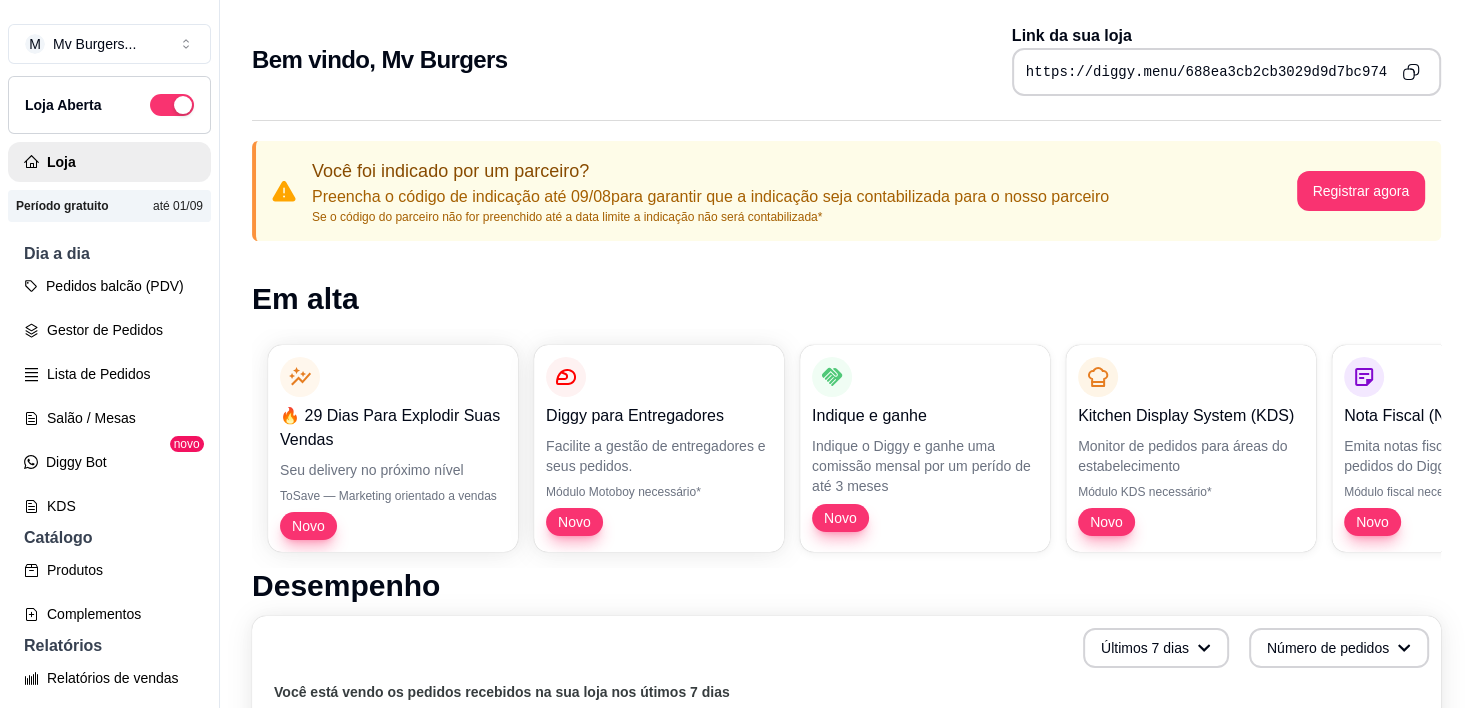 click 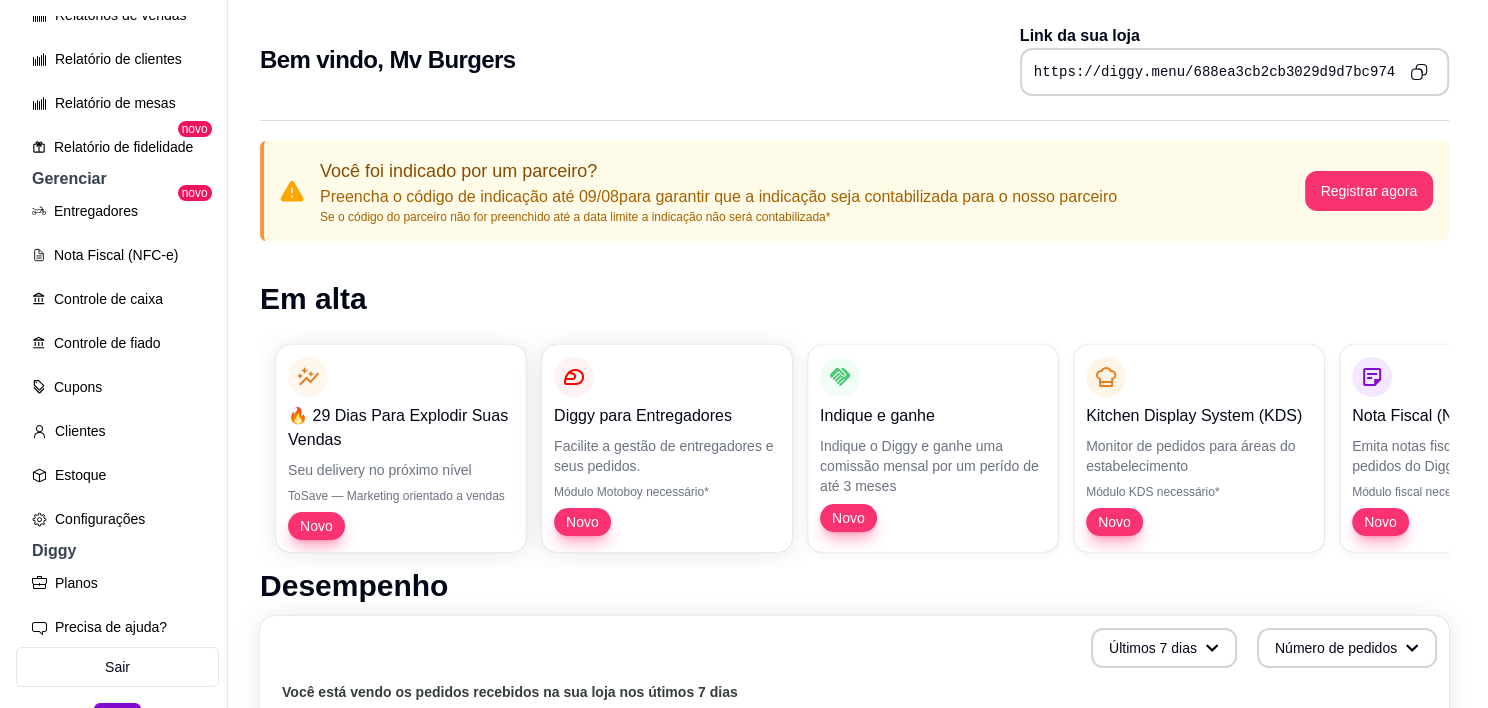 scroll, scrollTop: 705, scrollLeft: 0, axis: vertical 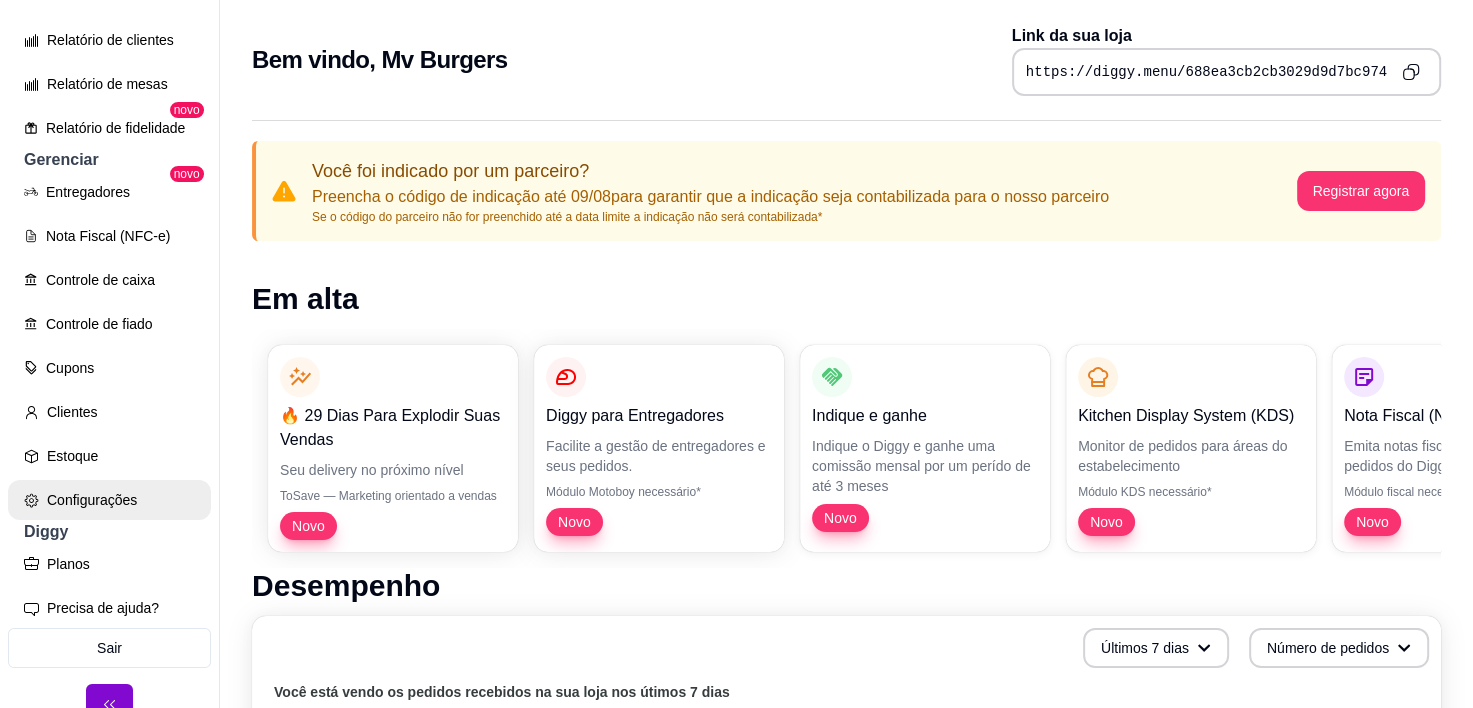 click on "Configurações" at bounding box center (109, 500) 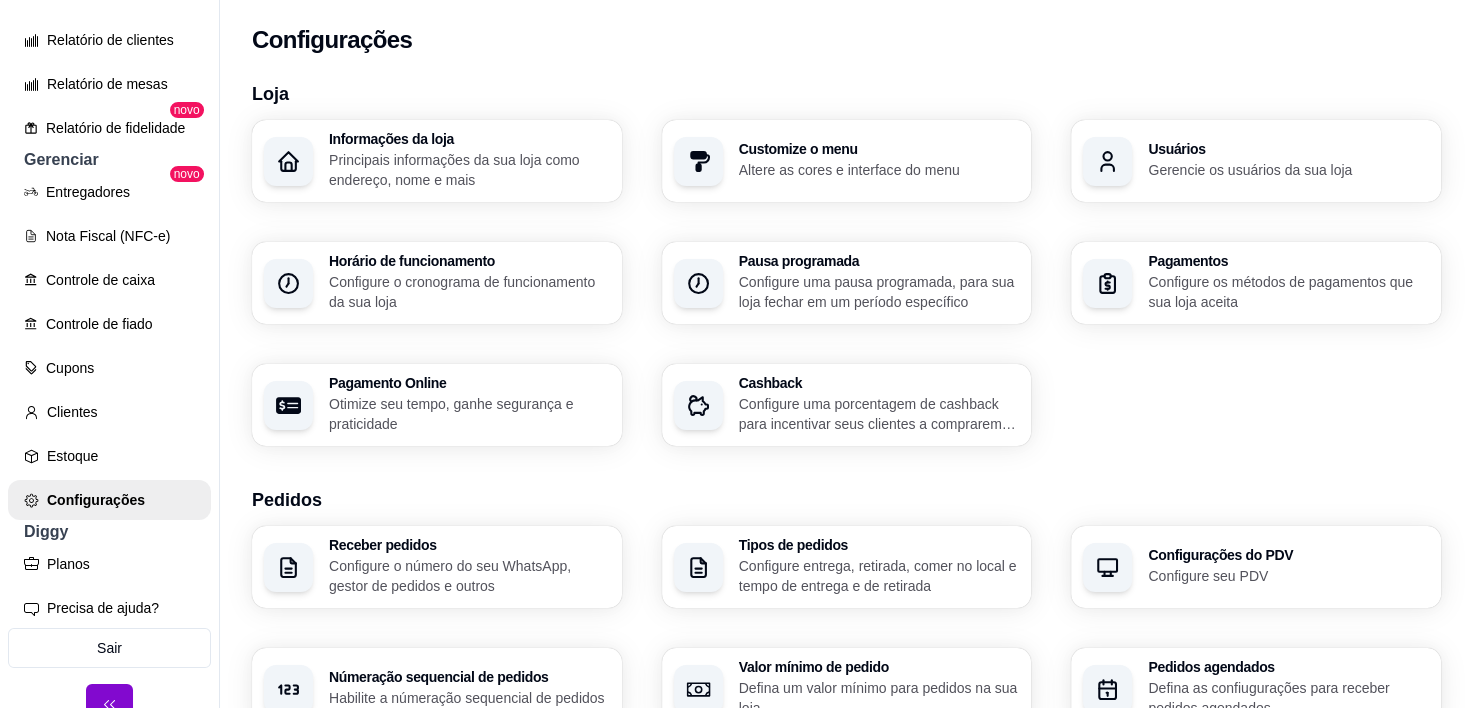 click on "Pedidos agendados" at bounding box center [1288, 667] 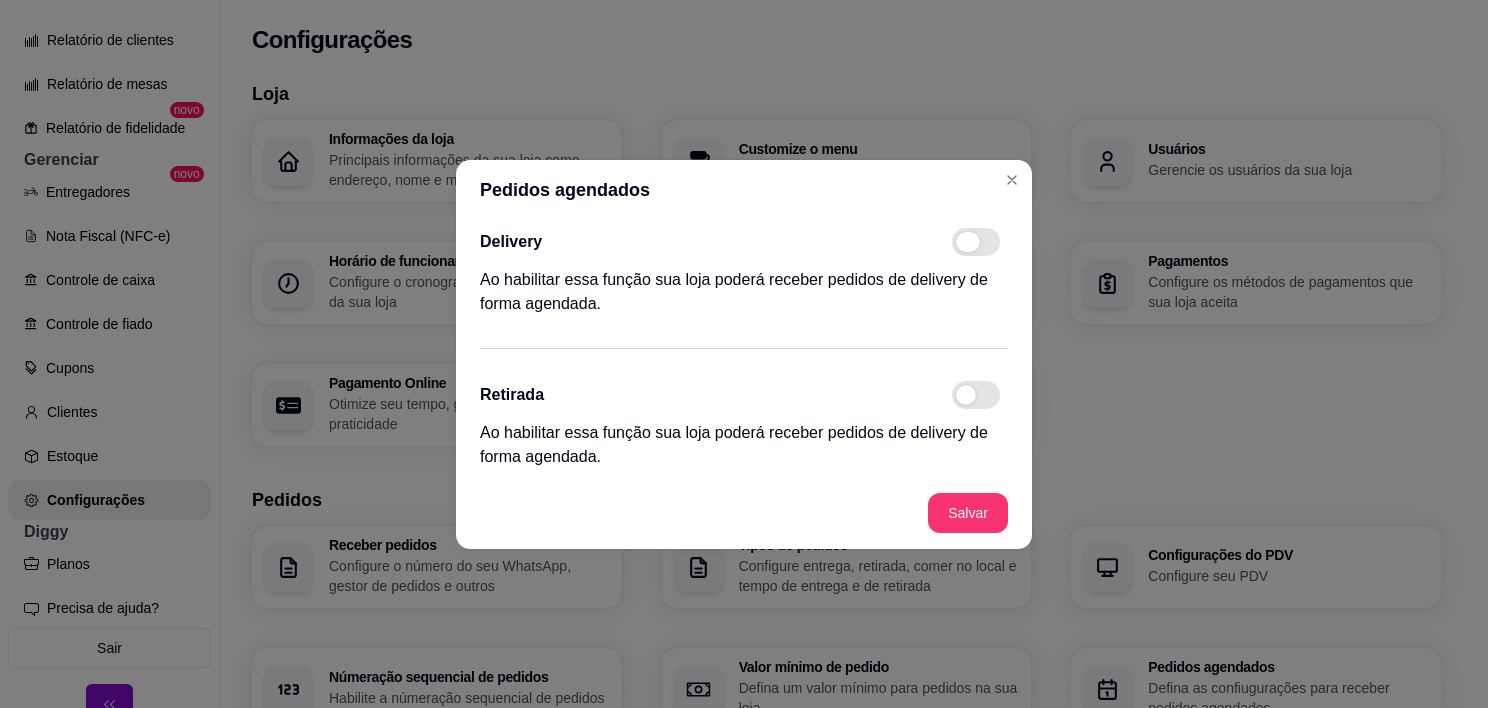 click at bounding box center [976, 242] 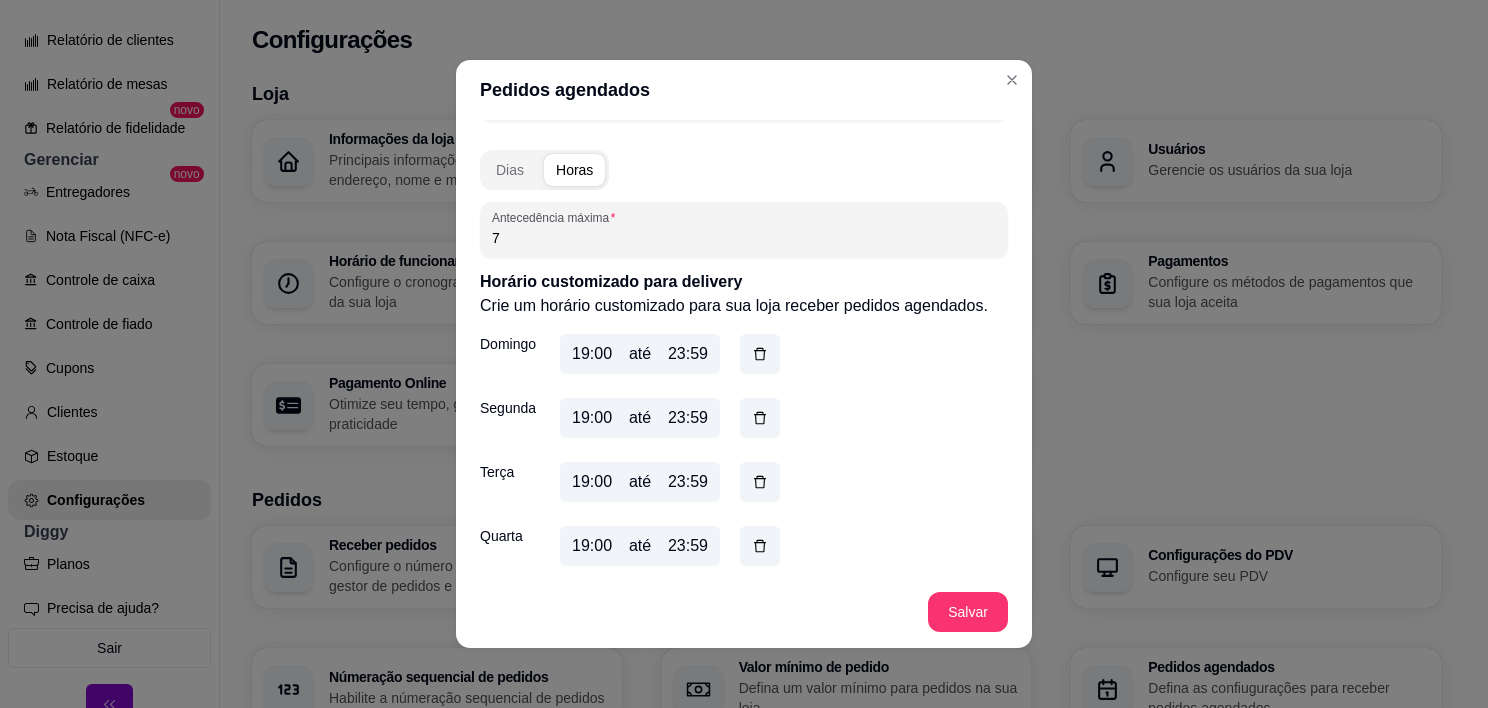 scroll, scrollTop: 176, scrollLeft: 0, axis: vertical 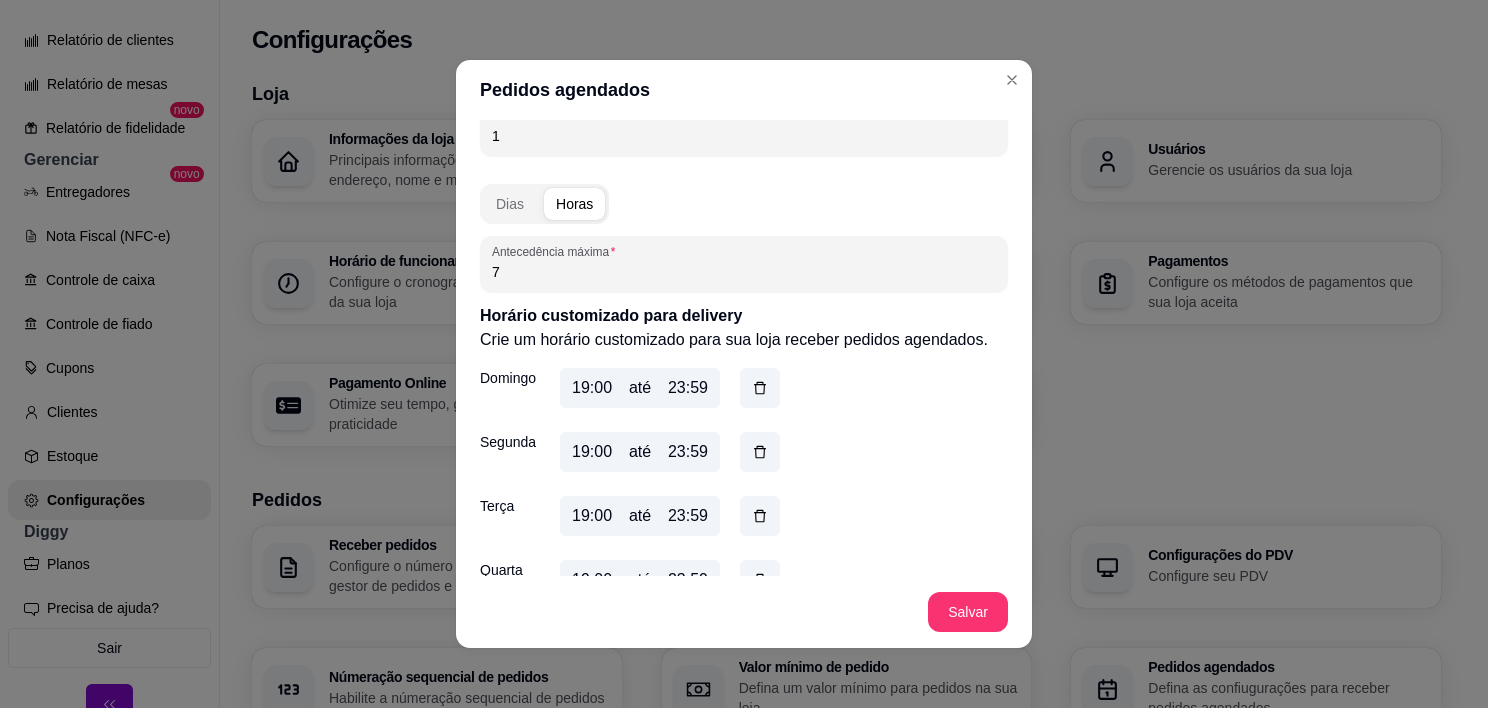 click on "19:00" at bounding box center (592, 388) 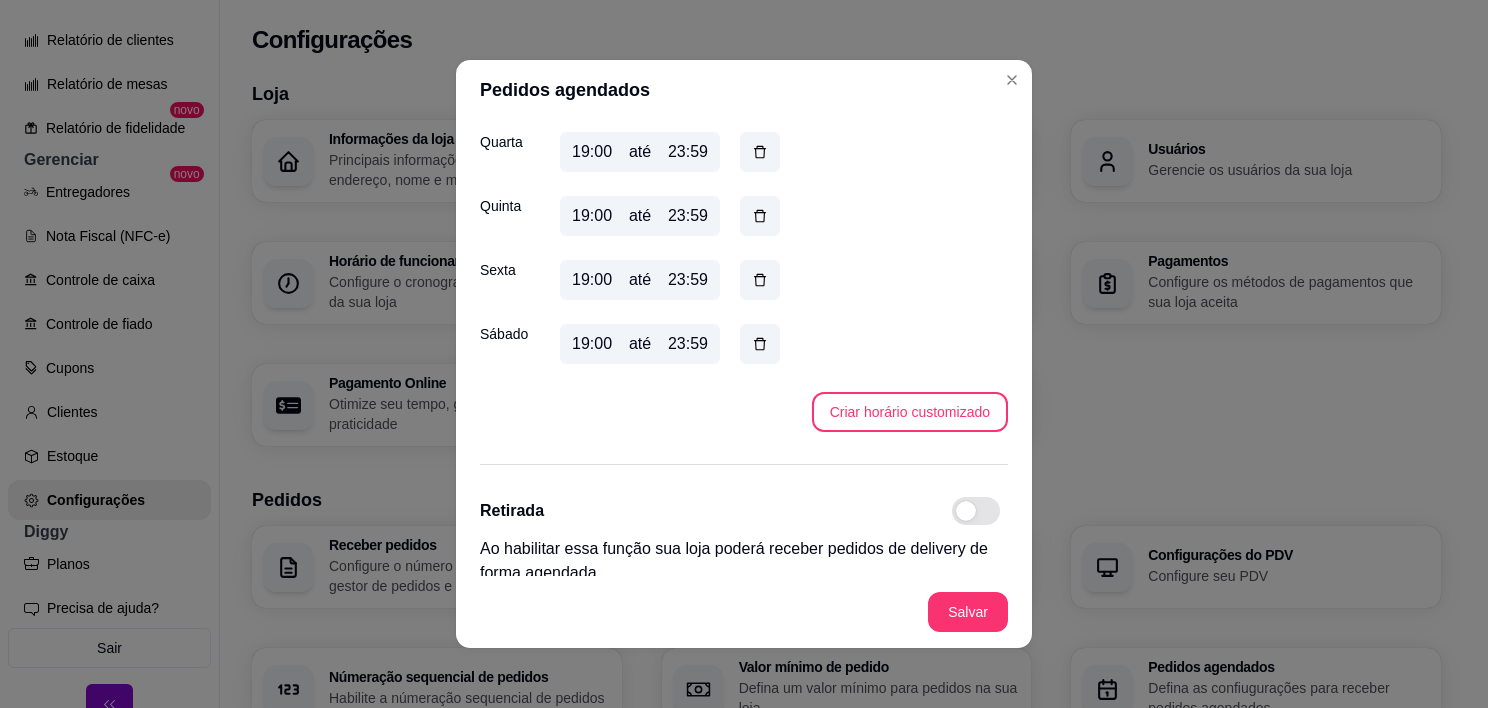 scroll, scrollTop: 620, scrollLeft: 0, axis: vertical 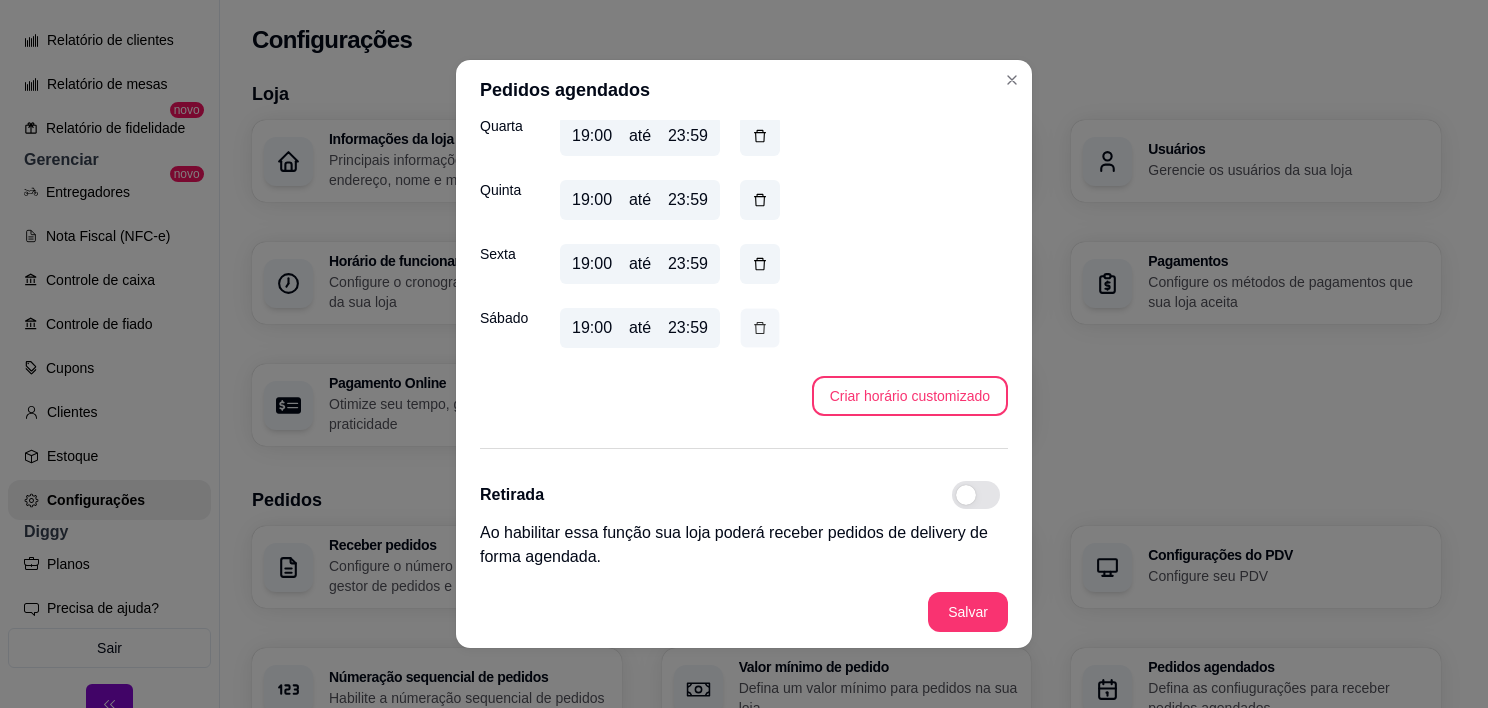 click at bounding box center (760, 328) 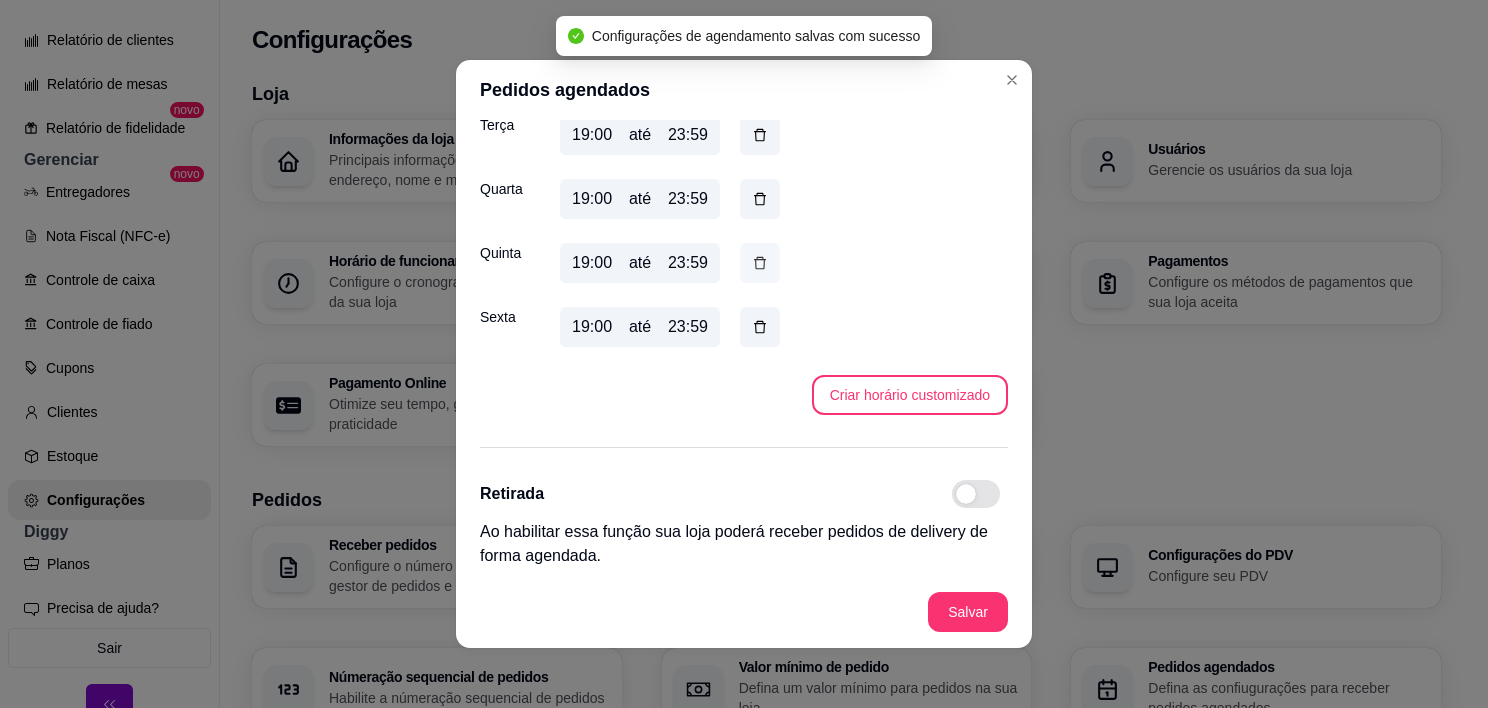 scroll, scrollTop: 556, scrollLeft: 0, axis: vertical 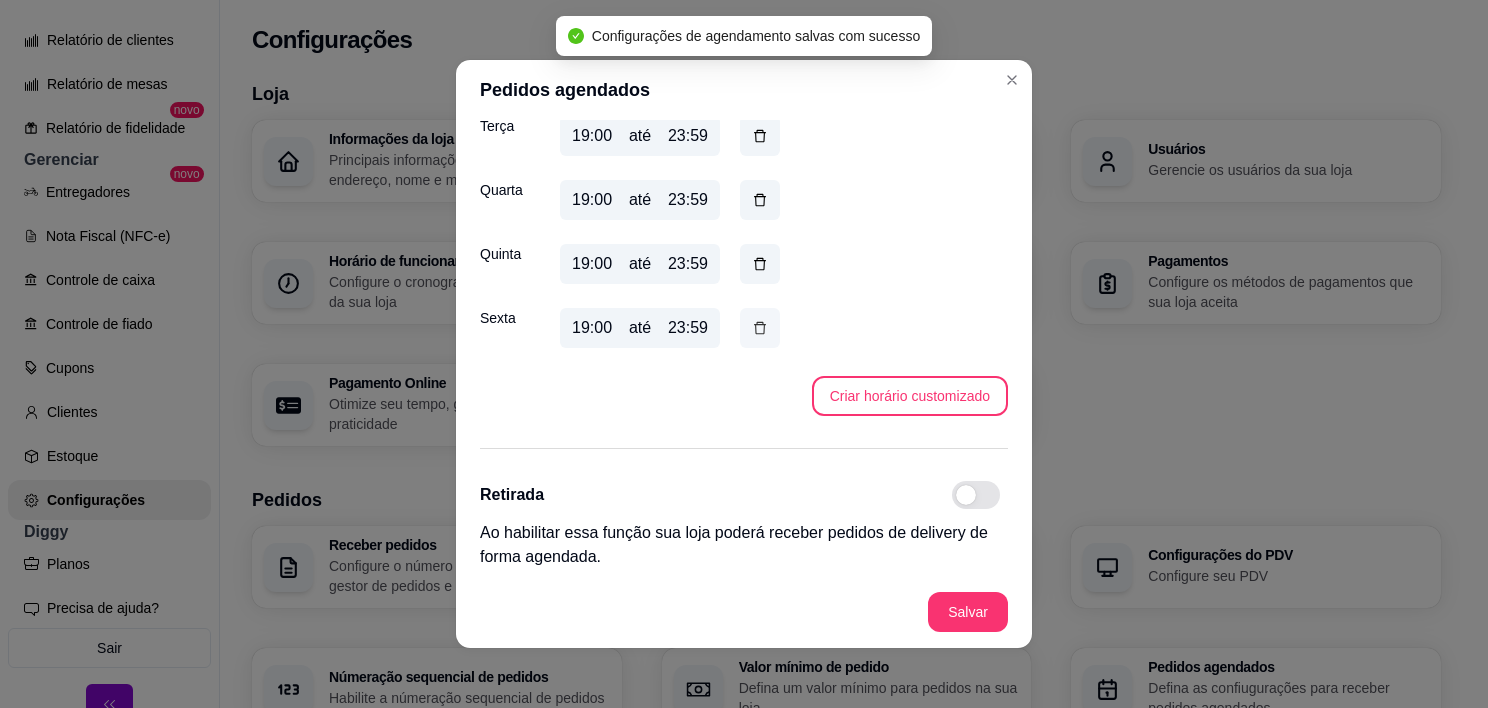 click 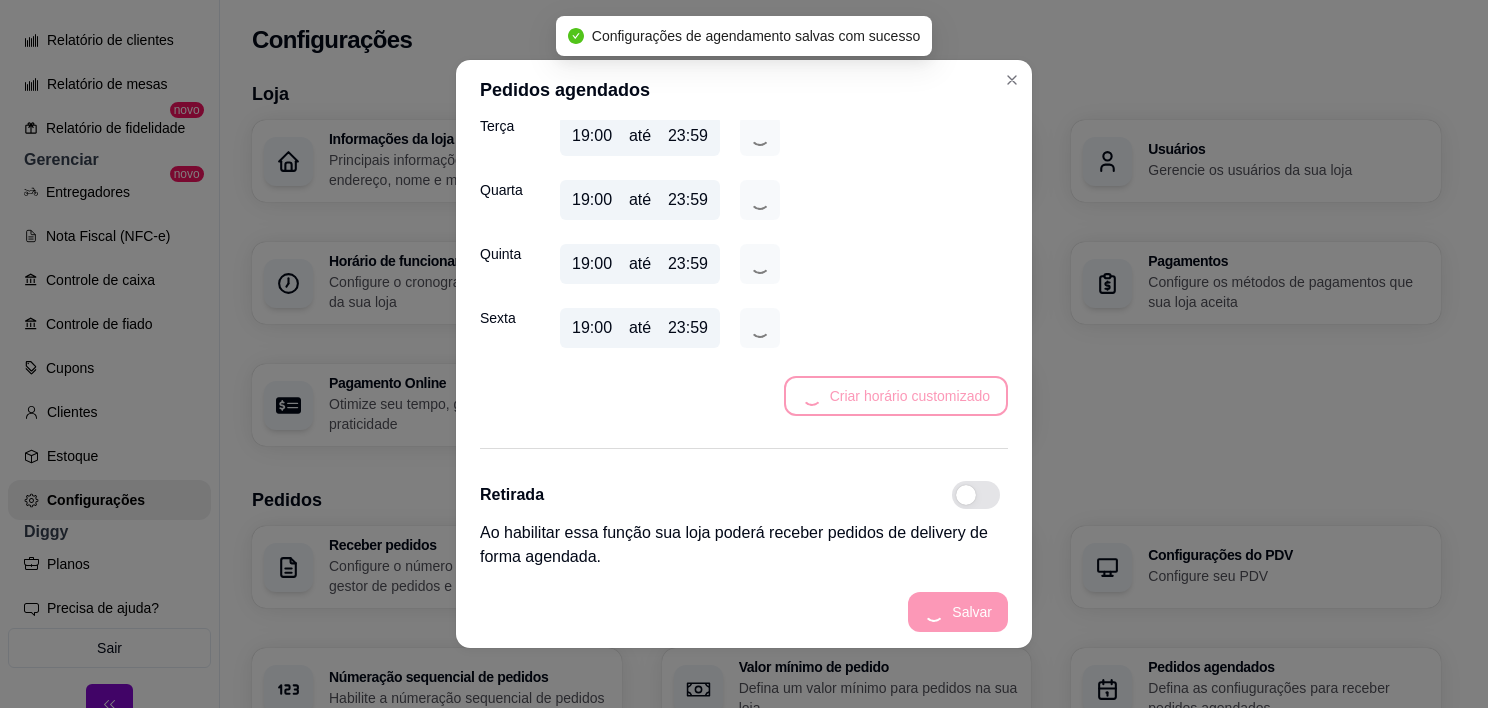 scroll, scrollTop: 492, scrollLeft: 0, axis: vertical 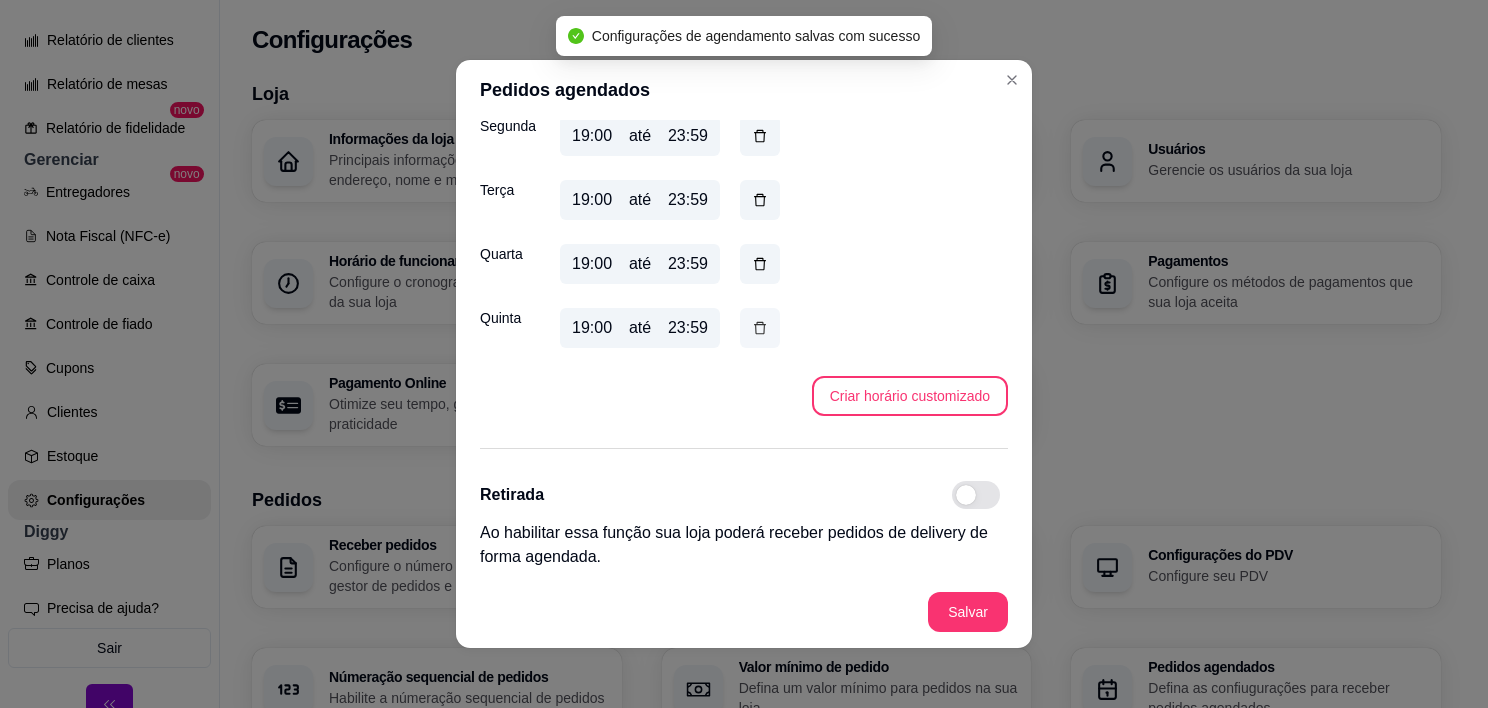 drag, startPoint x: 751, startPoint y: 317, endPoint x: 728, endPoint y: 316, distance: 23.021729 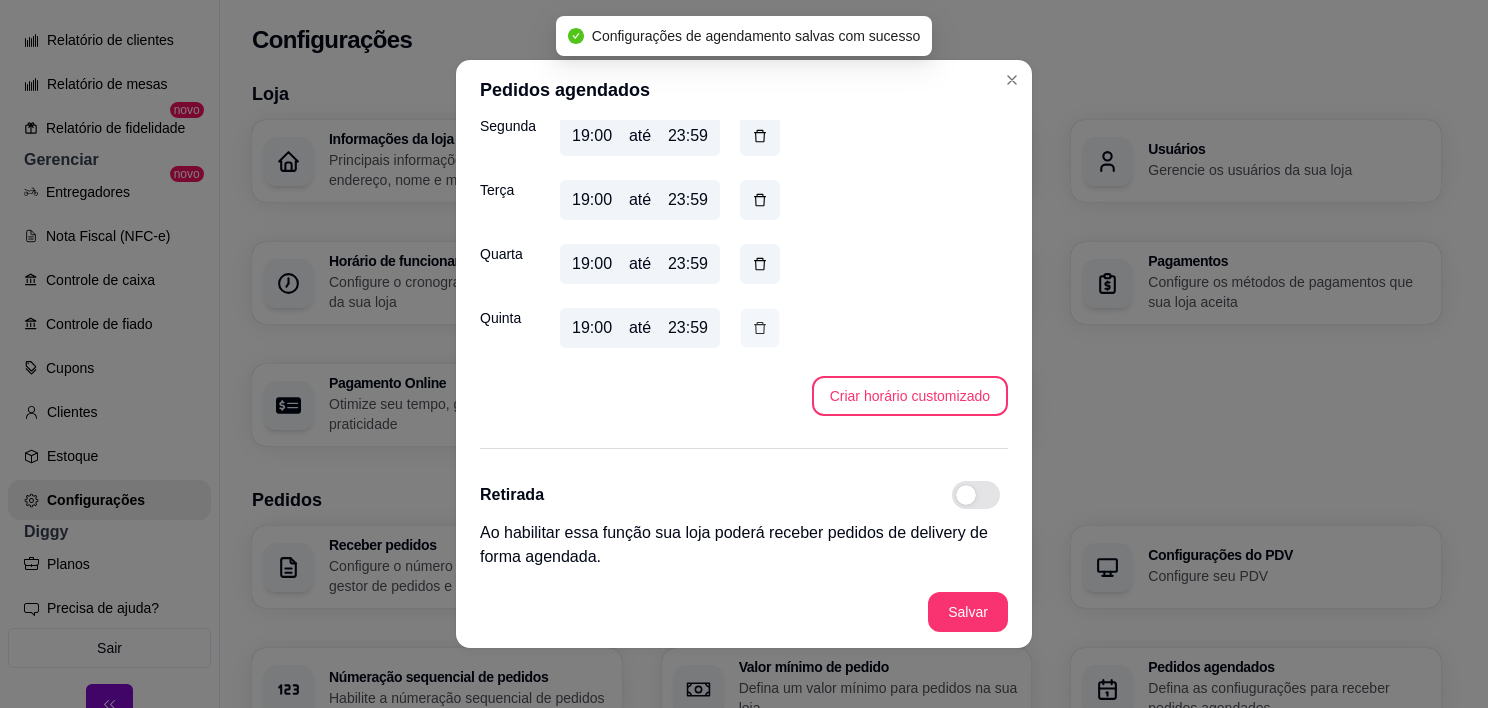 click at bounding box center [760, 328] 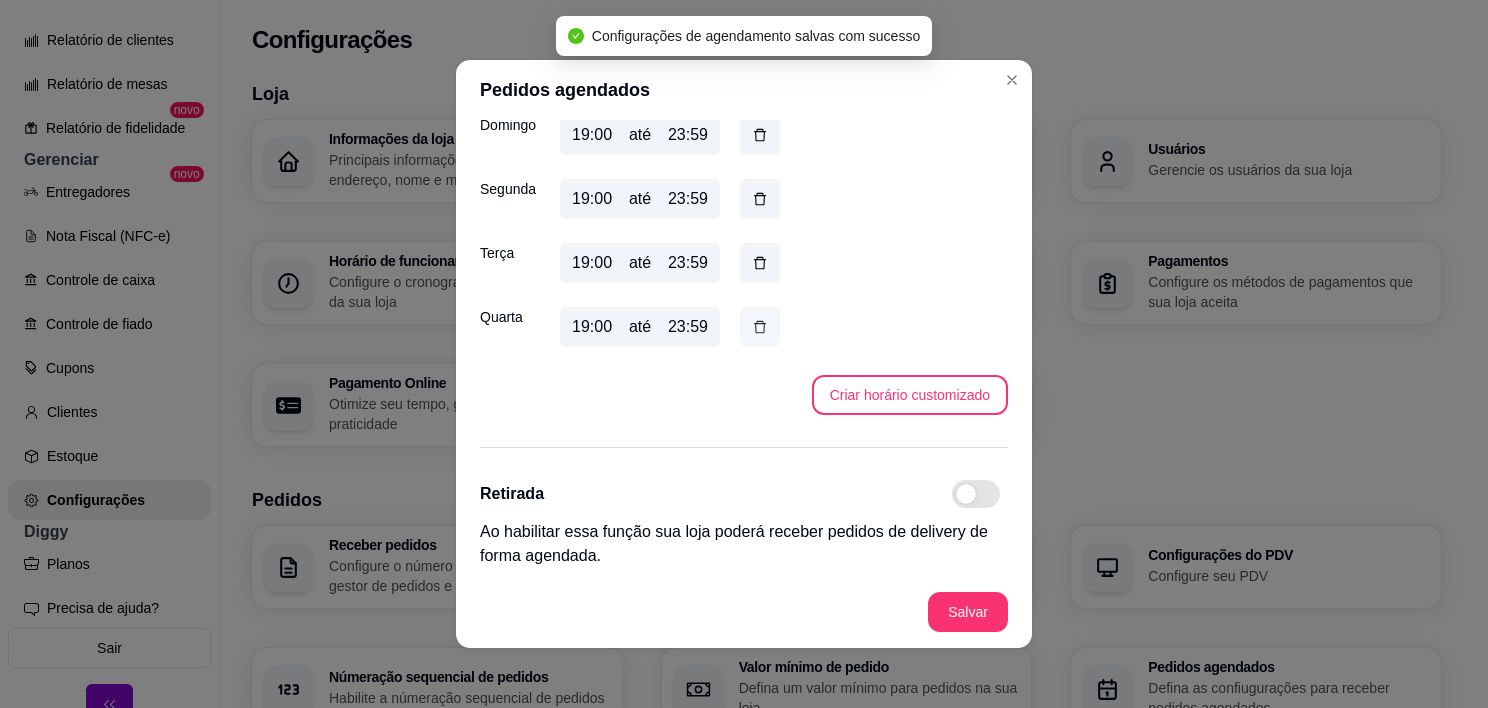 scroll, scrollTop: 428, scrollLeft: 0, axis: vertical 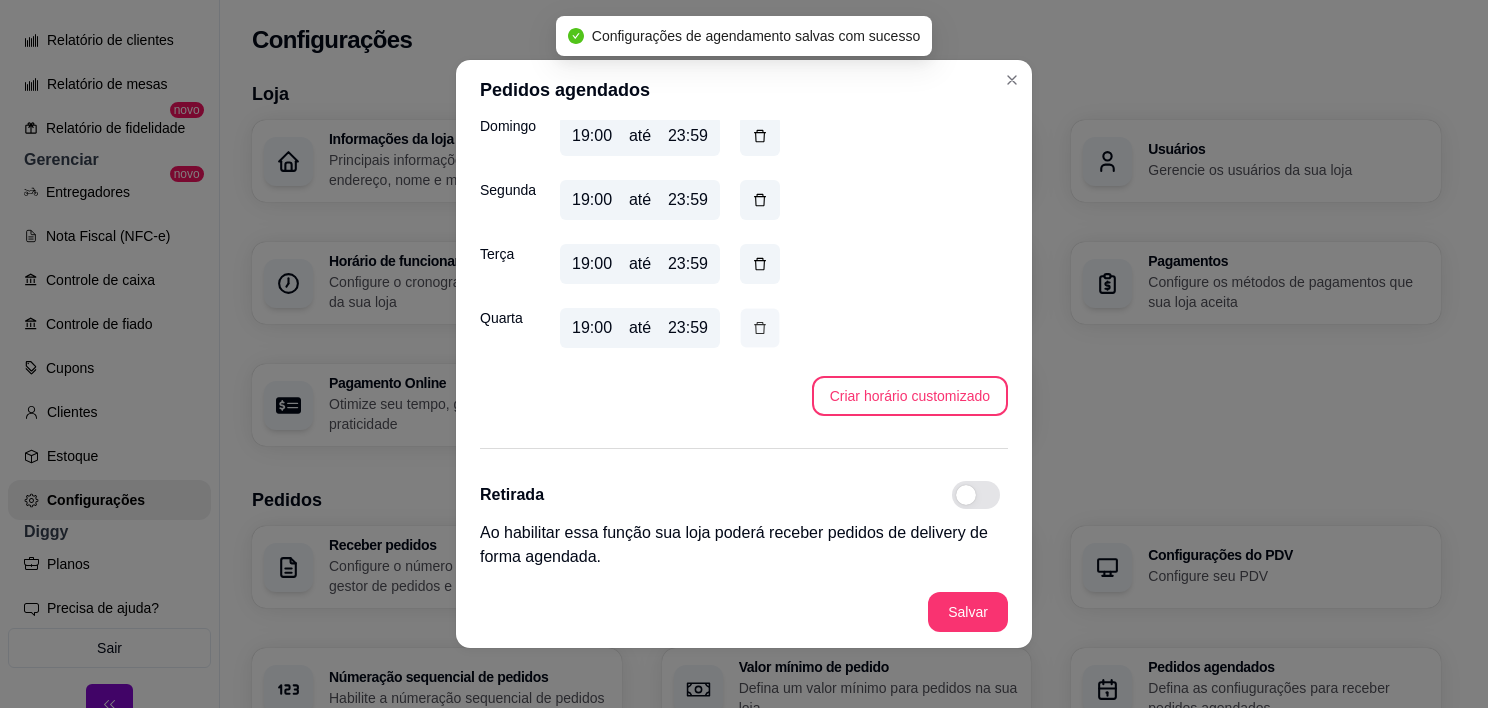 click 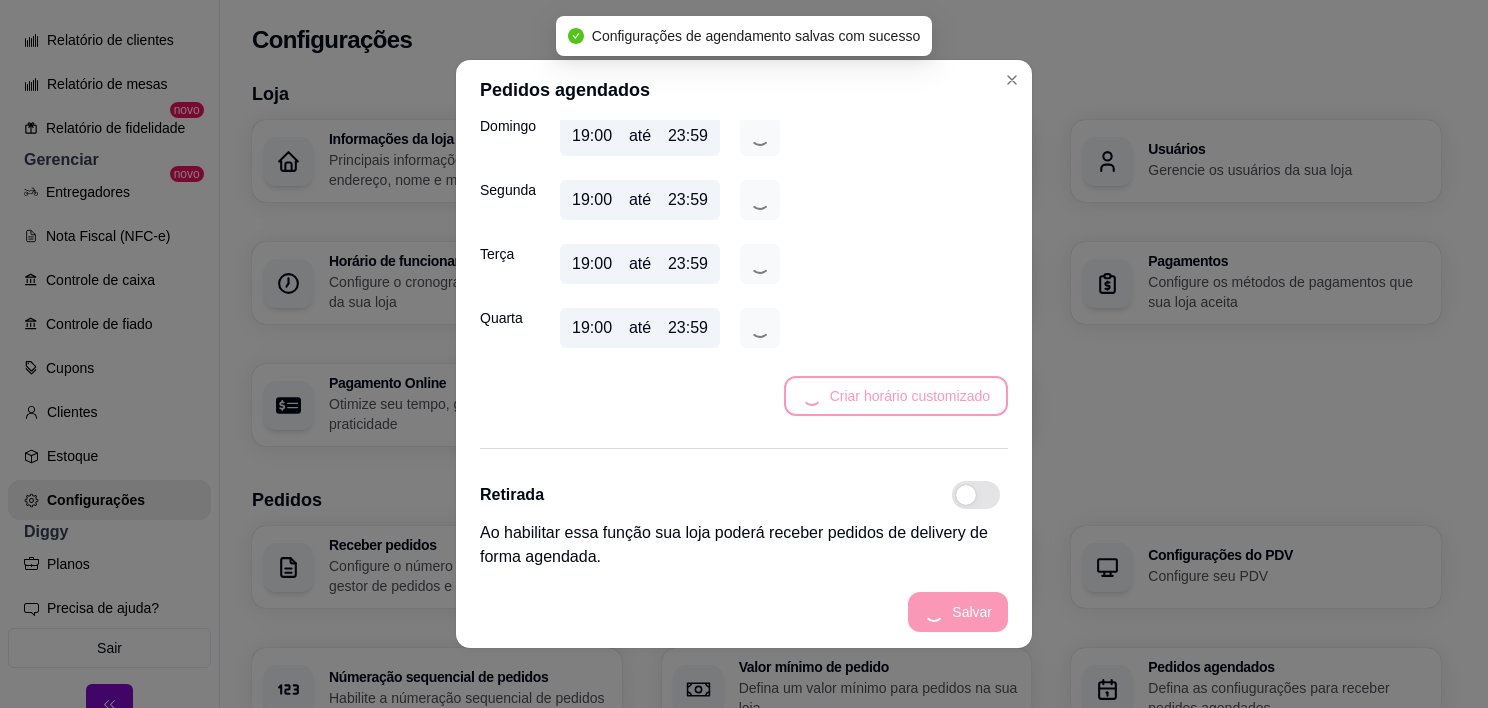 scroll, scrollTop: 364, scrollLeft: 0, axis: vertical 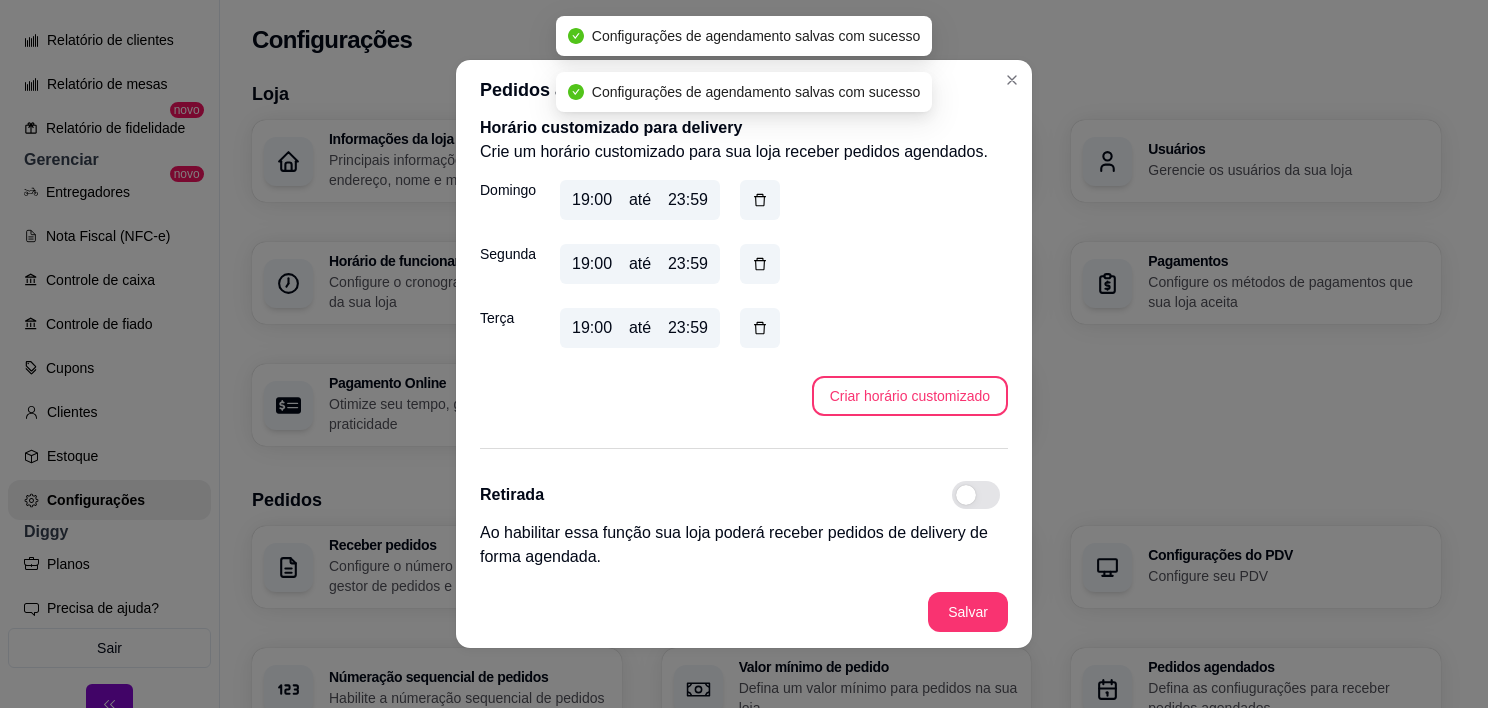 drag, startPoint x: 748, startPoint y: 327, endPoint x: 693, endPoint y: 326, distance: 55.00909 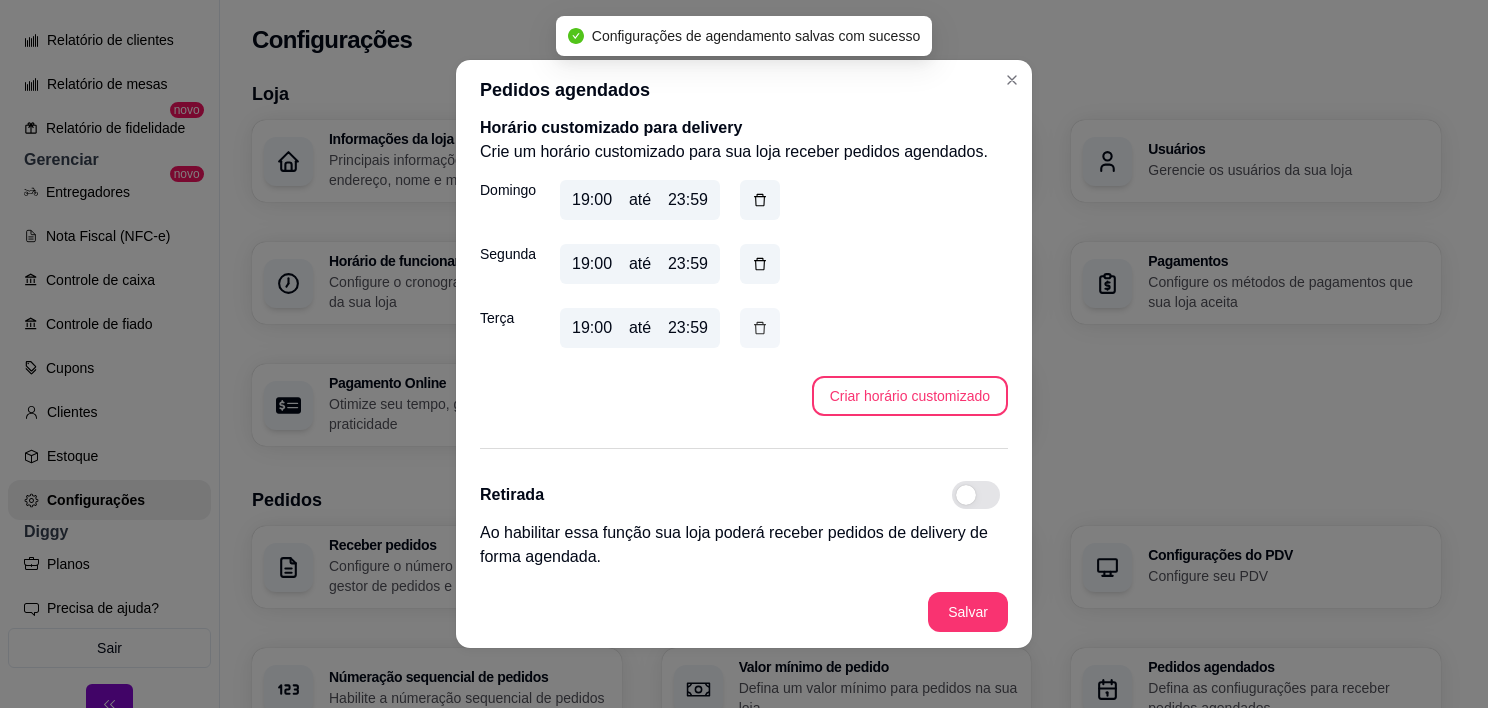 click 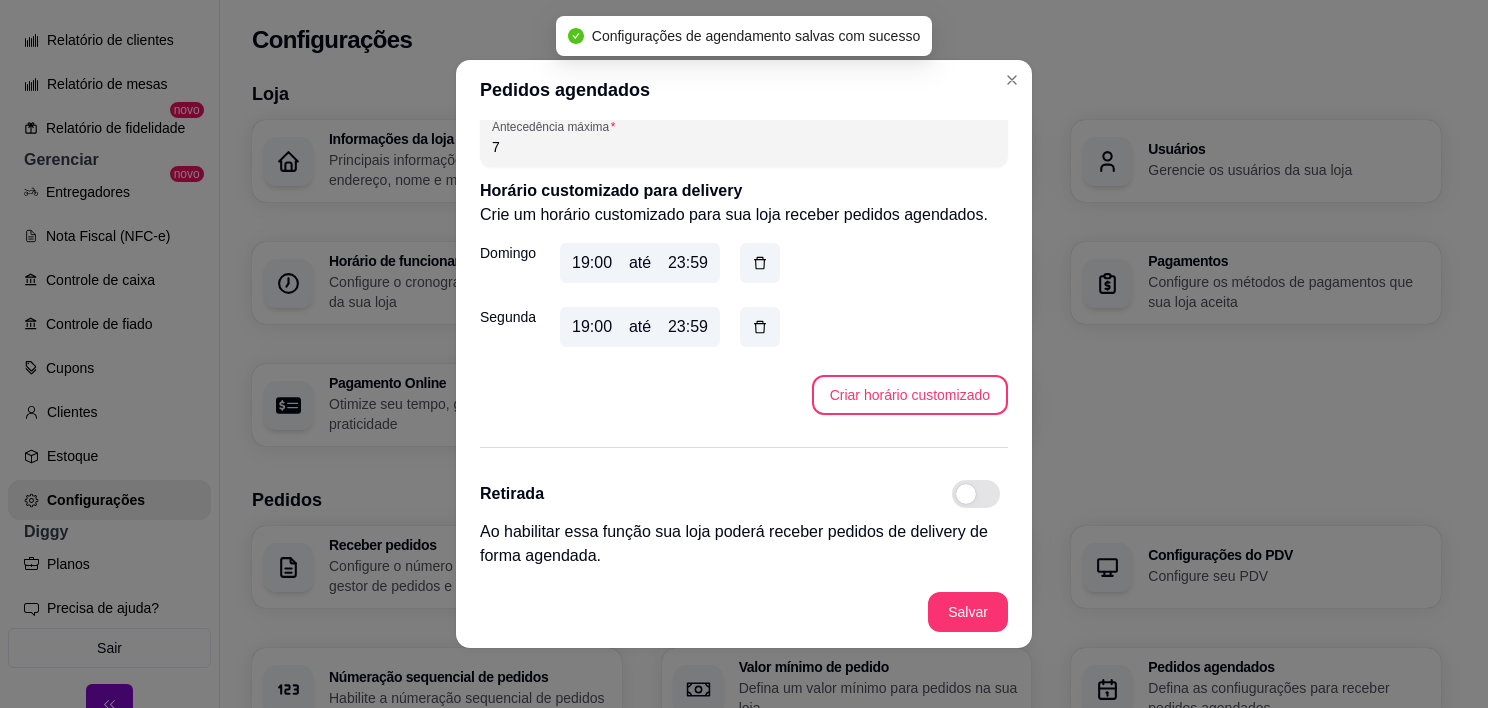 scroll, scrollTop: 300, scrollLeft: 0, axis: vertical 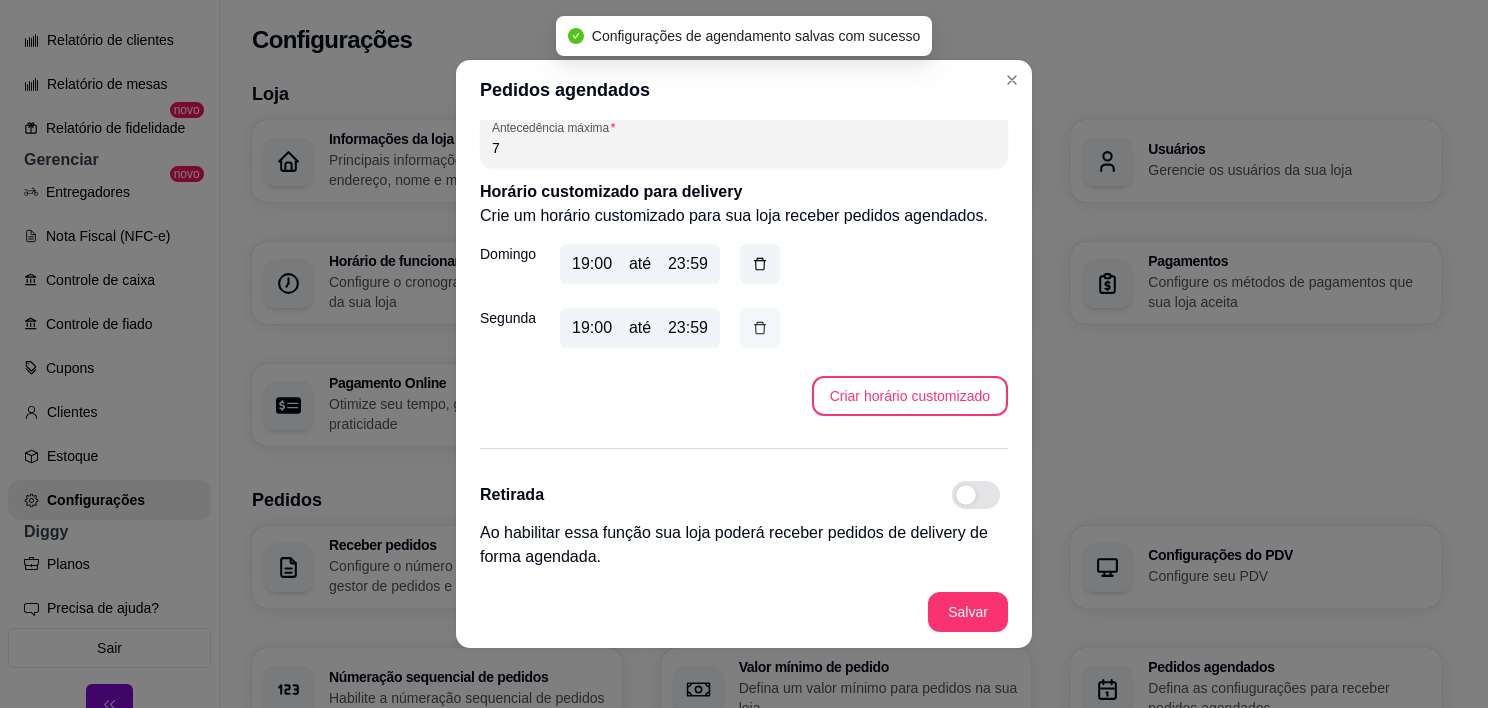 drag, startPoint x: 755, startPoint y: 328, endPoint x: 719, endPoint y: 327, distance: 36.013885 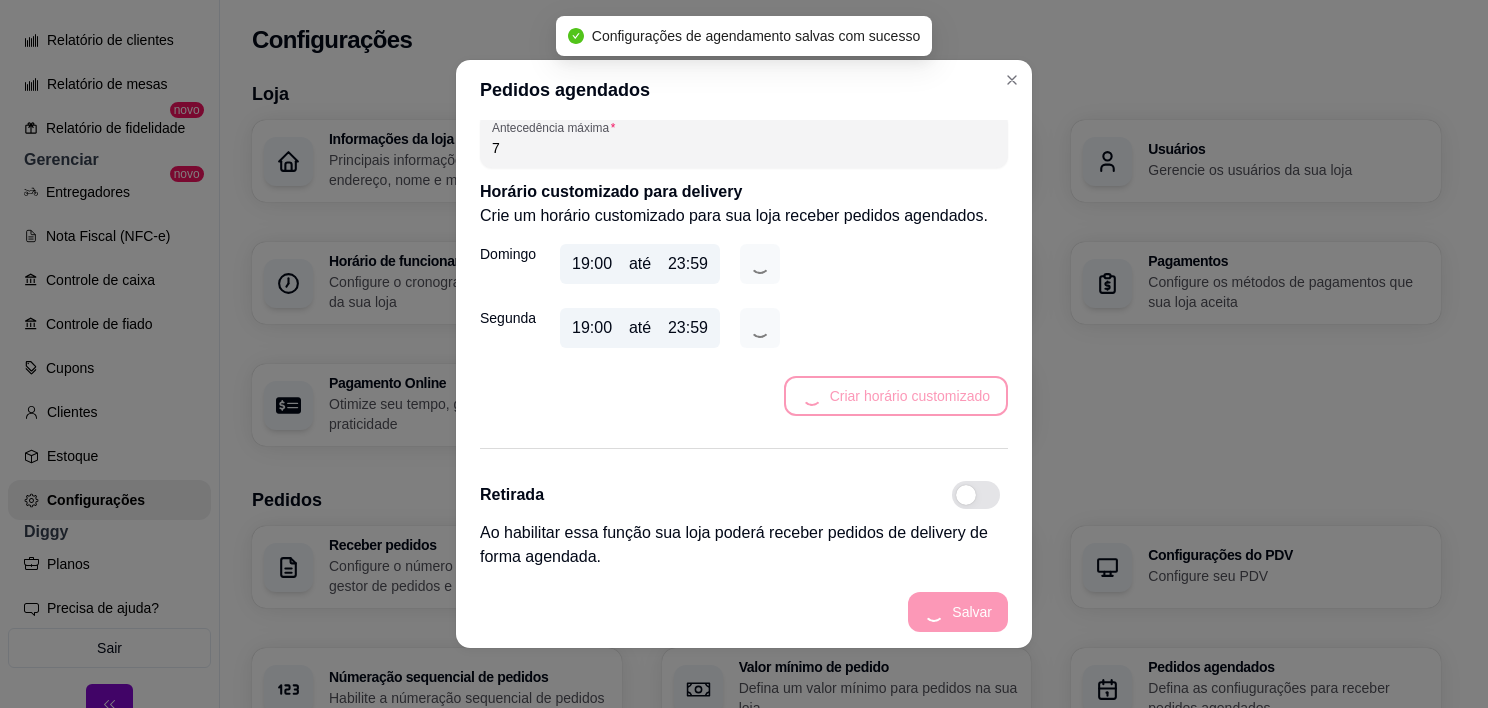 scroll, scrollTop: 236, scrollLeft: 0, axis: vertical 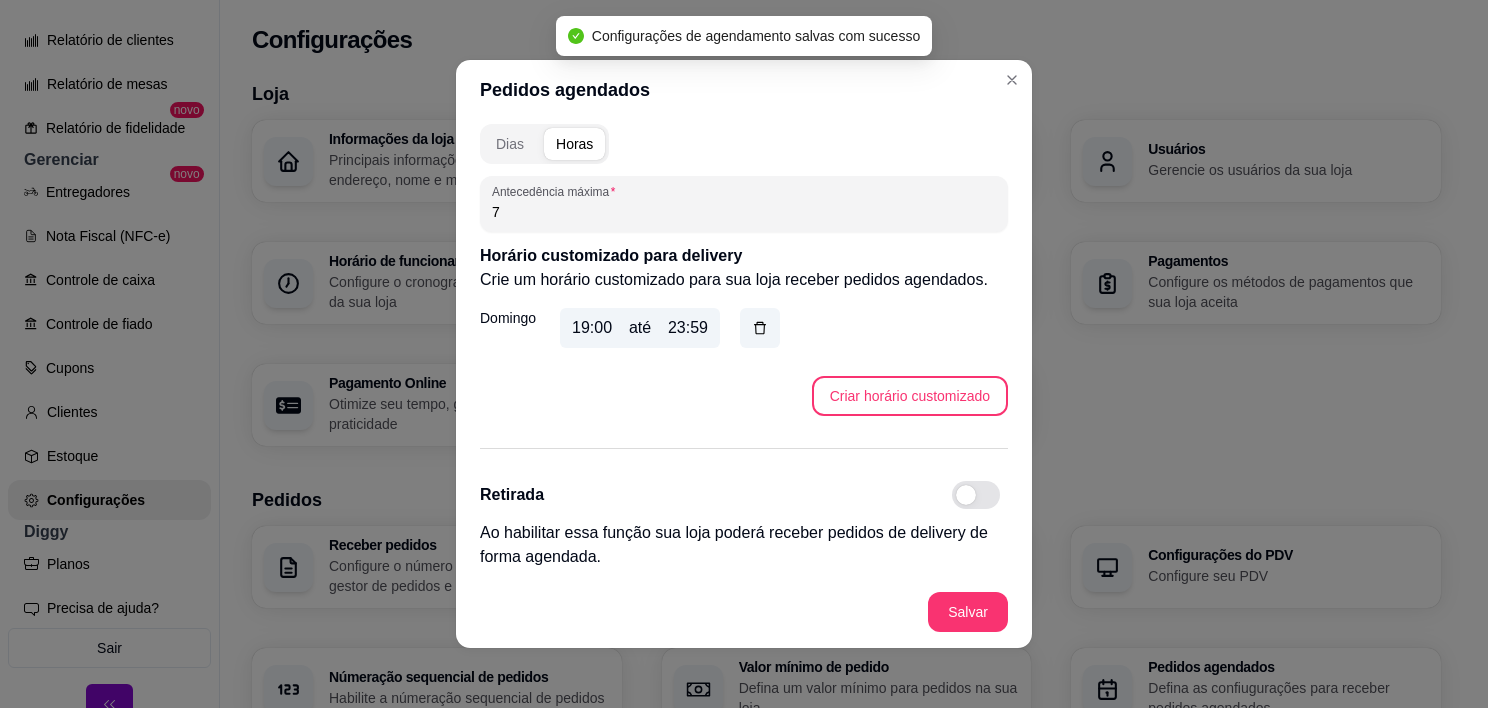 drag, startPoint x: 741, startPoint y: 327, endPoint x: 700, endPoint y: 336, distance: 41.976185 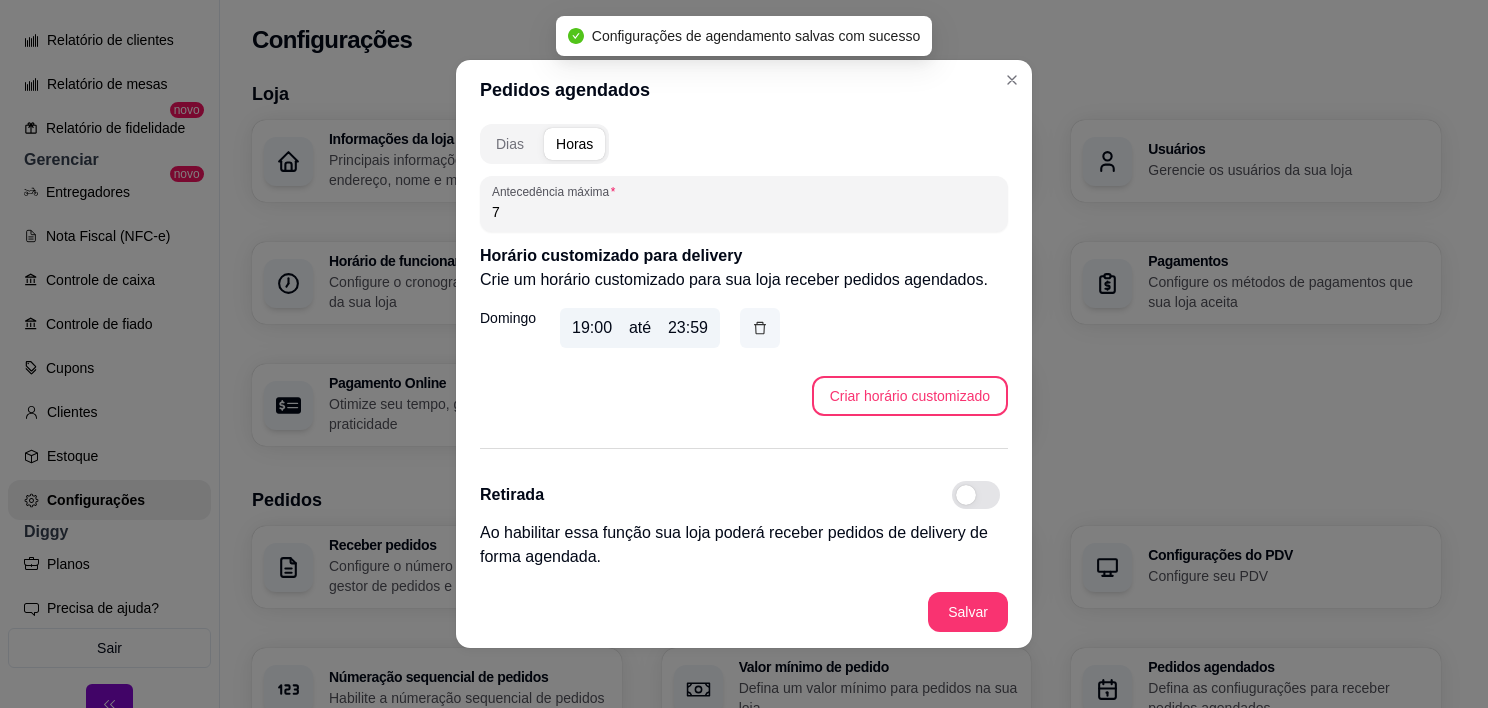 click at bounding box center [760, 328] 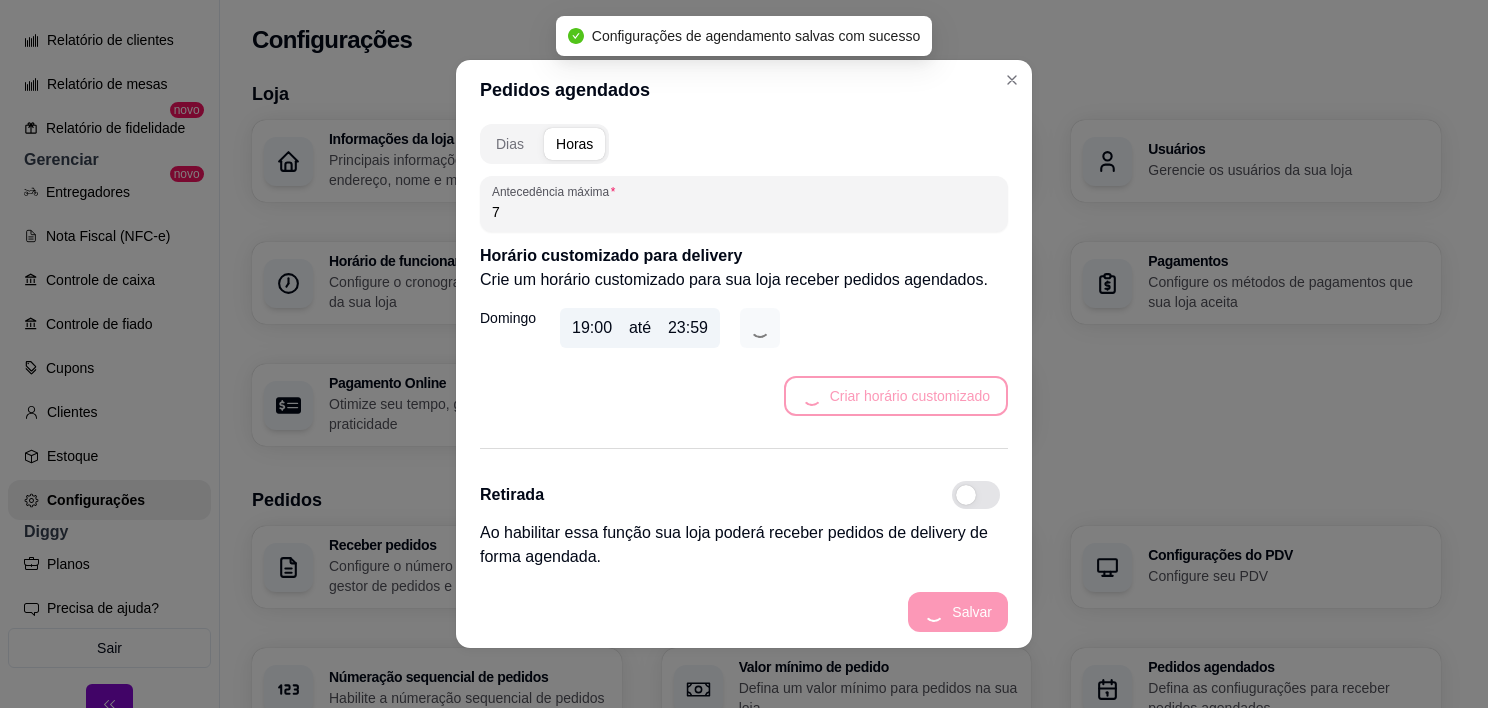 scroll, scrollTop: 172, scrollLeft: 0, axis: vertical 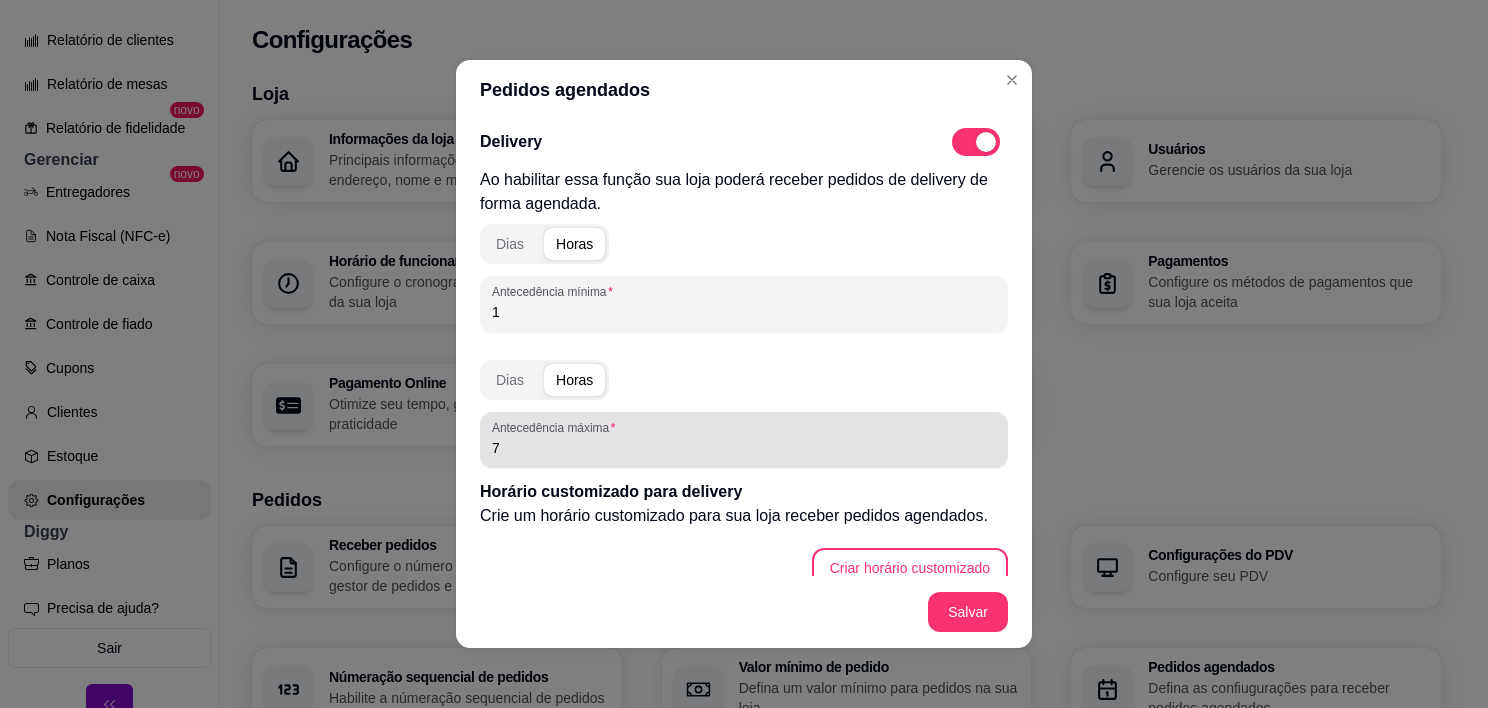 click on "7" at bounding box center [744, 440] 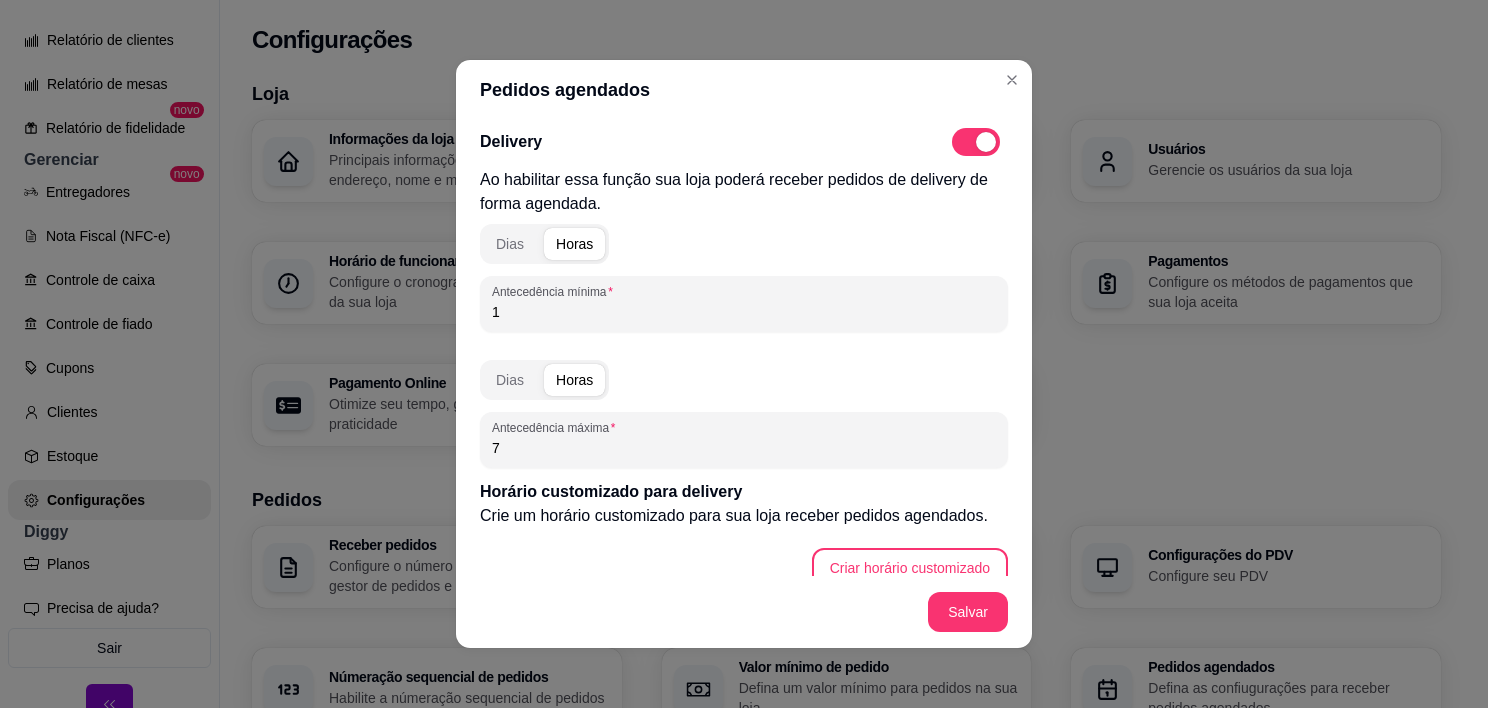drag, startPoint x: 525, startPoint y: 330, endPoint x: 492, endPoint y: 316, distance: 35.846897 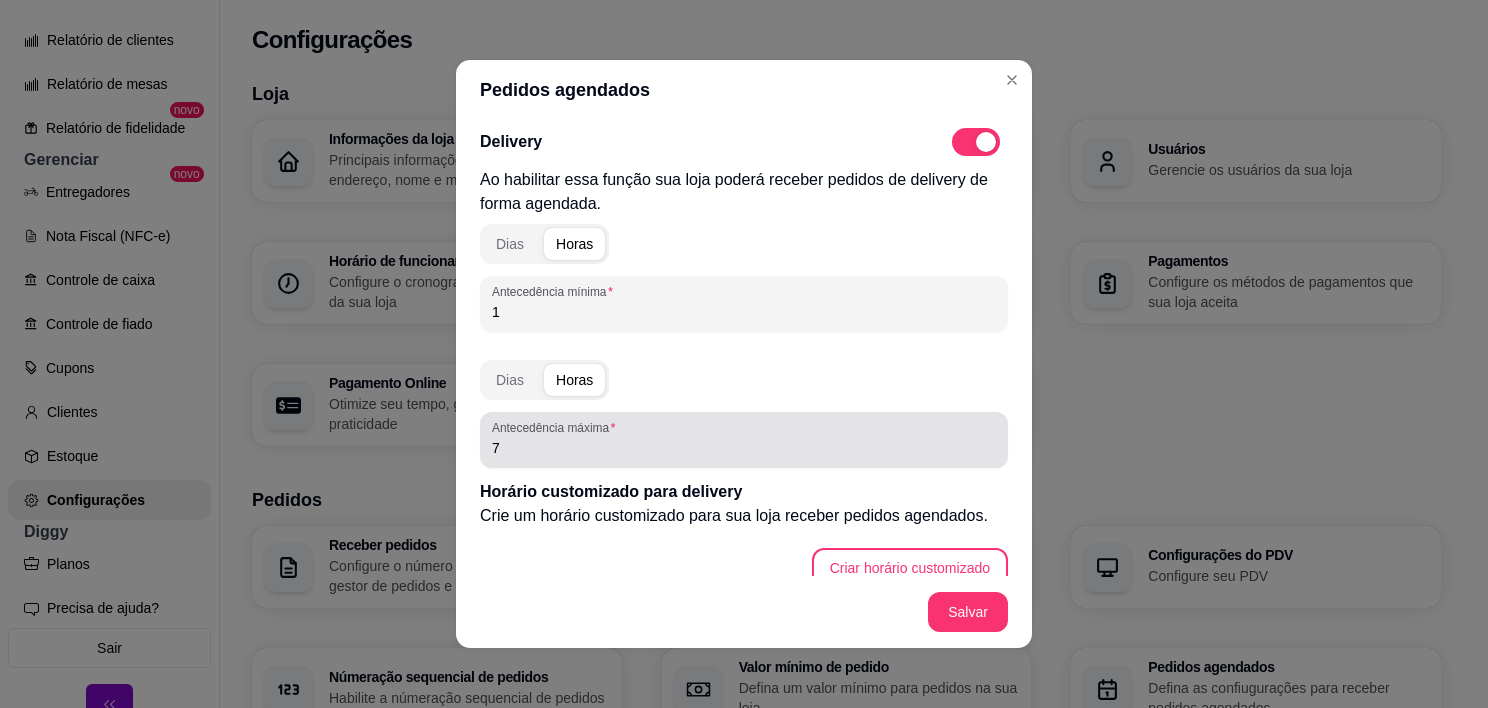 click on "7" at bounding box center (744, 448) 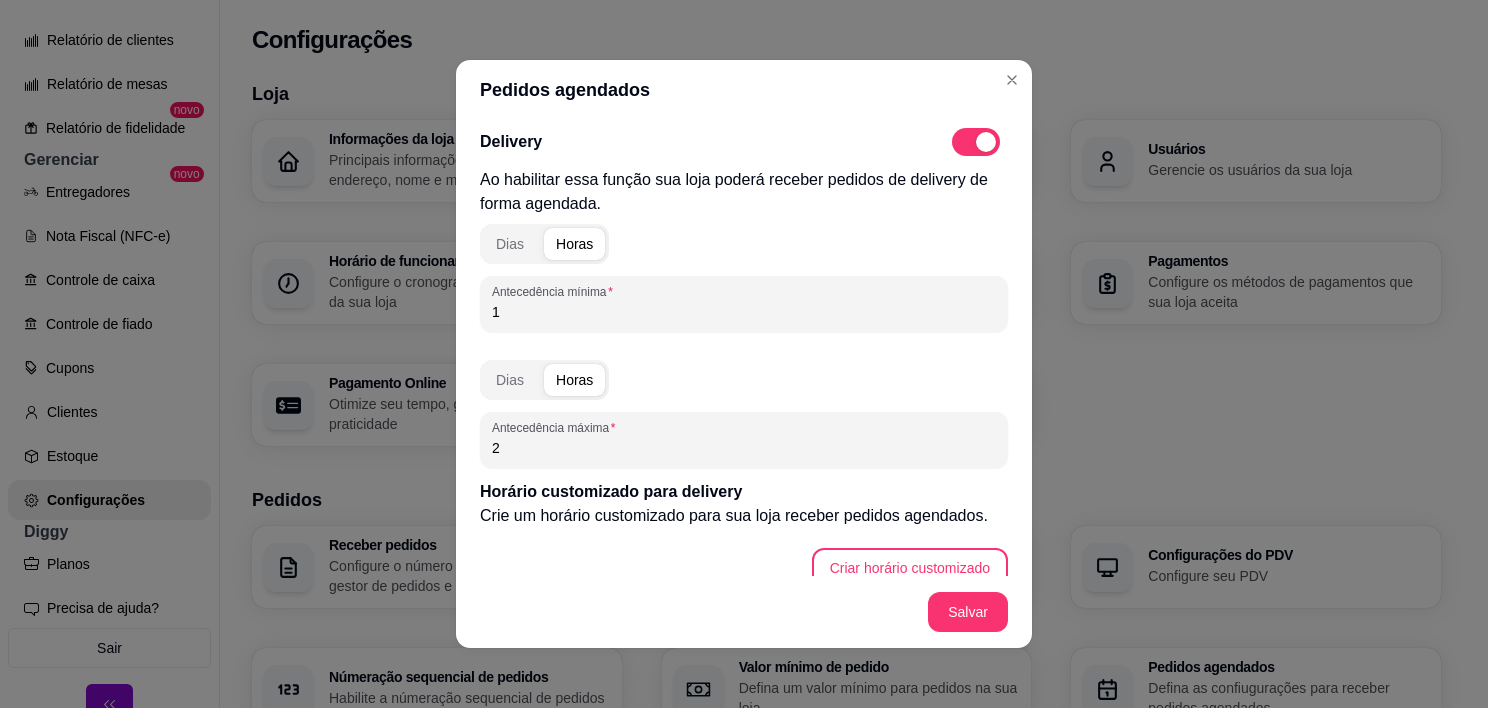 type on "2" 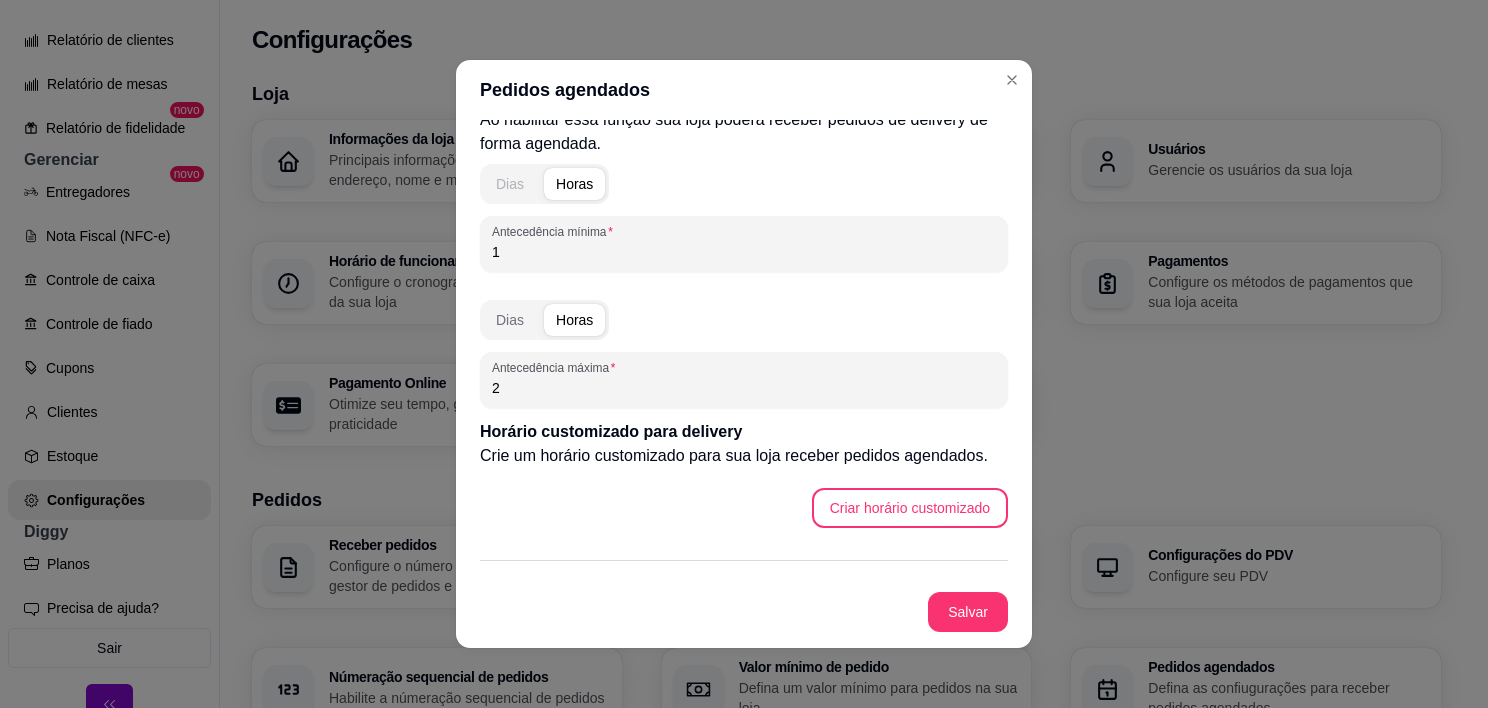 click on "Dias" at bounding box center (510, 184) 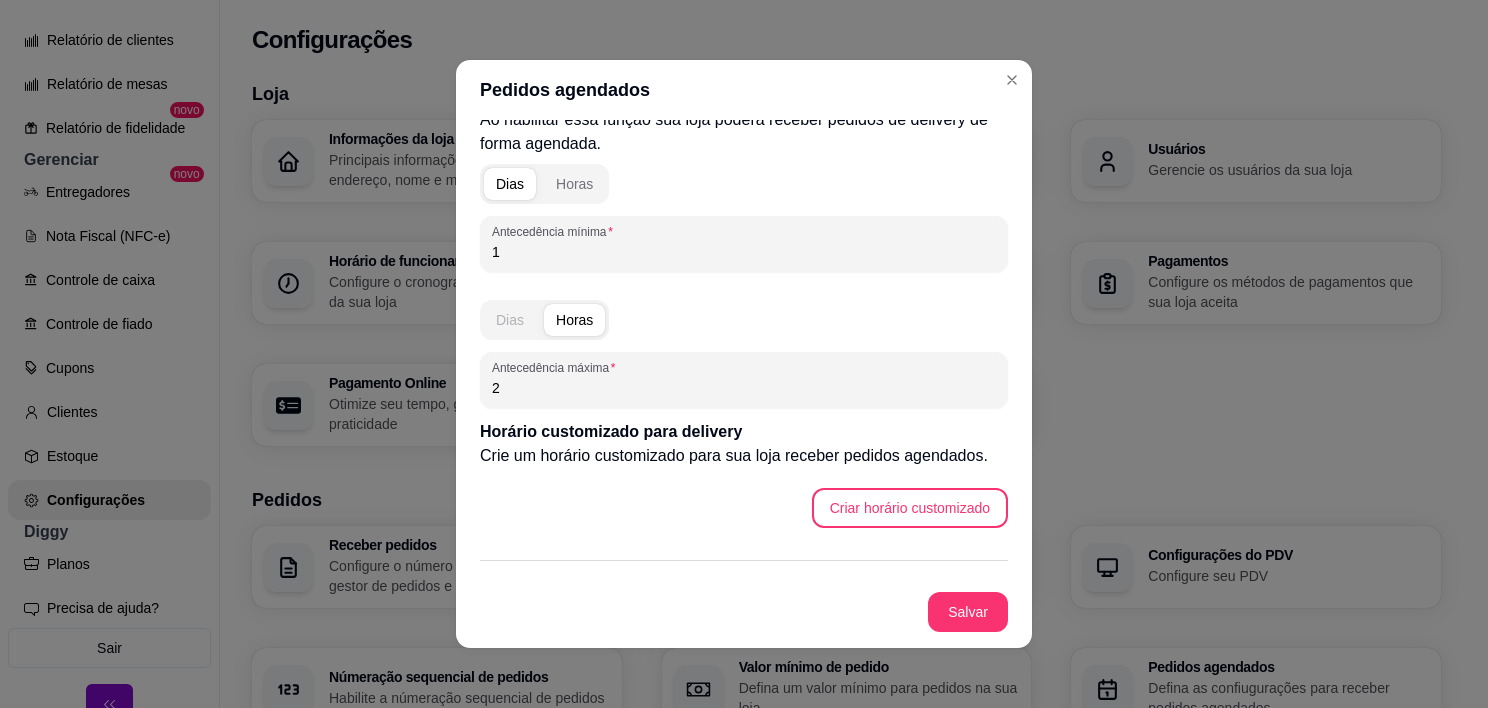 click on "Dias" at bounding box center [510, 320] 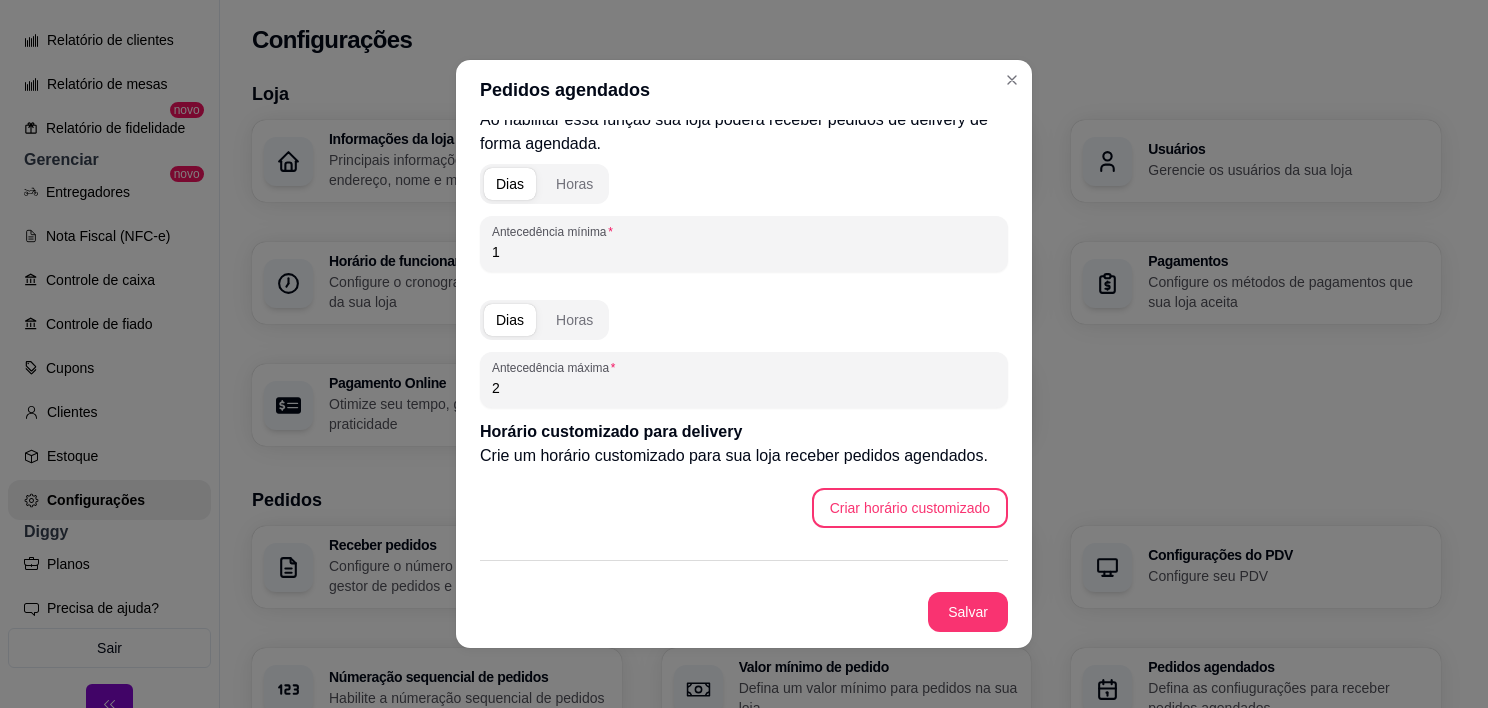 click on "Dias" at bounding box center [510, 184] 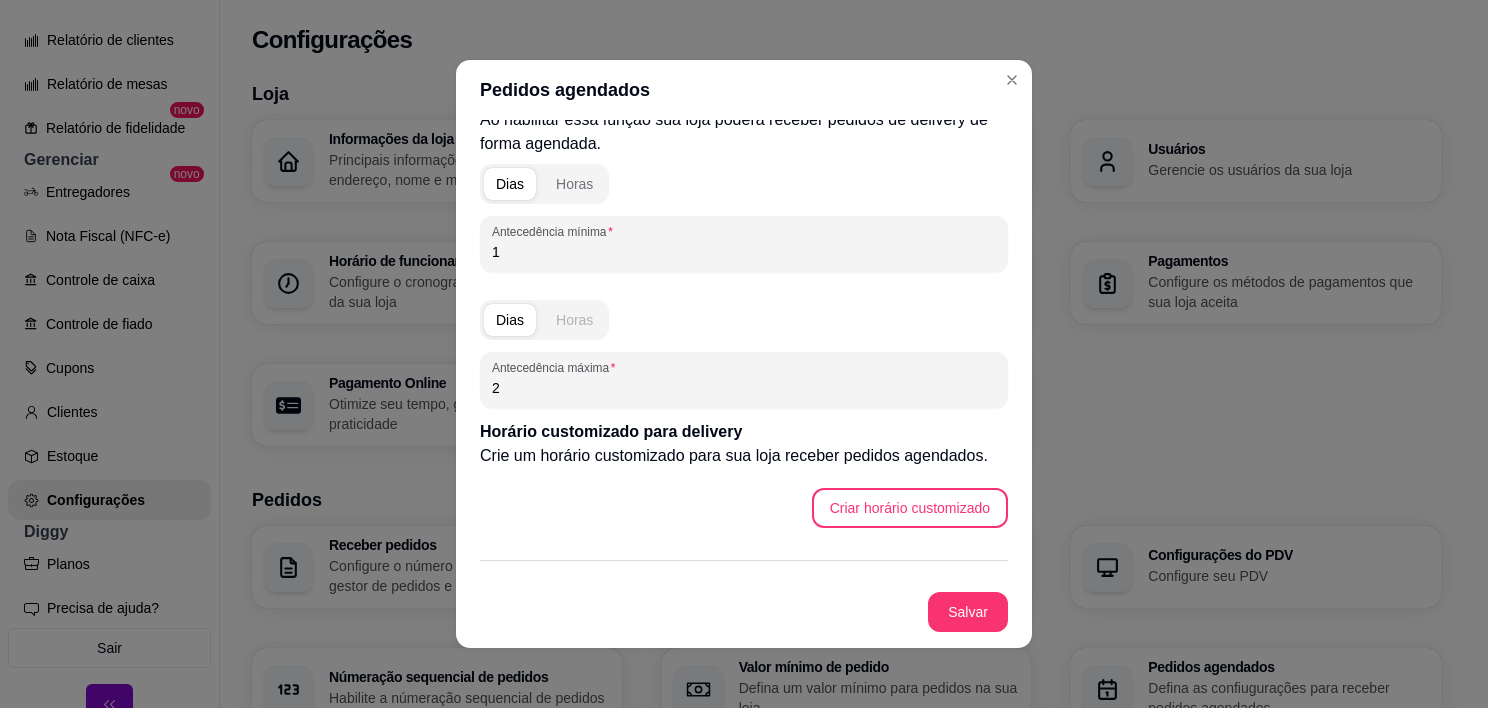 click on "Horas" at bounding box center (574, 320) 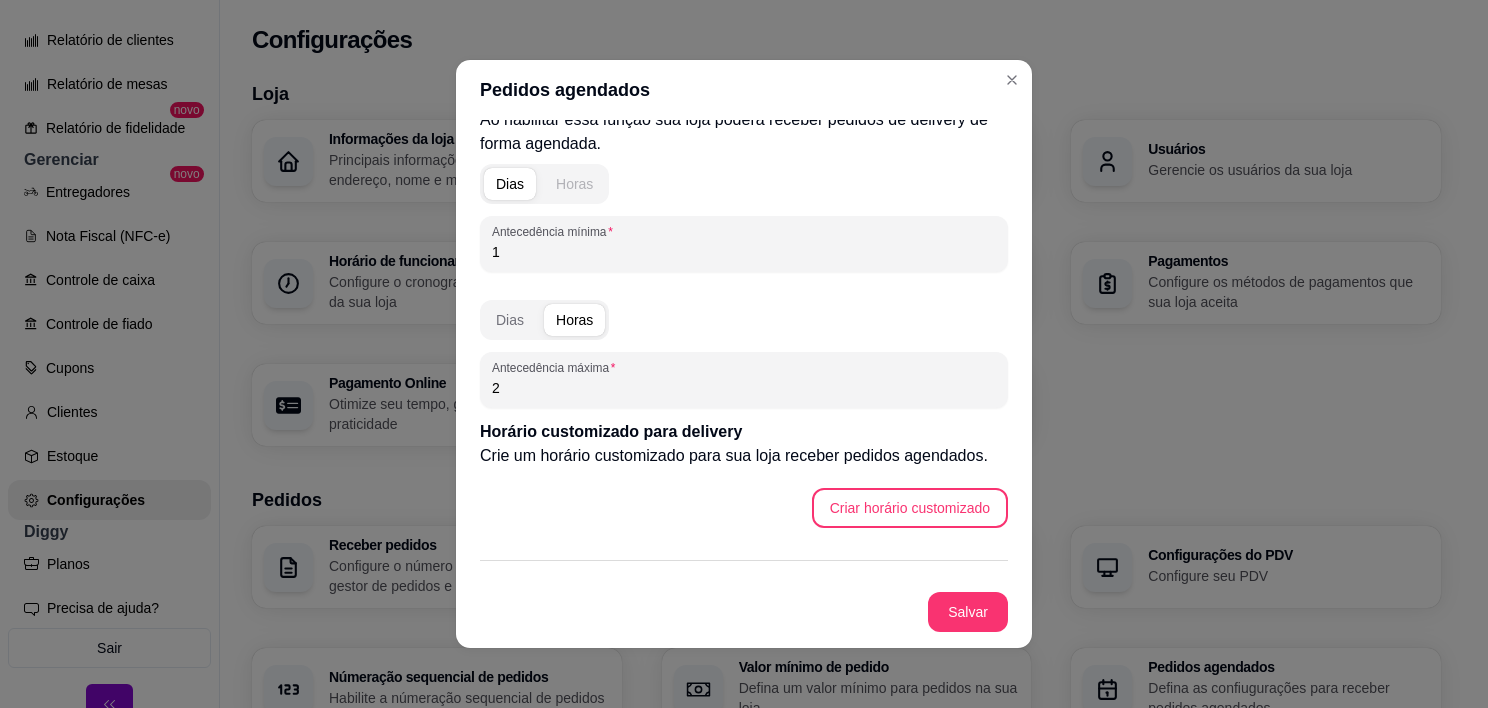 click on "Horas" at bounding box center (574, 184) 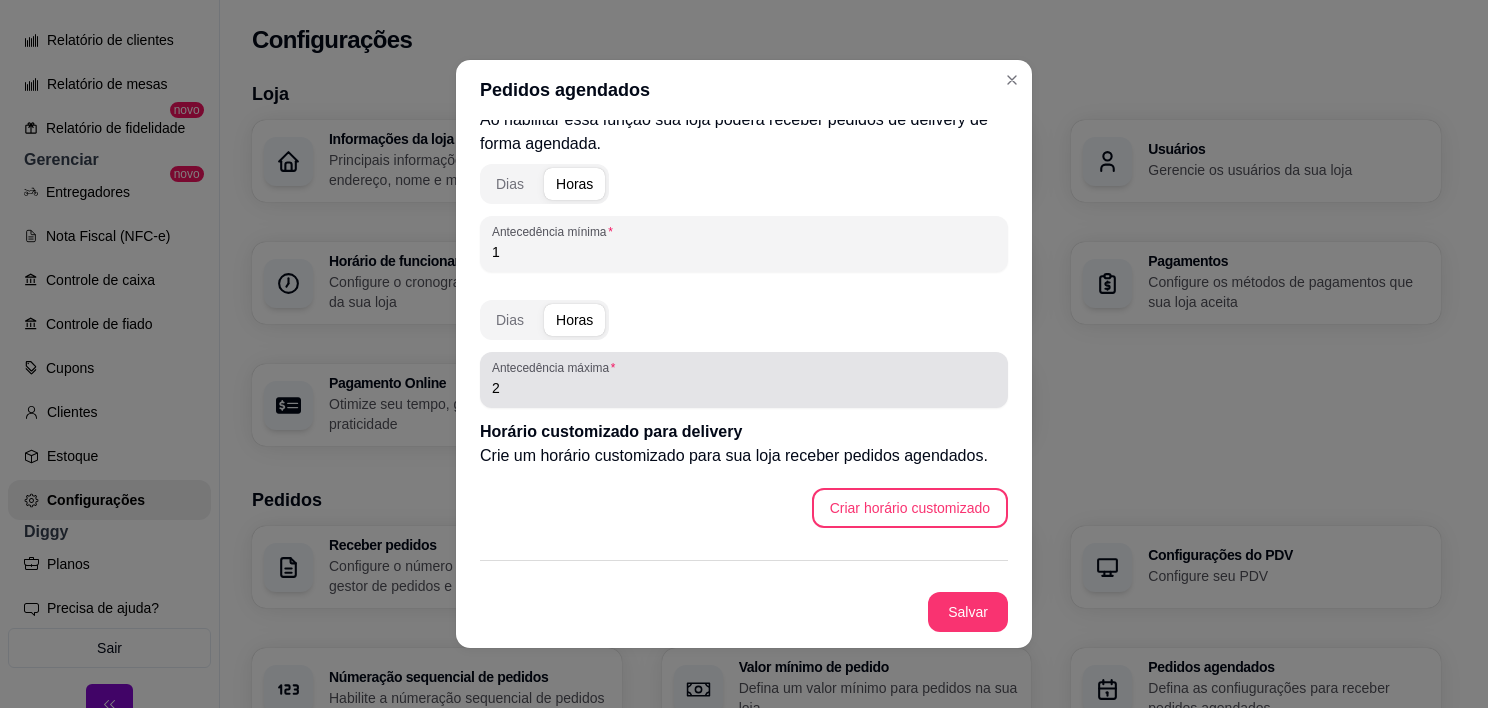 click on "2" at bounding box center (744, 388) 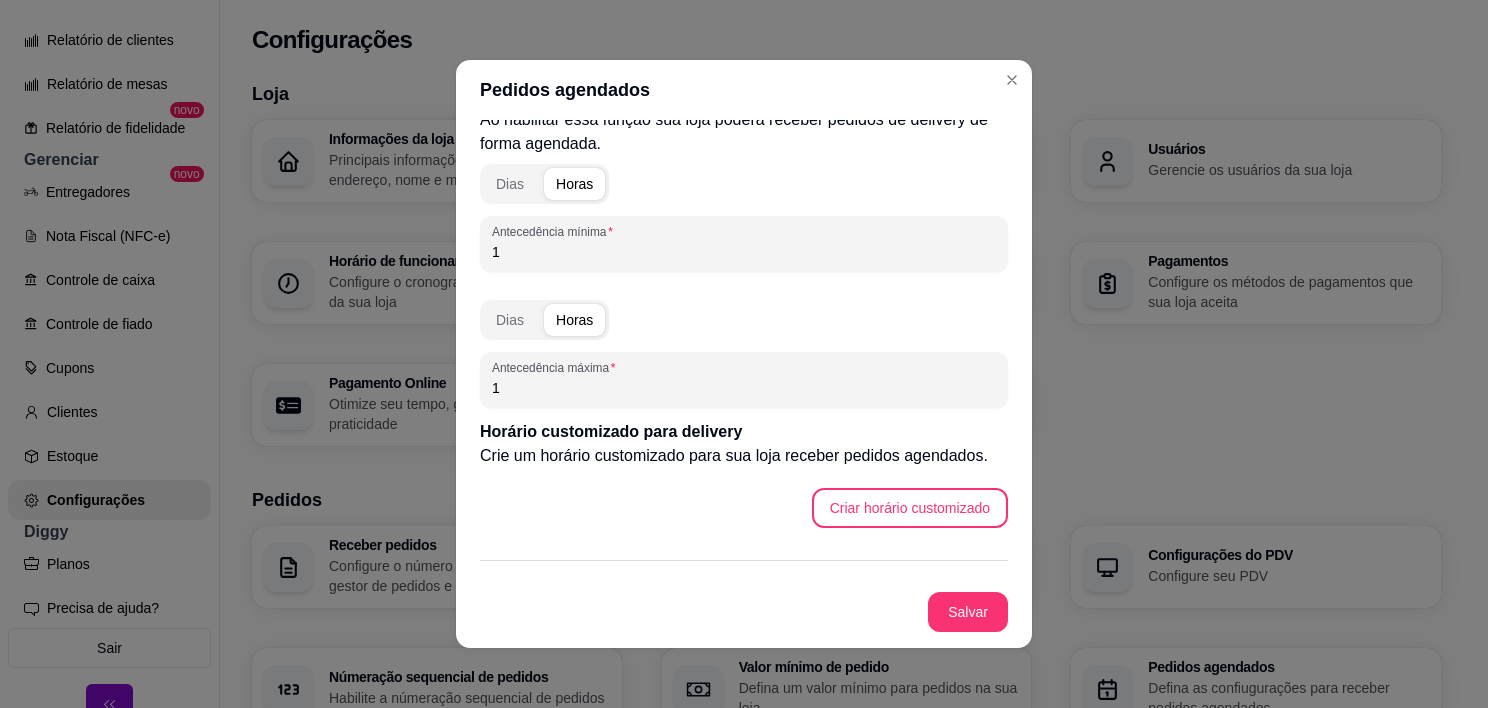 type on "1" 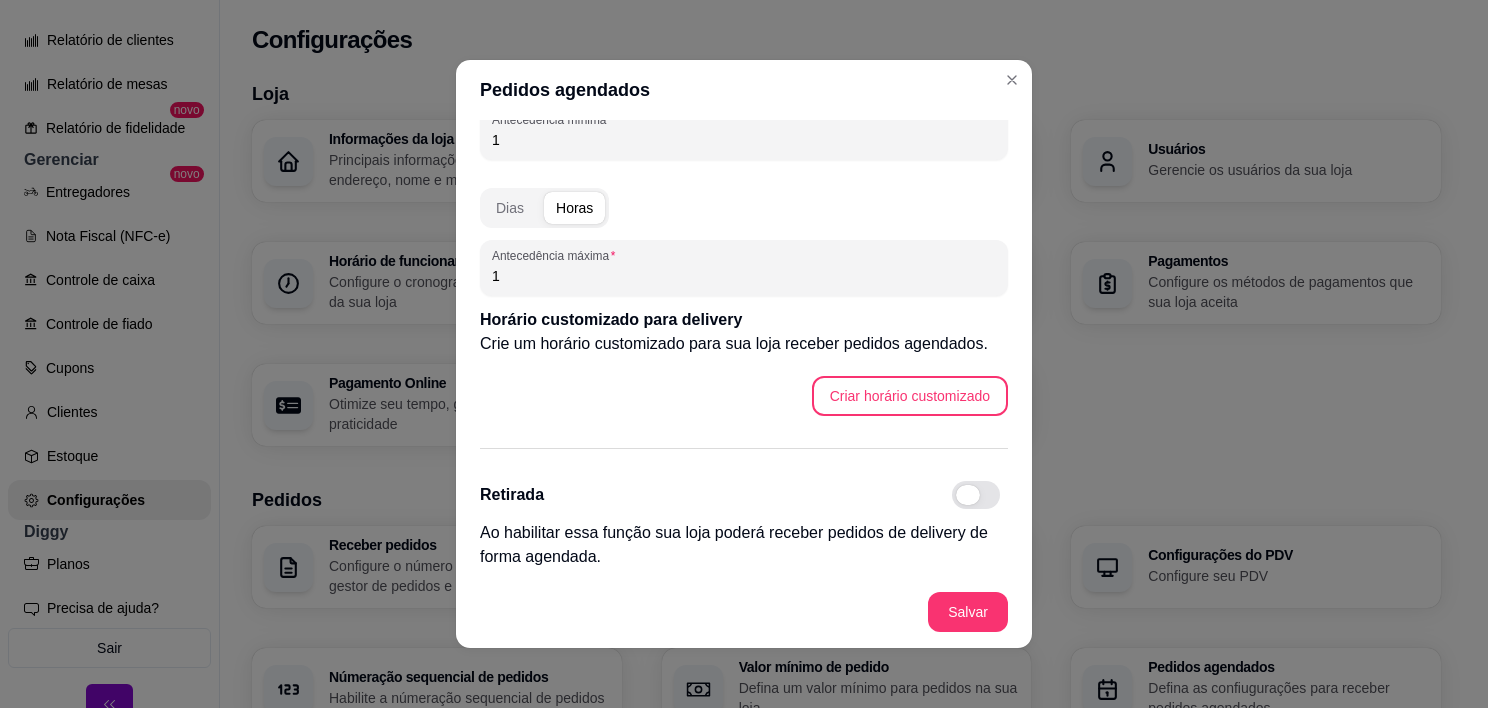 click at bounding box center [976, 495] 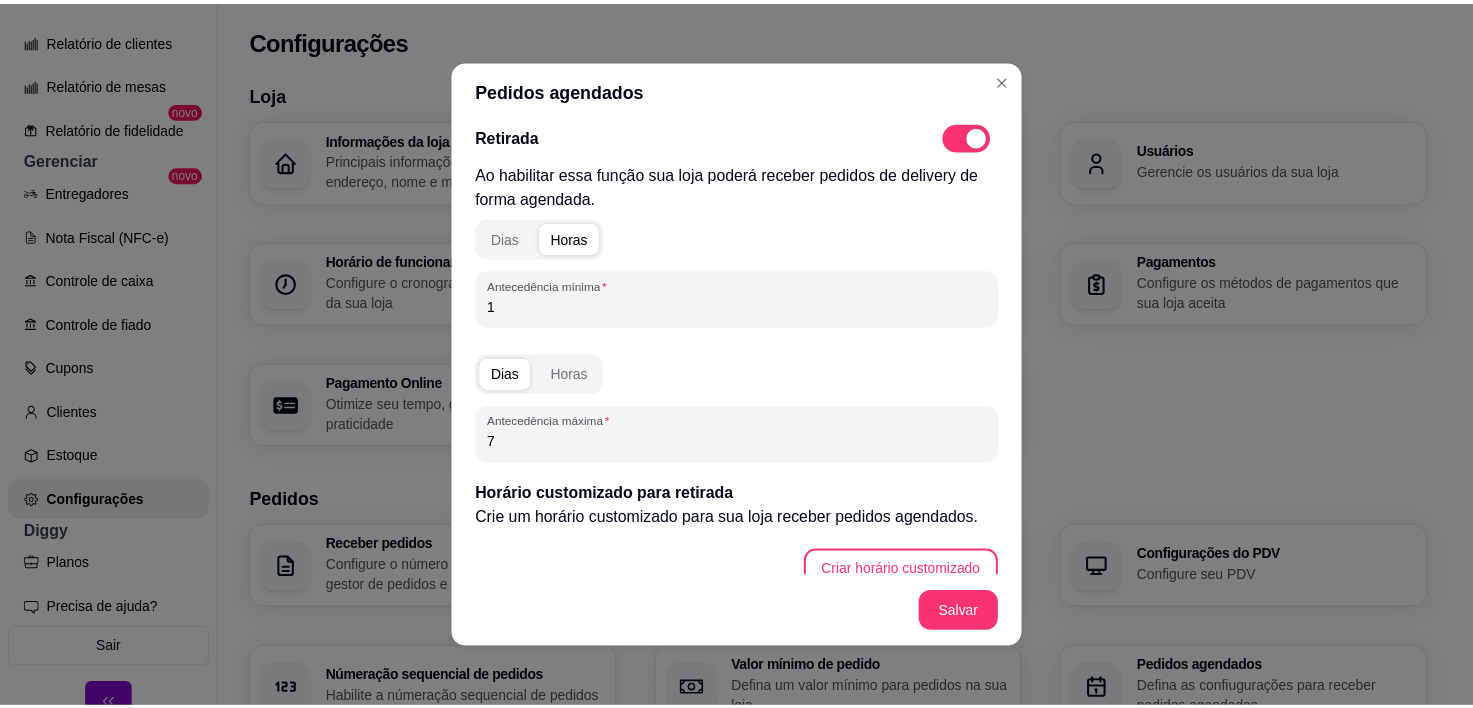 scroll, scrollTop: 552, scrollLeft: 0, axis: vertical 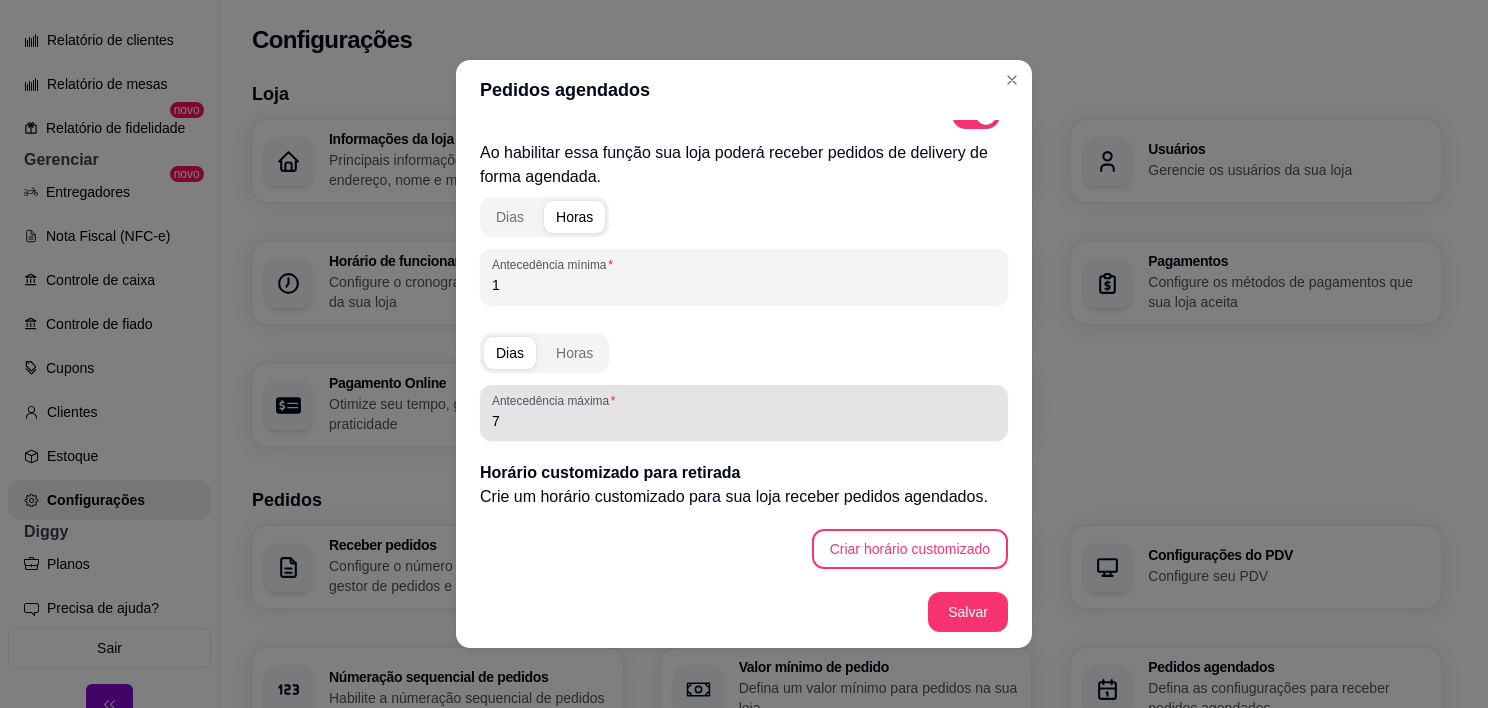 click on "7" at bounding box center [744, 421] 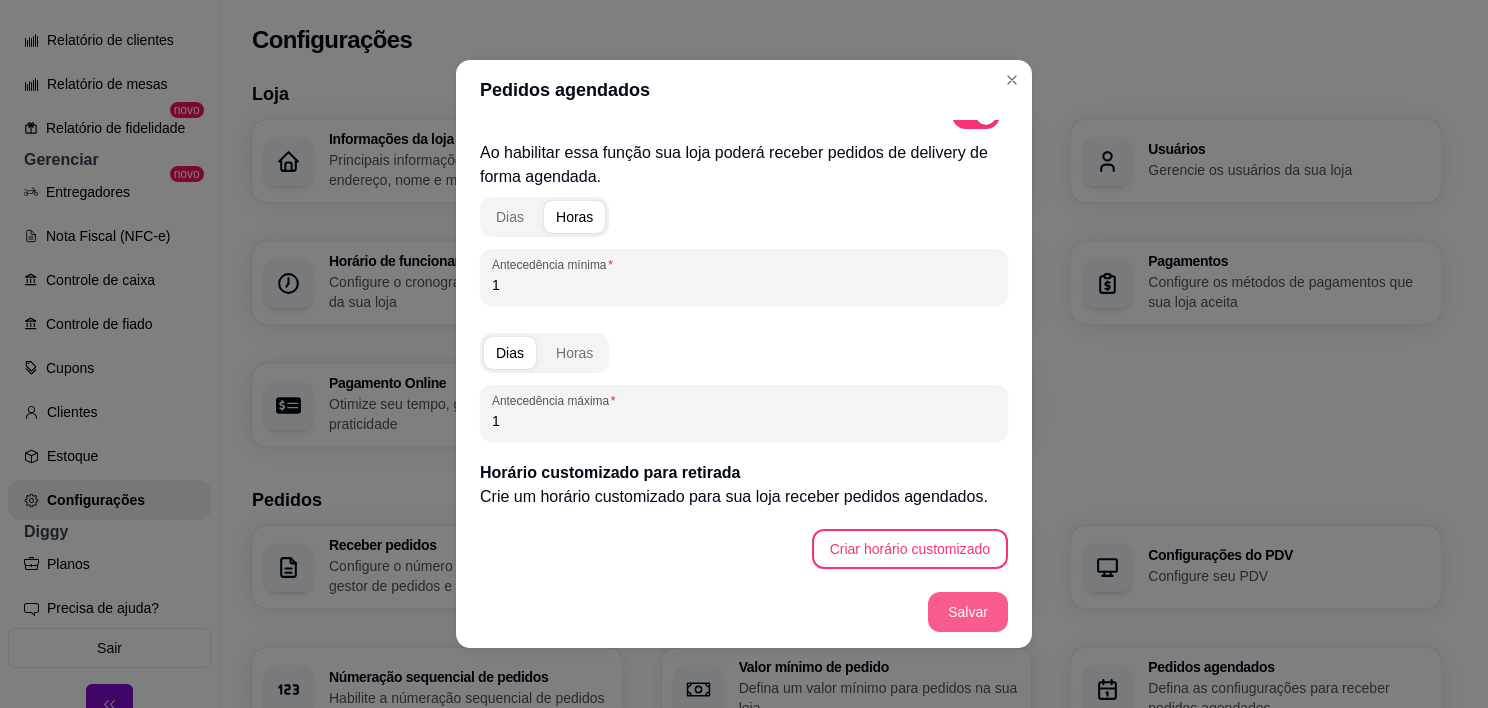 type on "1" 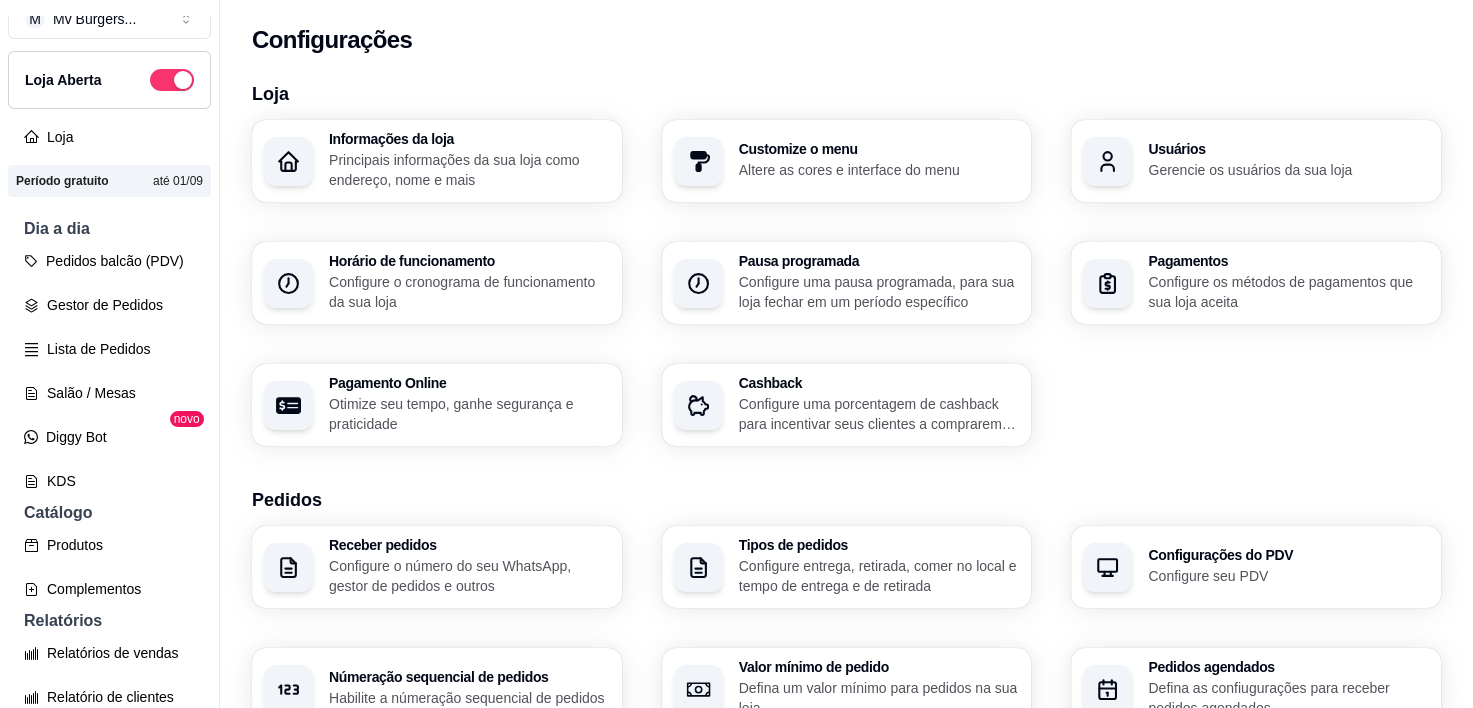 scroll, scrollTop: 18, scrollLeft: 0, axis: vertical 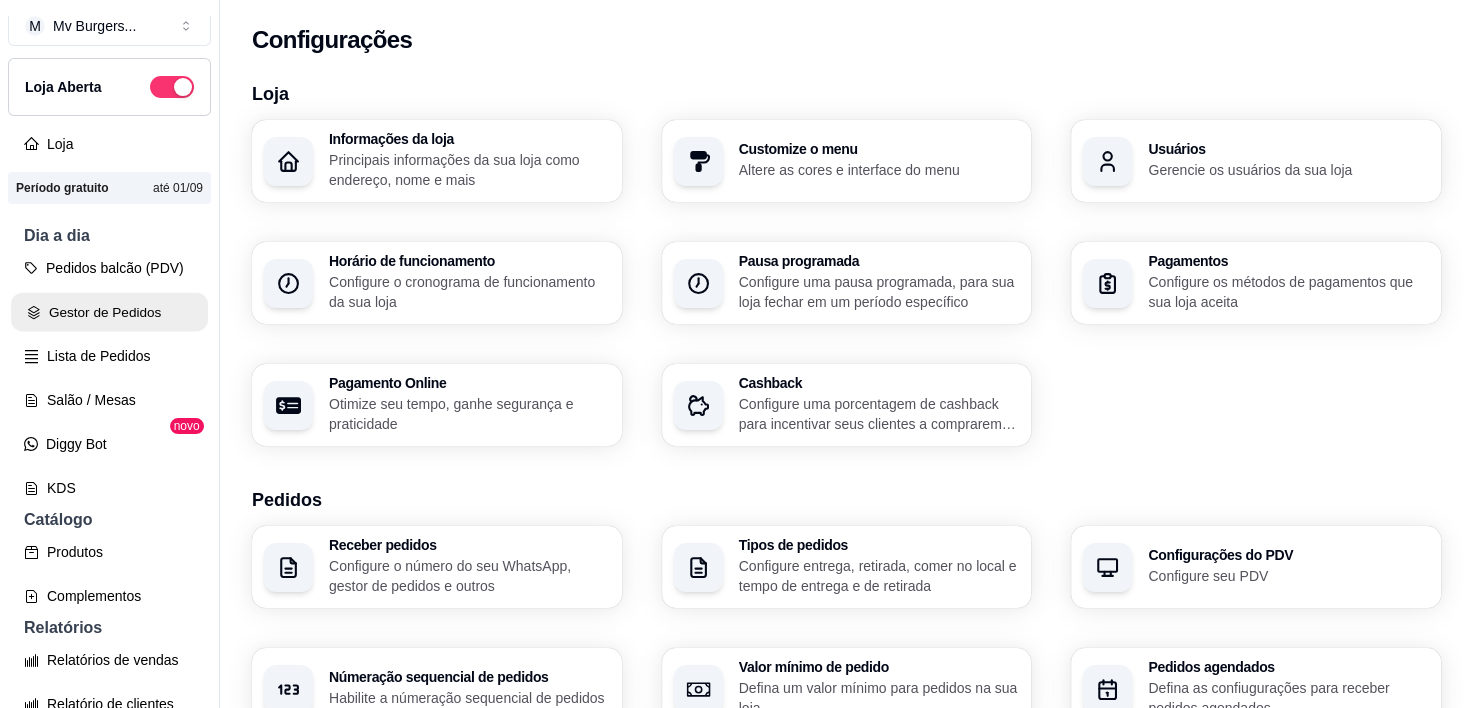 click on "Gestor de Pedidos" at bounding box center [109, 312] 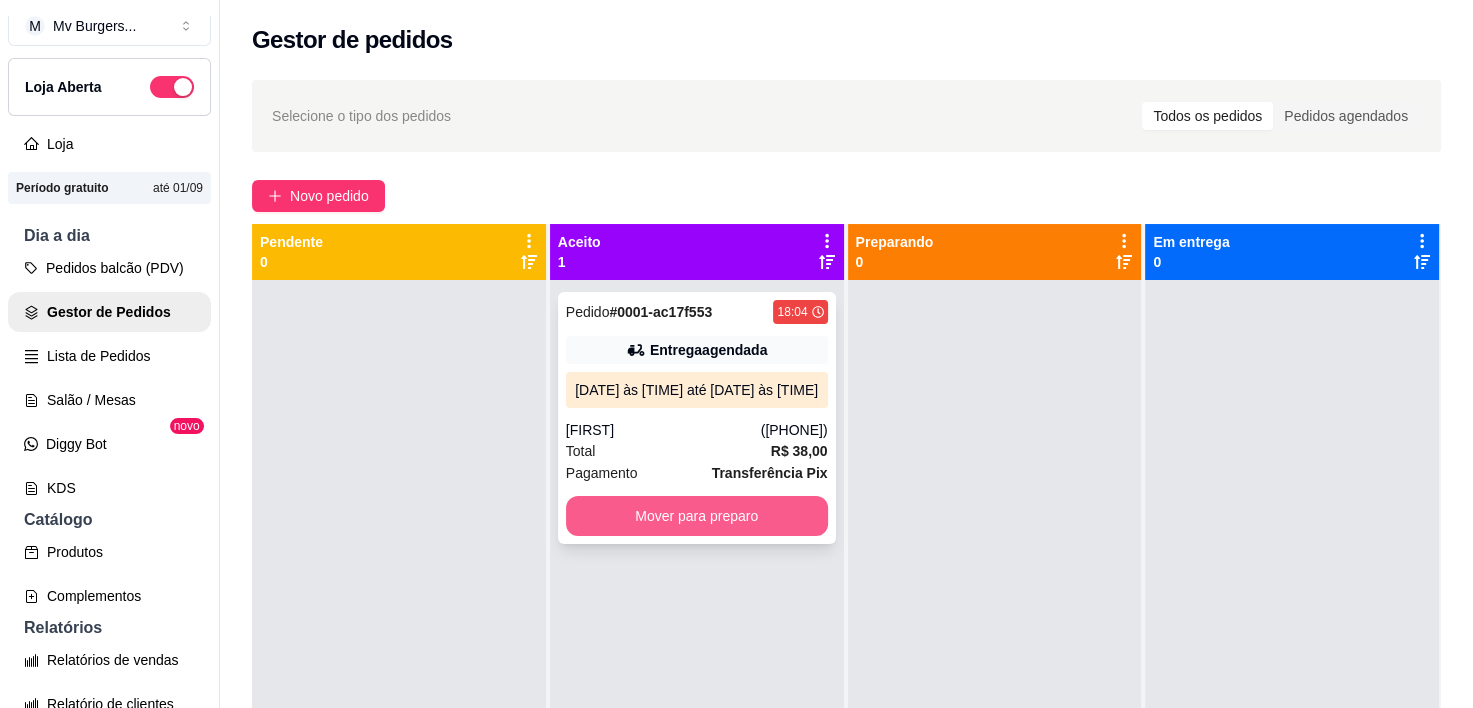 click on "Mover para preparo" at bounding box center (697, 516) 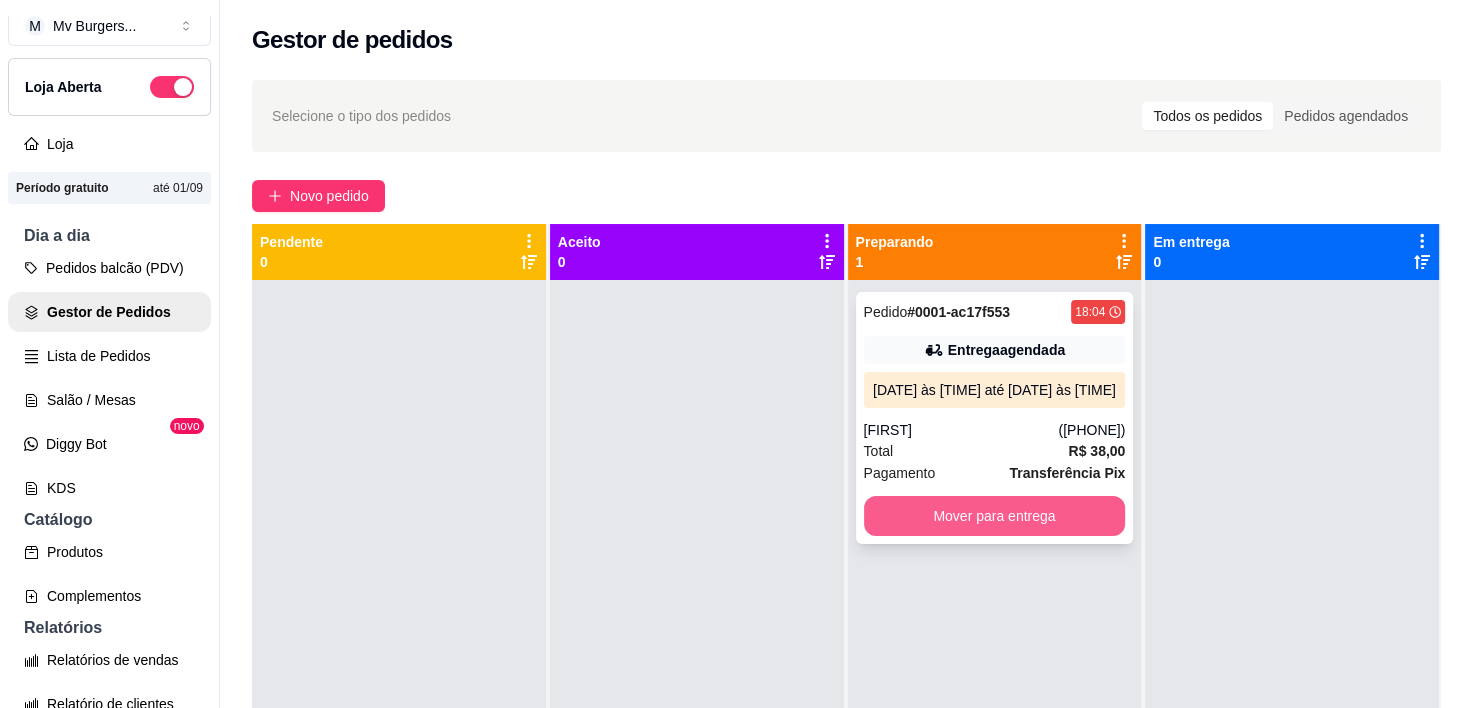 click on "Mover para entrega" at bounding box center [995, 516] 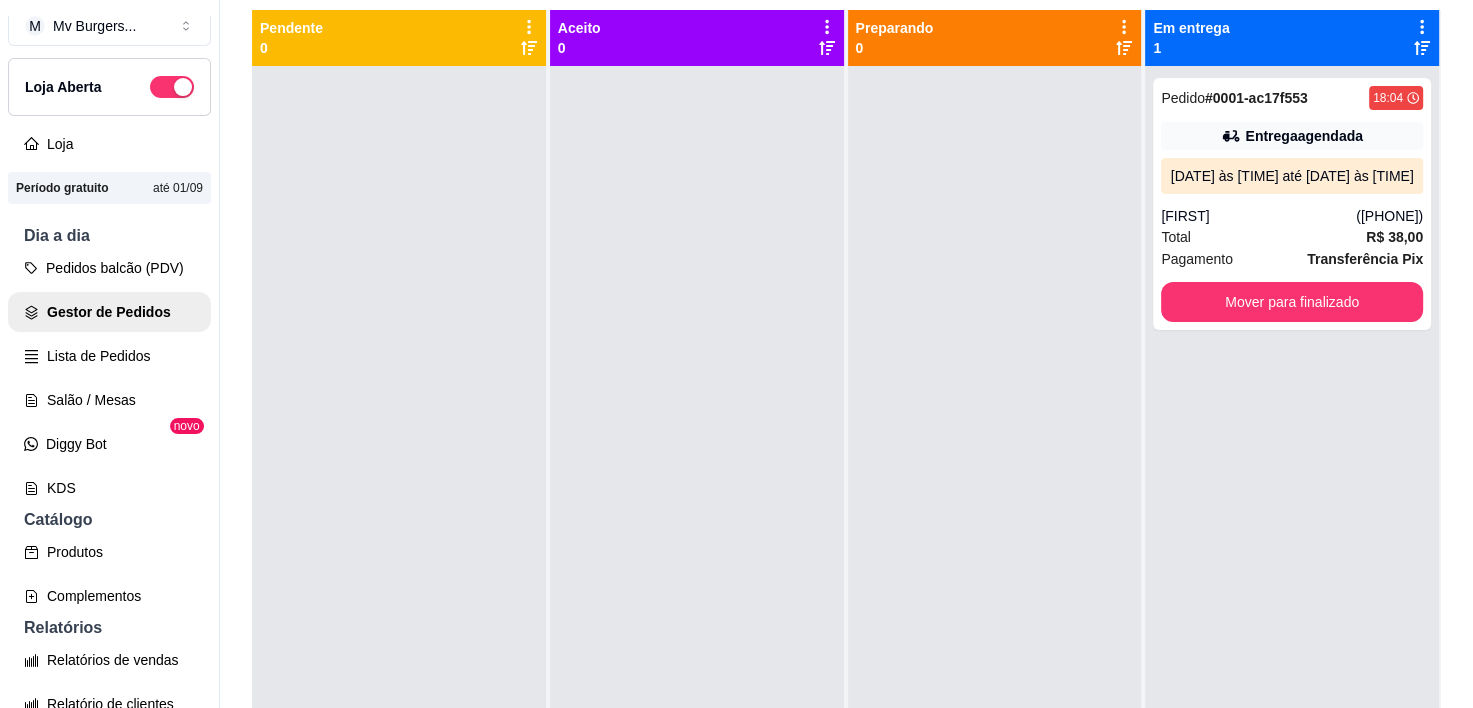 scroll, scrollTop: 216, scrollLeft: 0, axis: vertical 